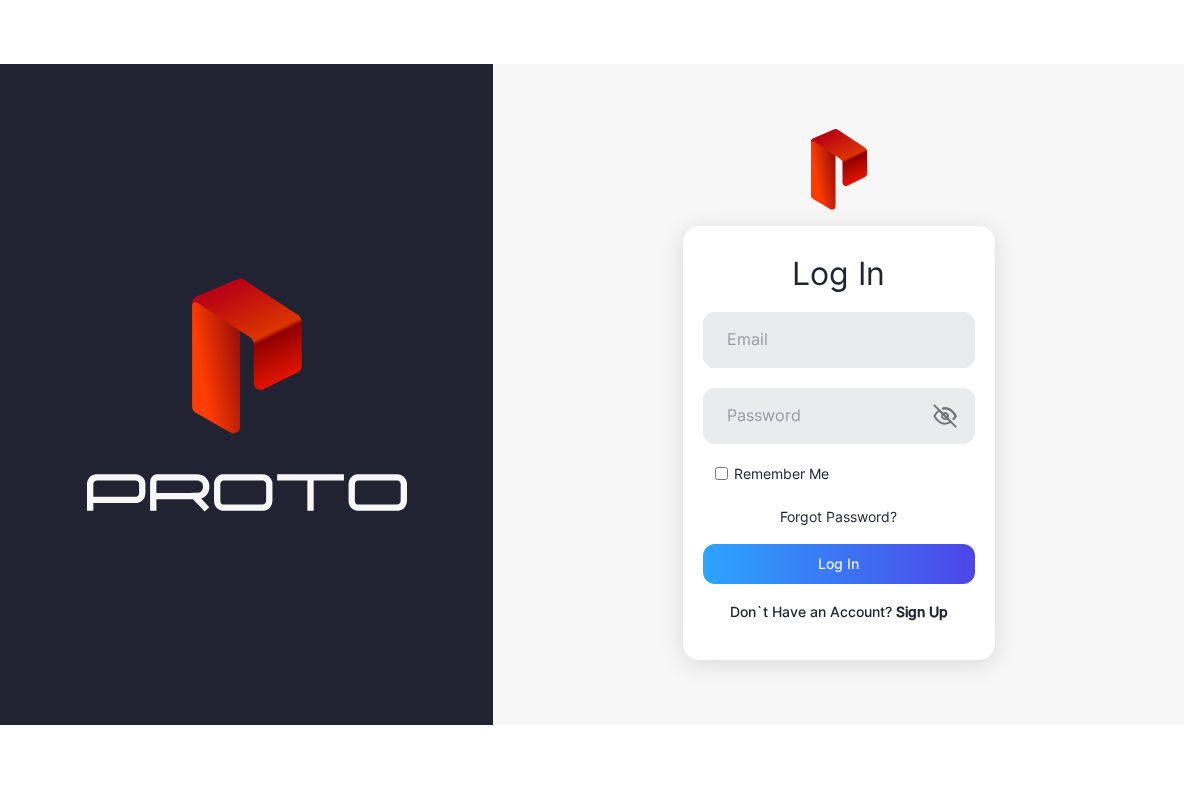 scroll, scrollTop: 0, scrollLeft: 0, axis: both 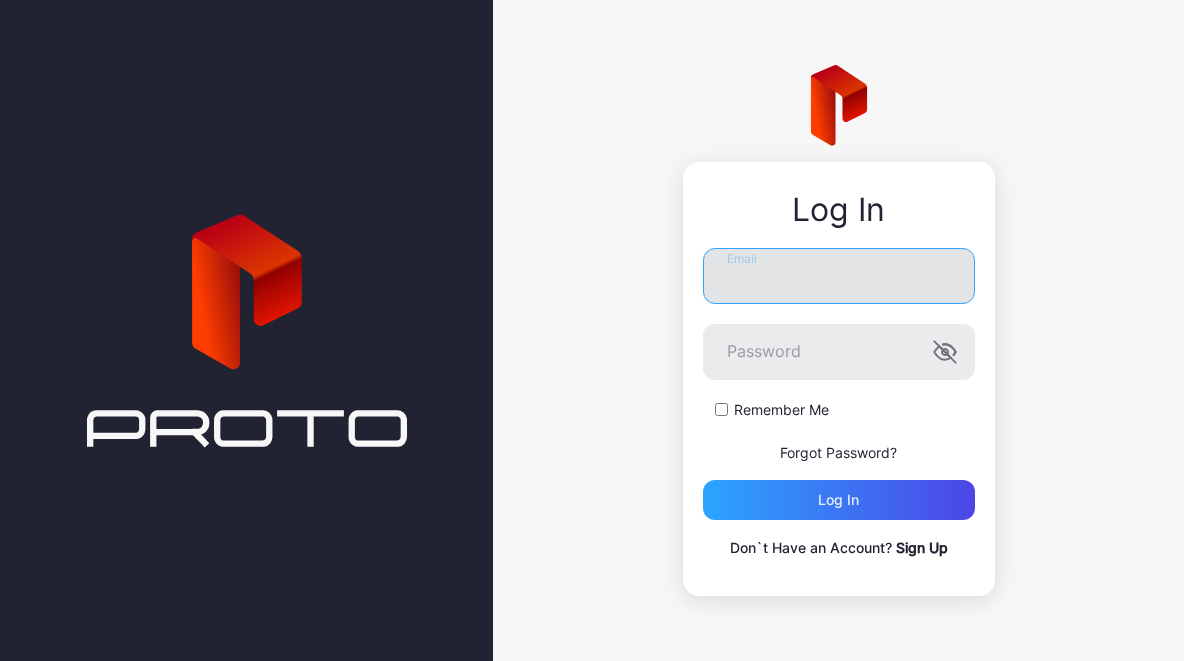 click on "Email" at bounding box center (839, 276) 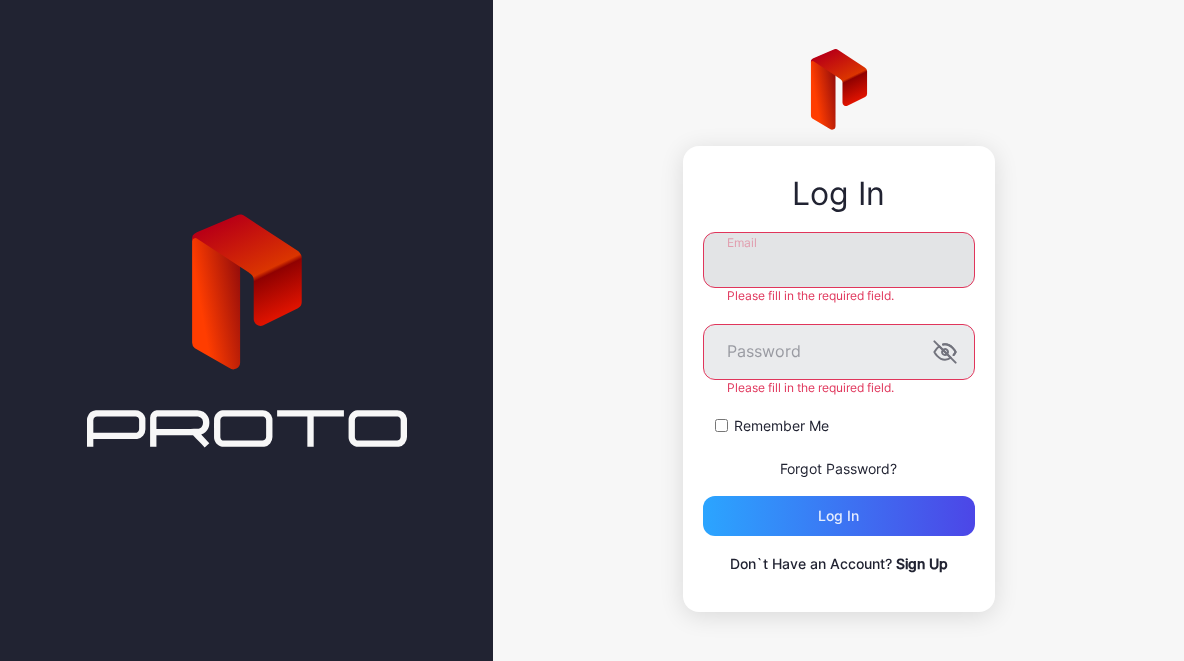 click on "Email" at bounding box center (839, 260) 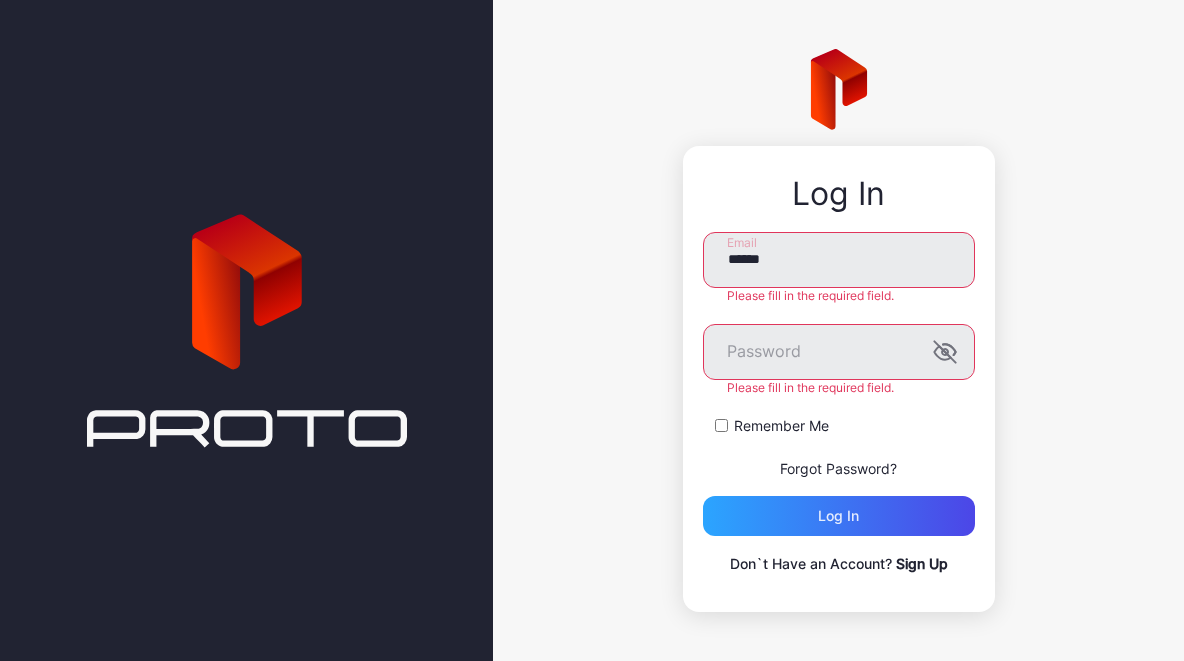 drag, startPoint x: 713, startPoint y: 466, endPoint x: 1056, endPoint y: 354, distance: 360.82266 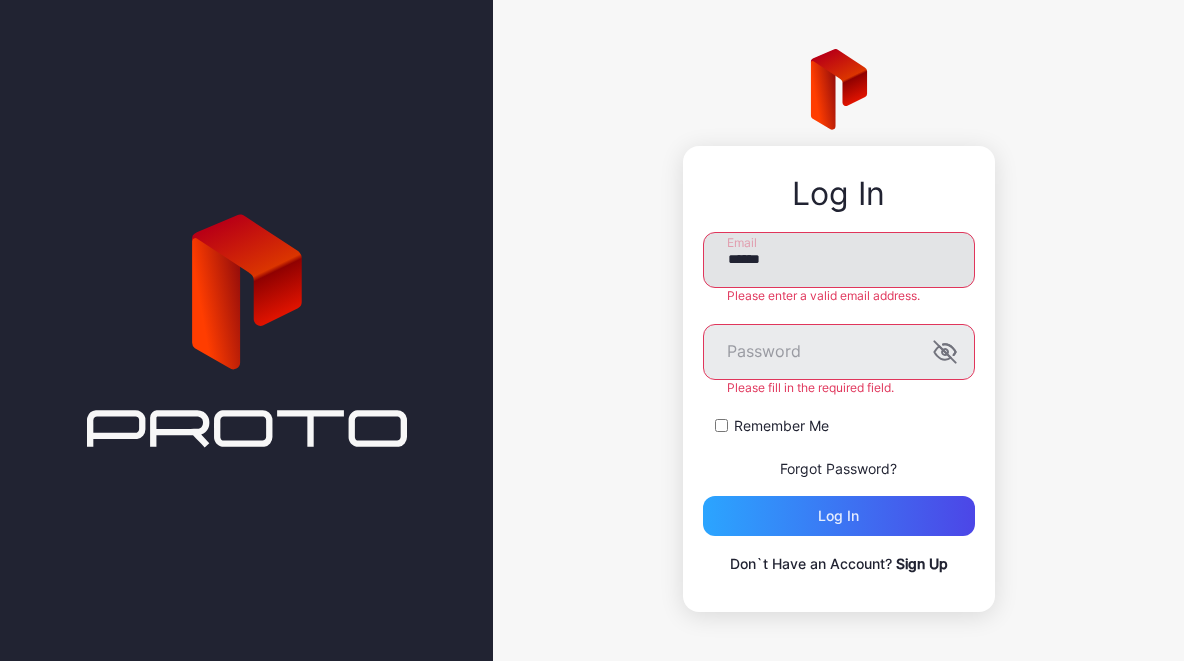 click on "******" at bounding box center [839, 260] 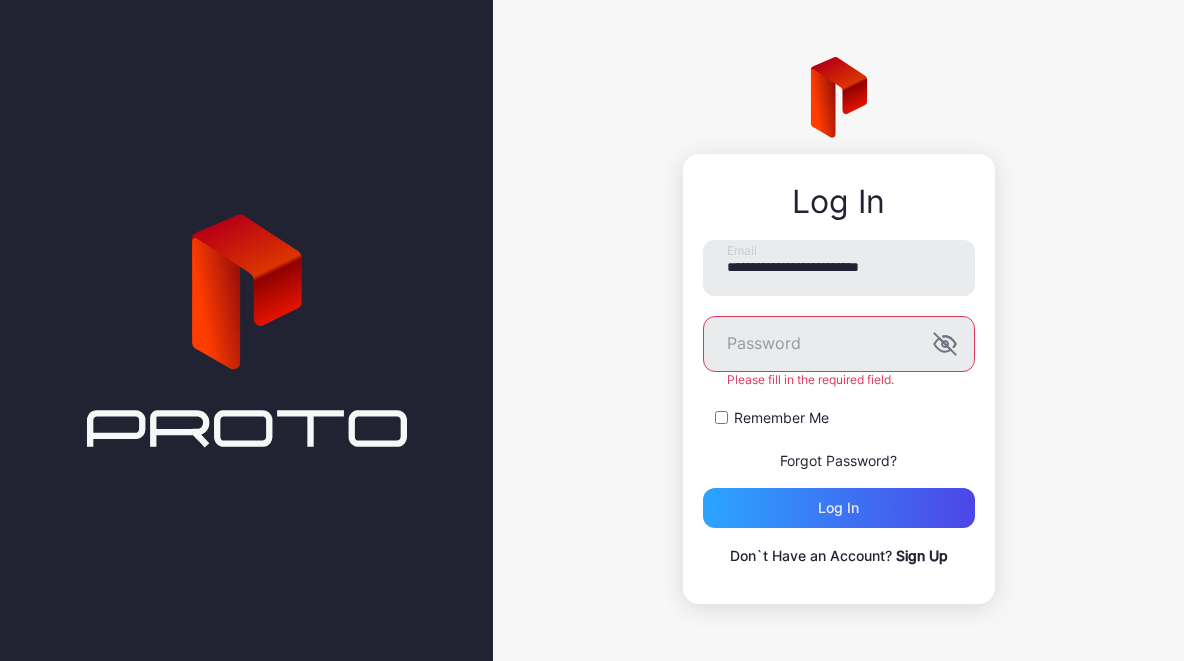 click on "Remember Me" at bounding box center (781, 418) 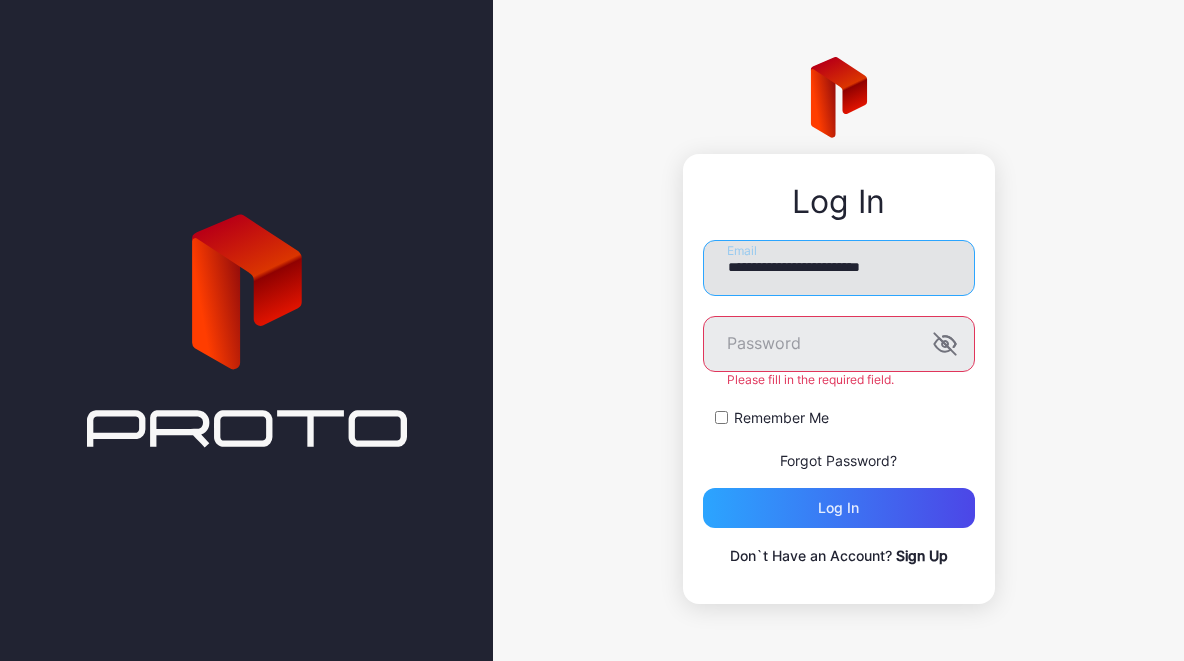 click on "**********" at bounding box center [839, 268] 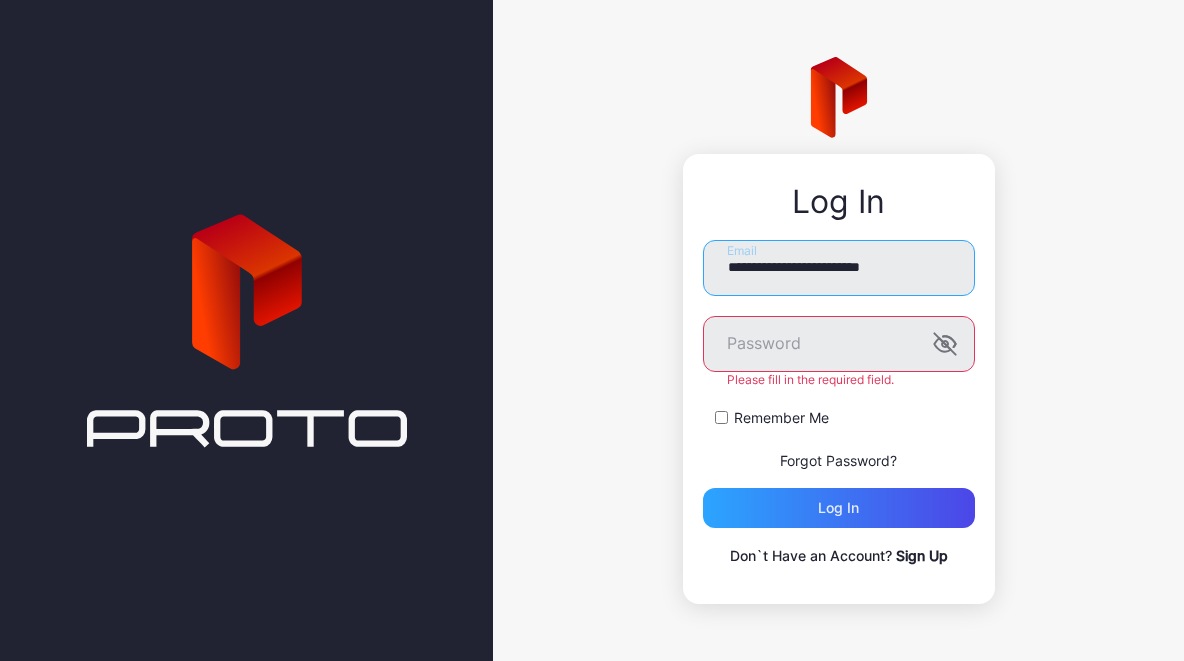 type on "**********" 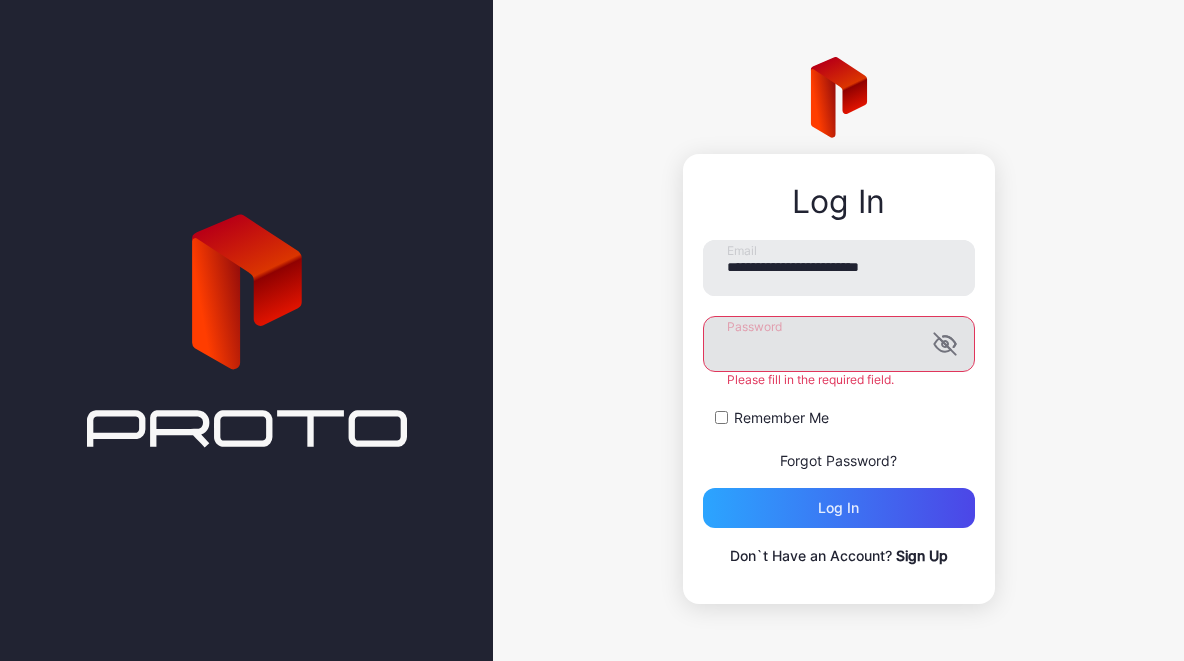 click 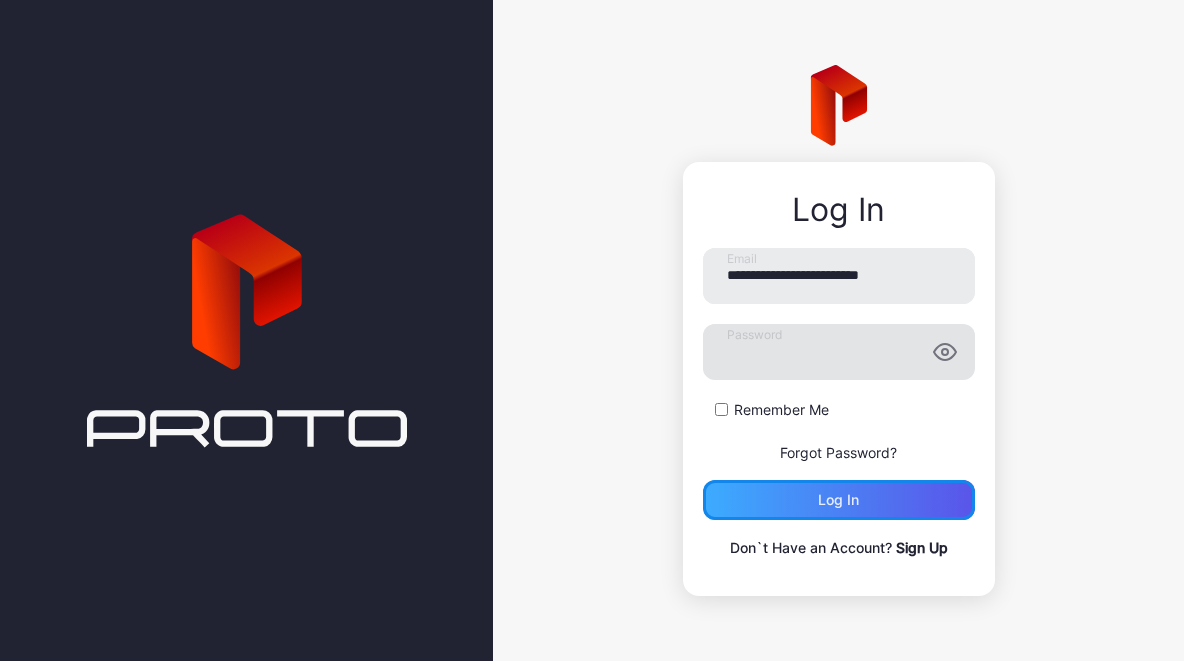 click on "Log in" at bounding box center [839, 500] 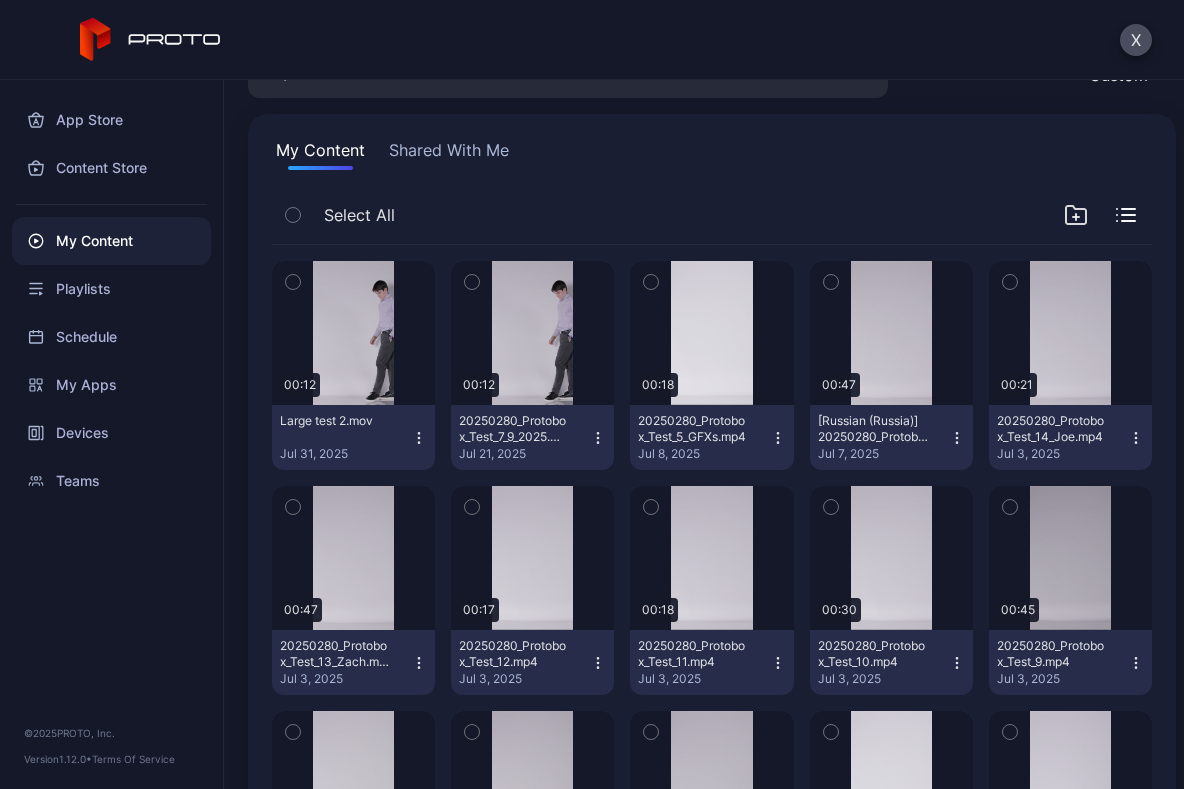 scroll, scrollTop: 101, scrollLeft: 0, axis: vertical 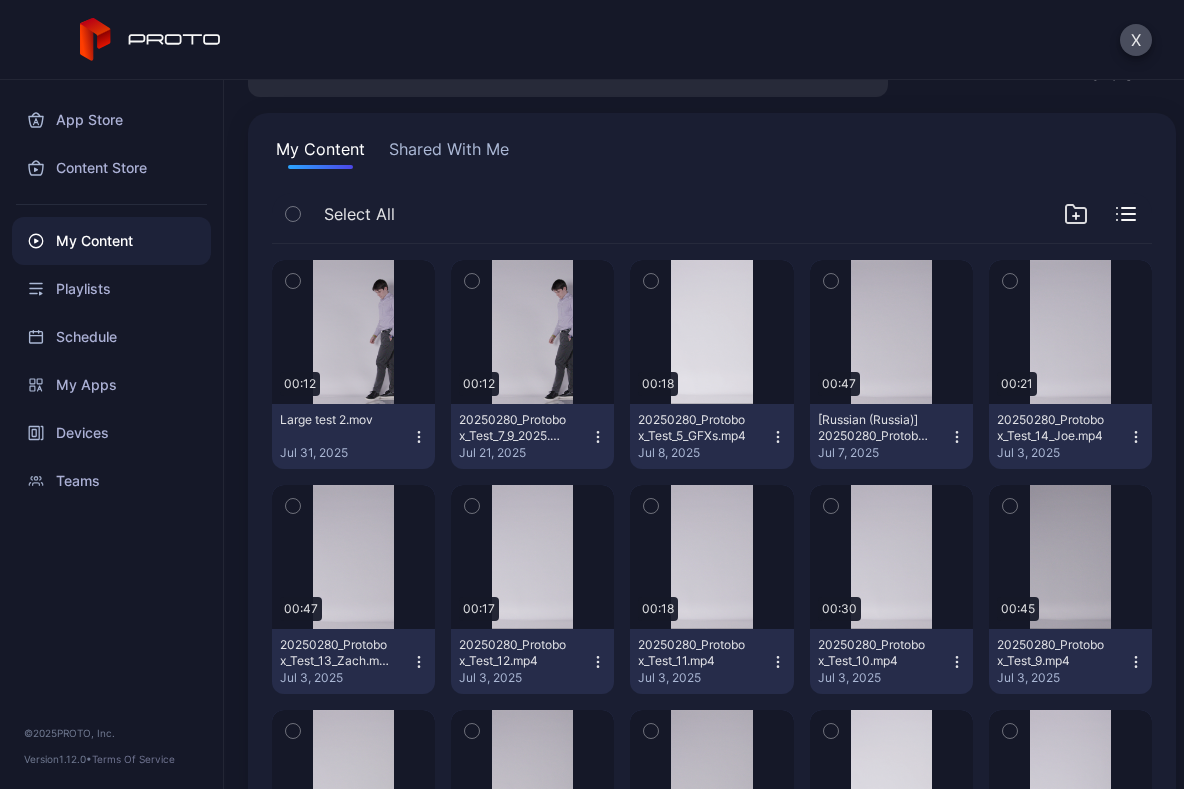 click at bounding box center (1100, 214) 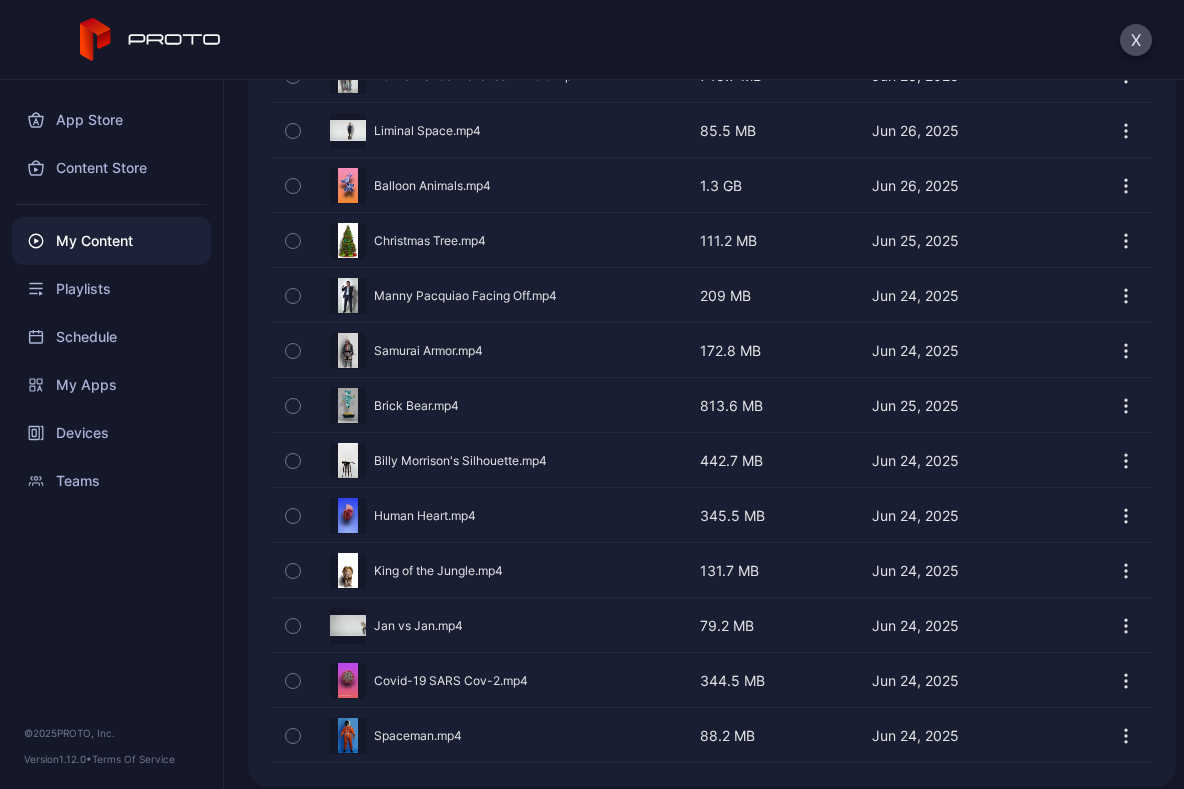 scroll, scrollTop: 1961, scrollLeft: 0, axis: vertical 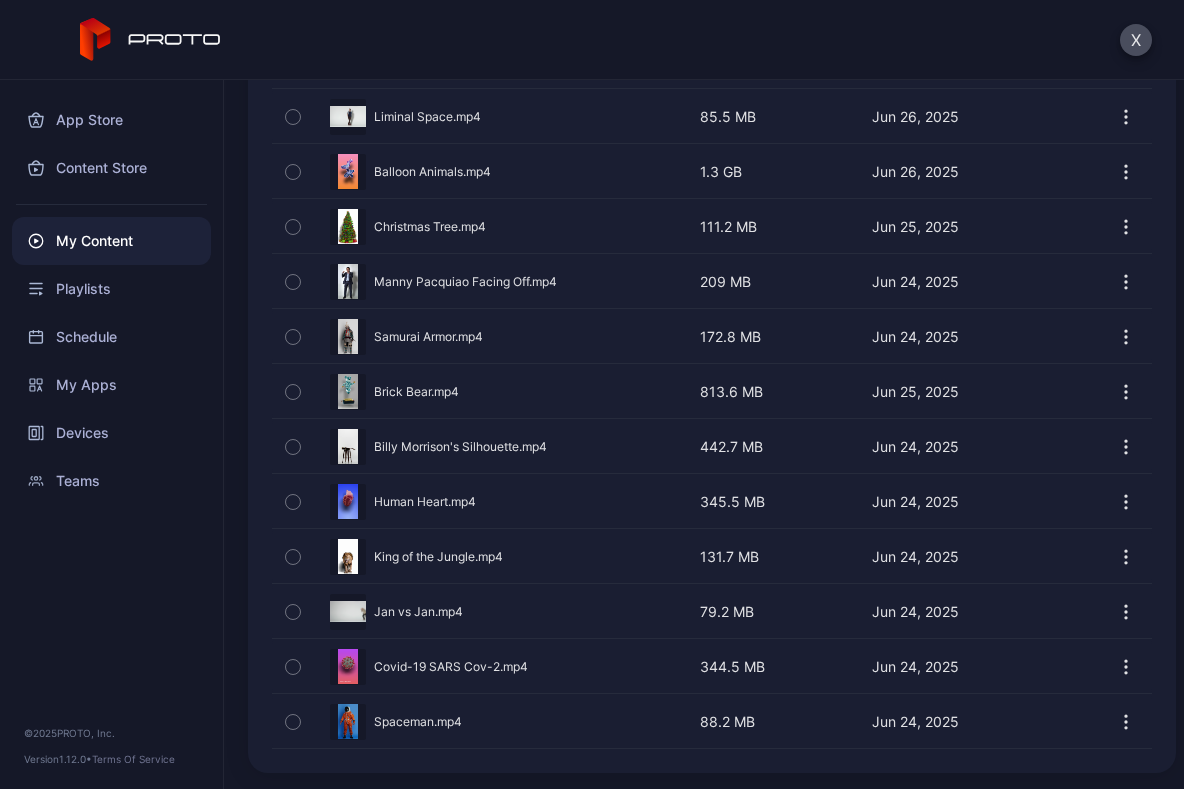 click 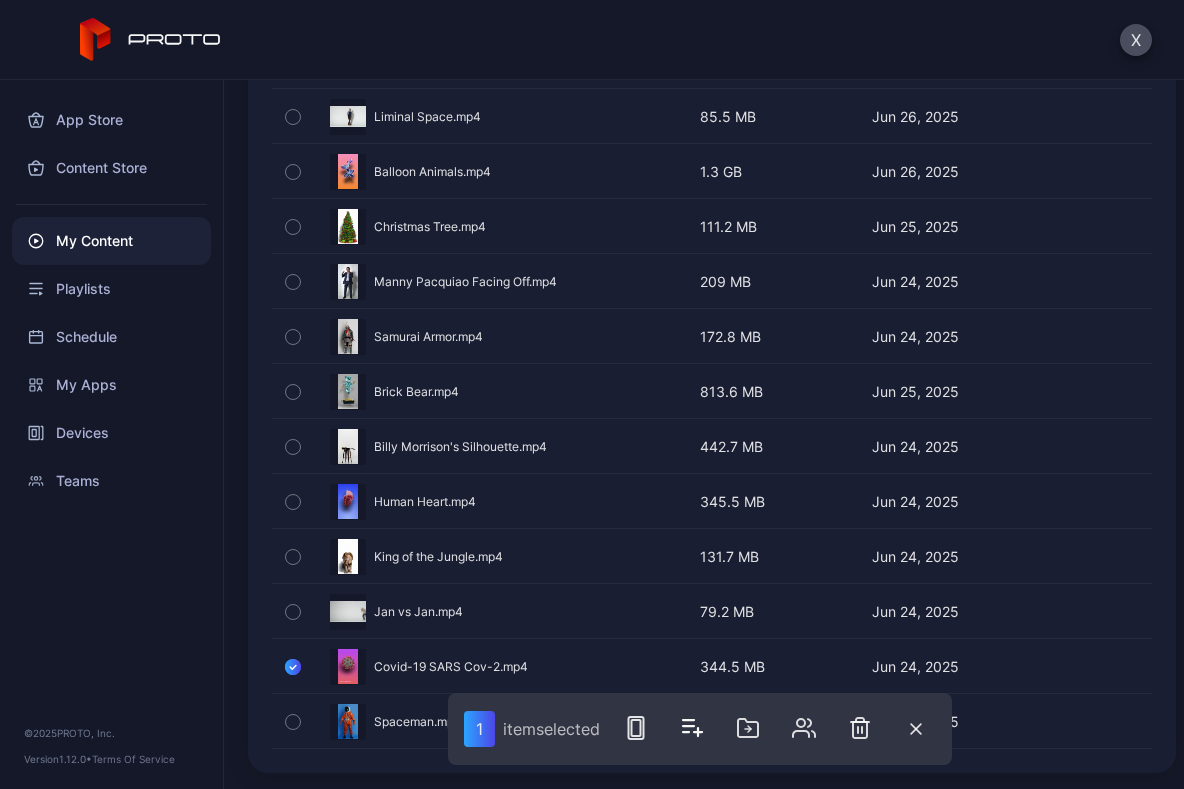 drag, startPoint x: 496, startPoint y: 666, endPoint x: 202, endPoint y: 675, distance: 294.13773 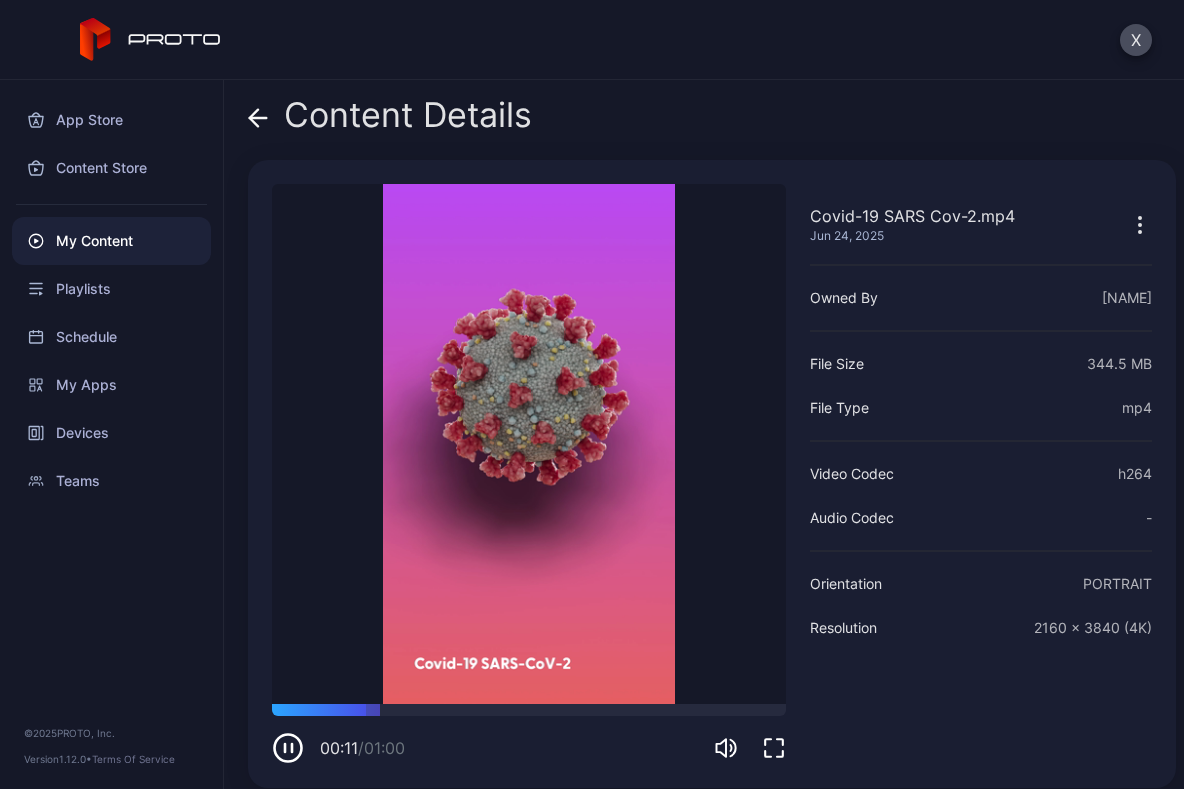click 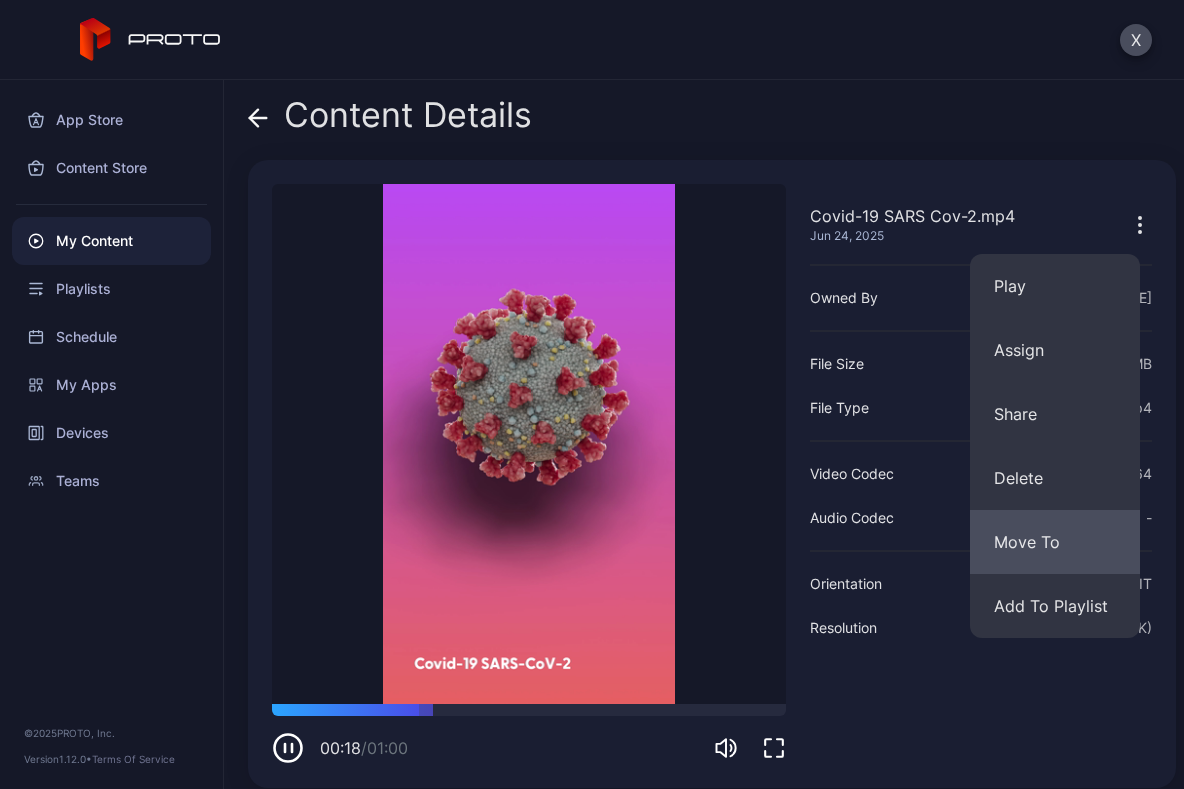 click on "Move To" at bounding box center [1055, 542] 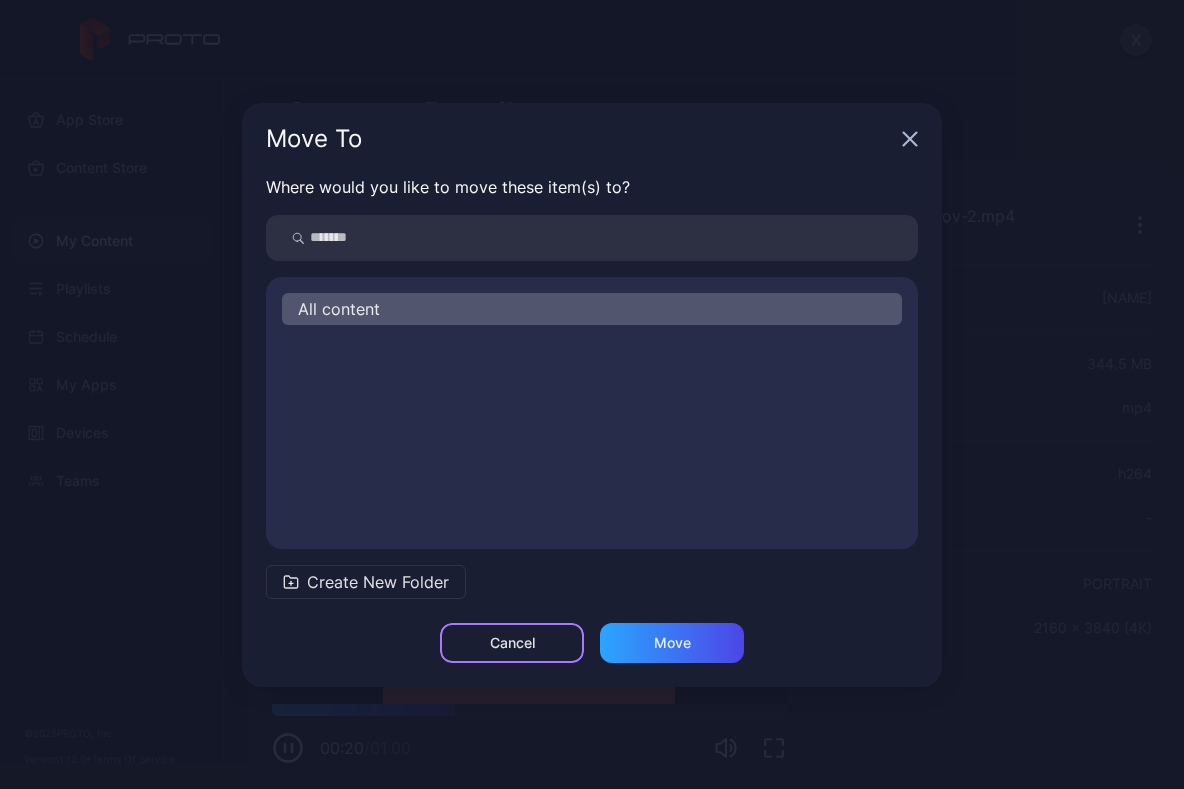 click on "Cancel" at bounding box center (512, 643) 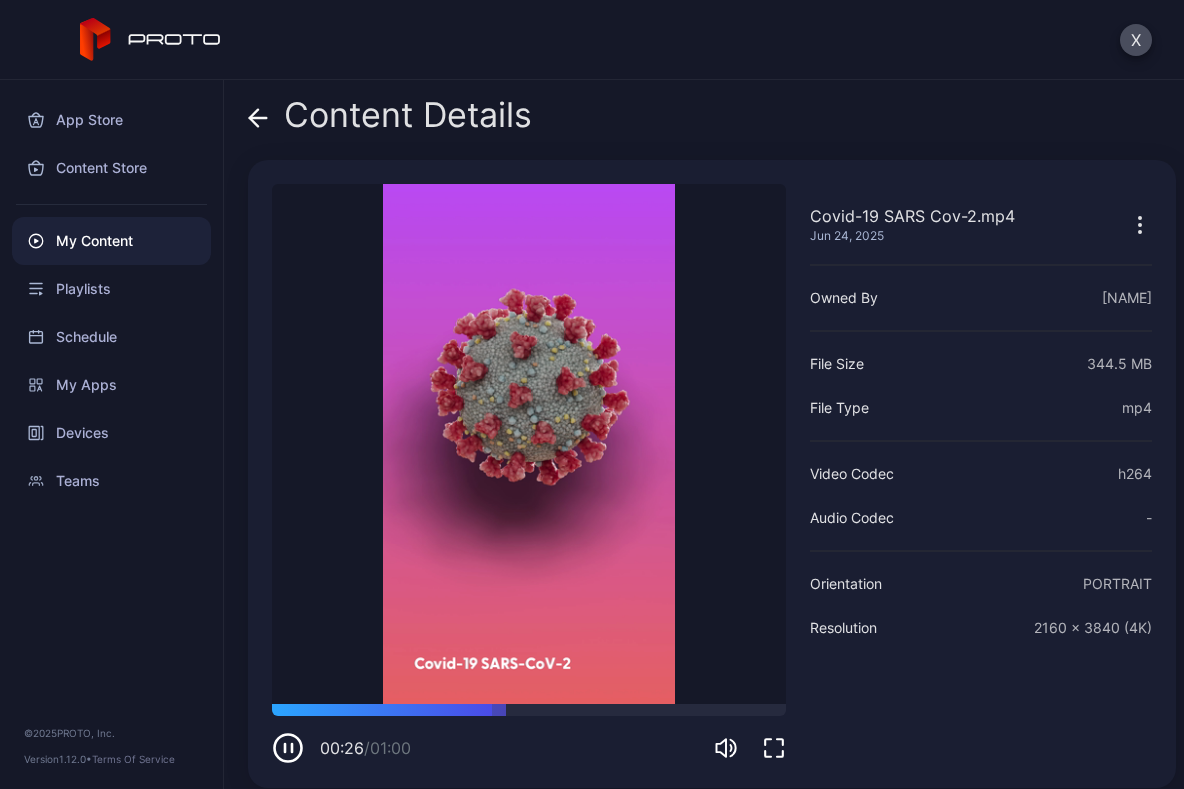 click 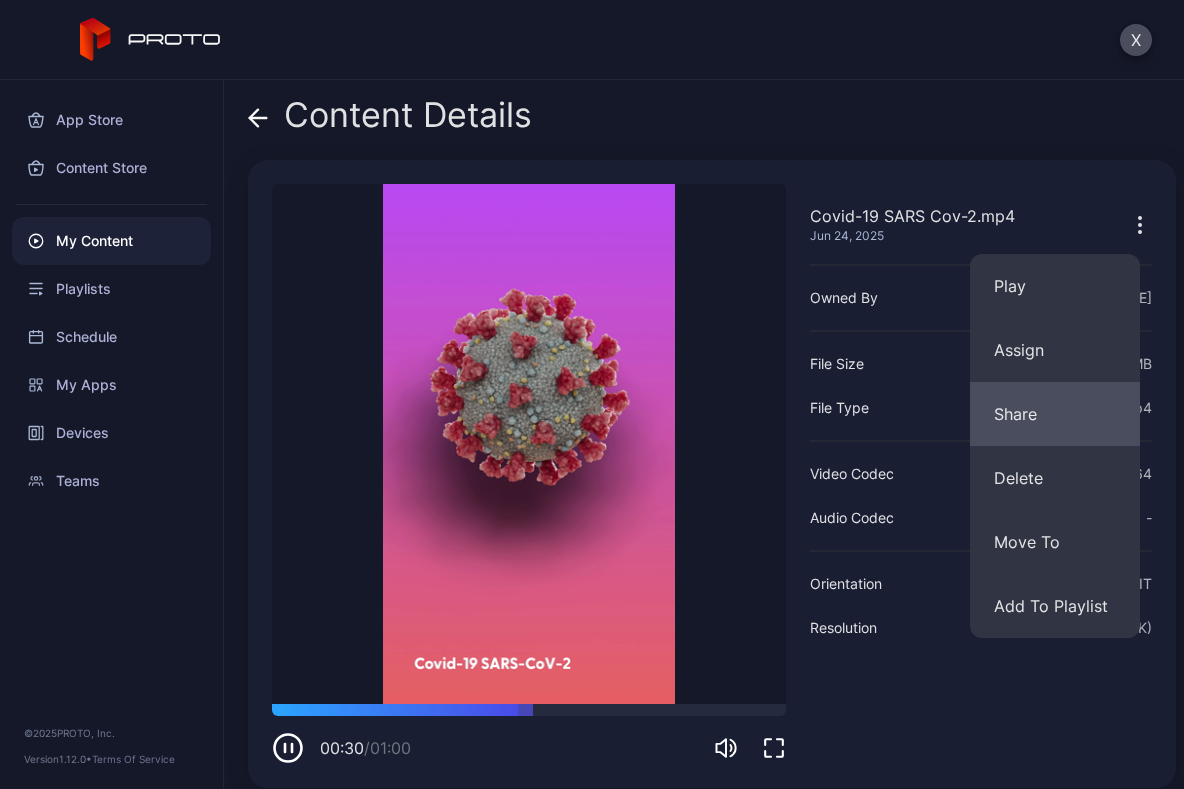 click on "Share" at bounding box center (1055, 414) 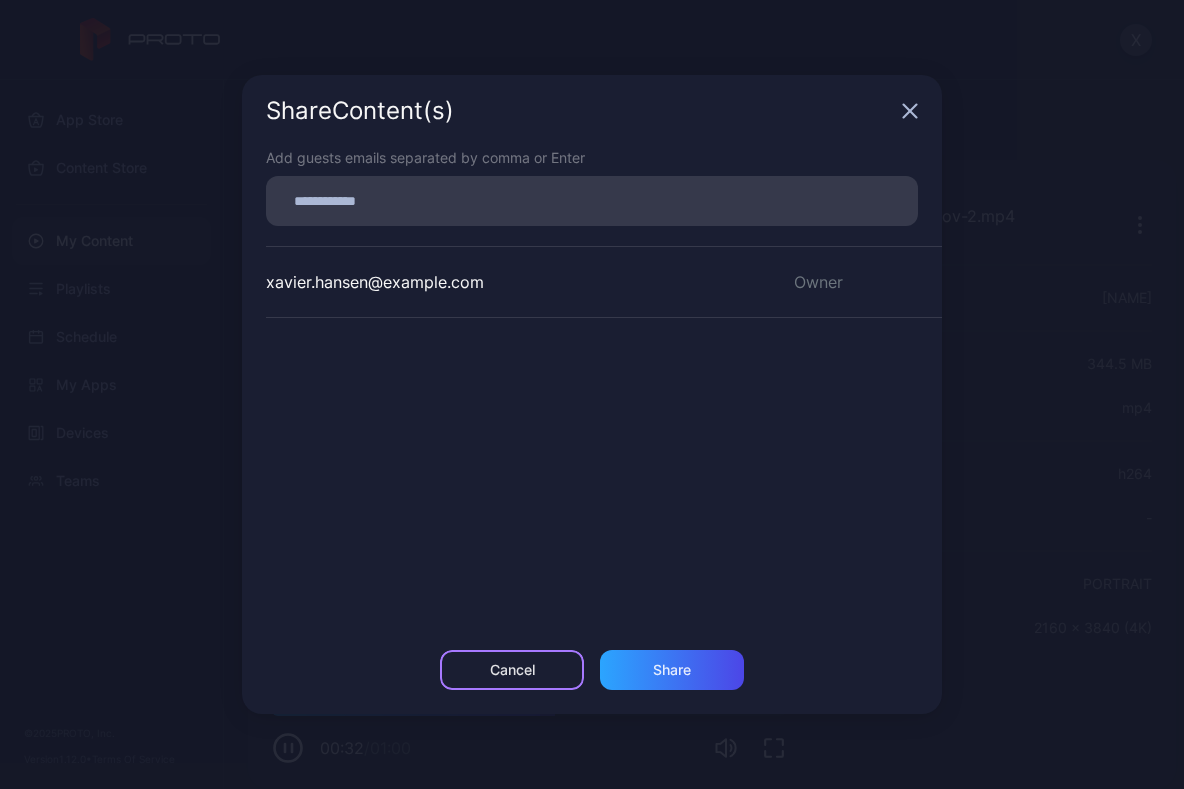 click on "Cancel" at bounding box center (512, 670) 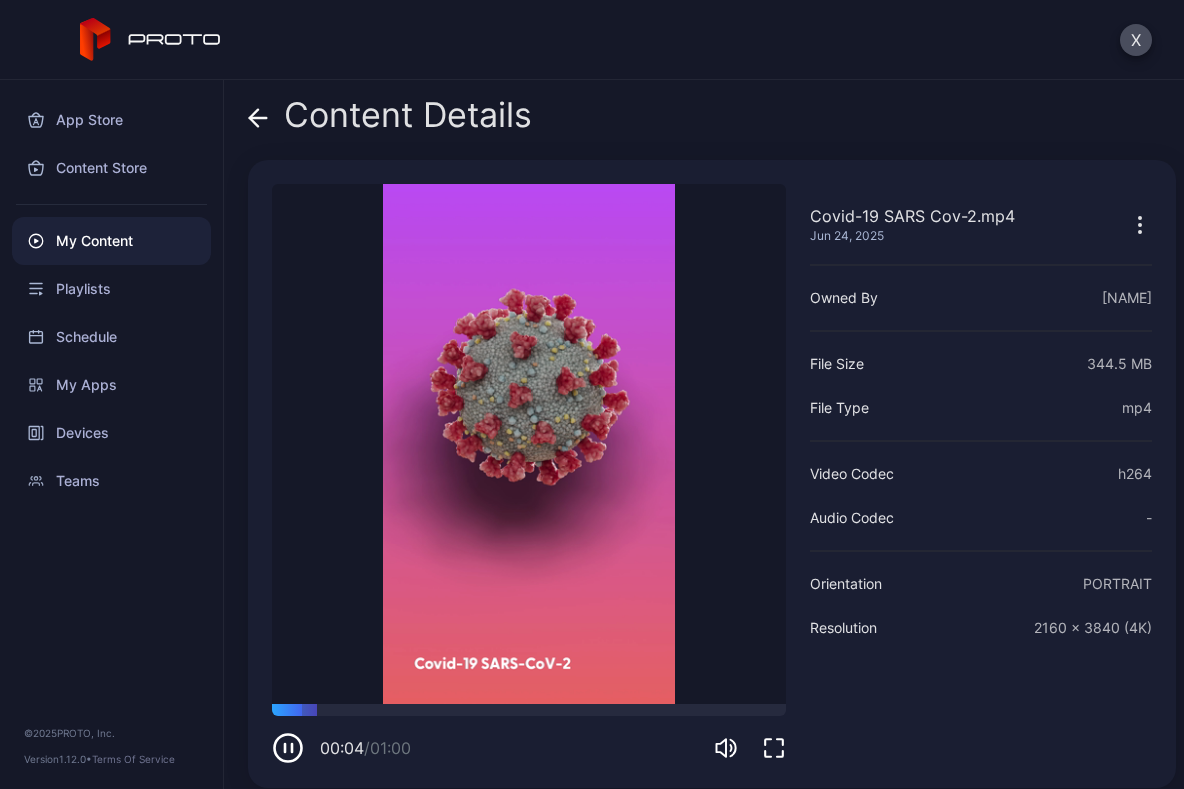 click 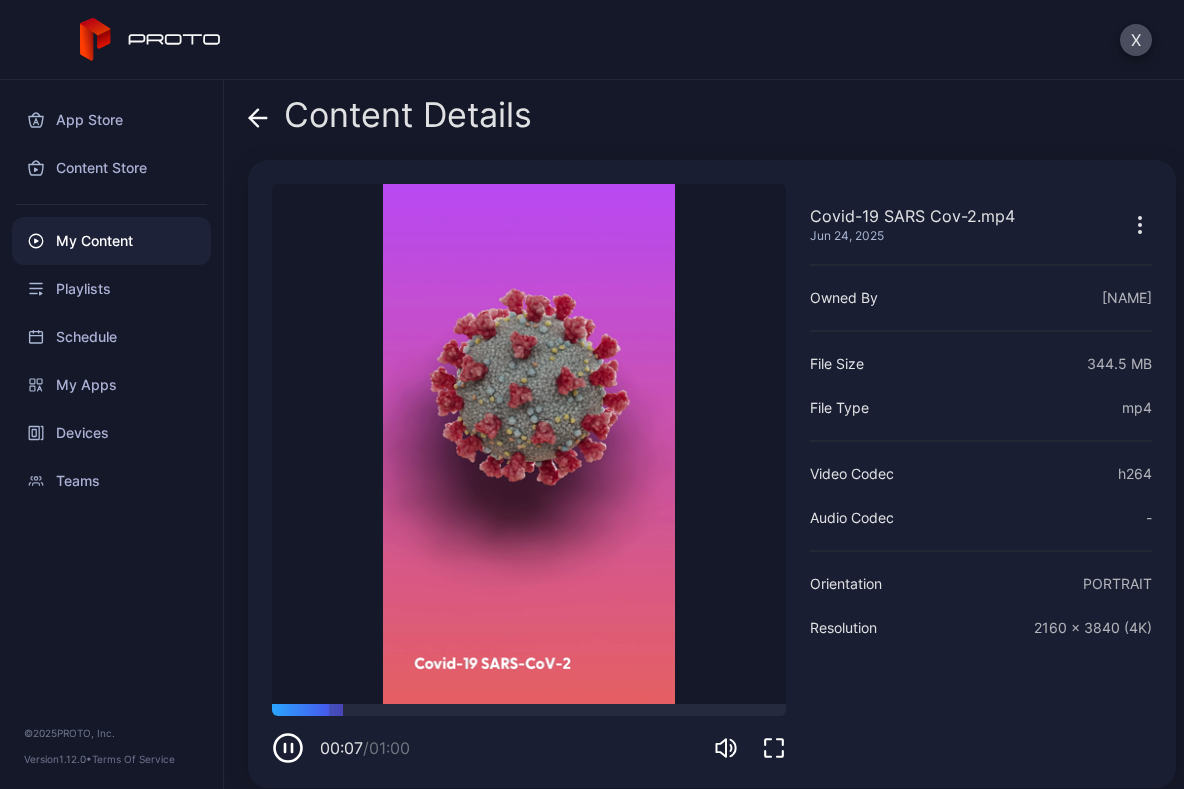 click on "Content Details" at bounding box center (712, 120) 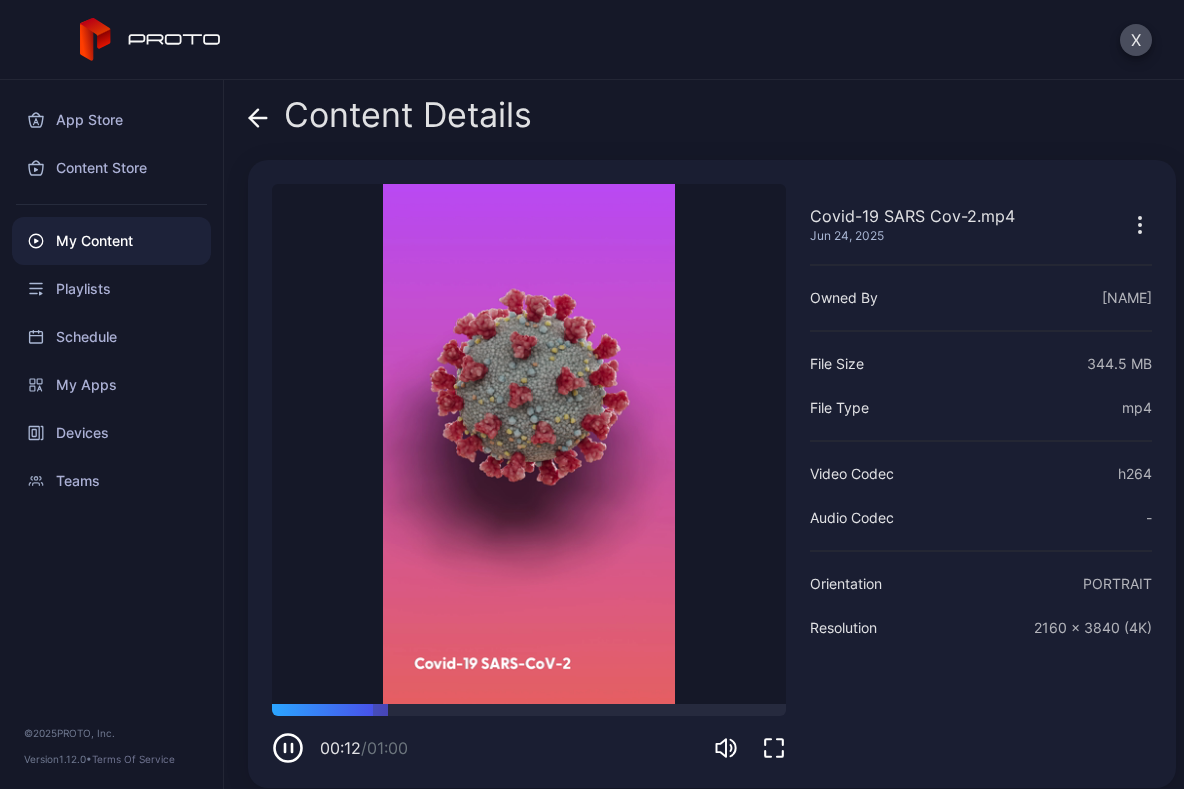 click 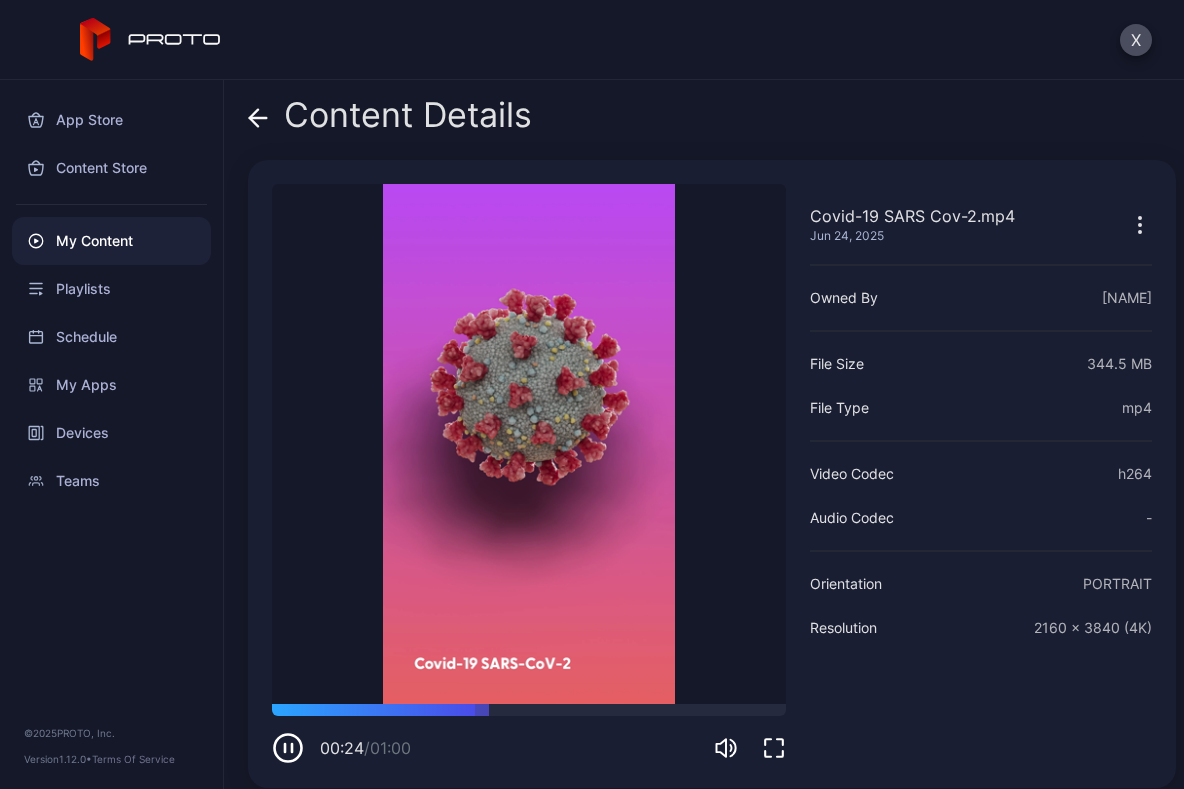 drag, startPoint x: 619, startPoint y: 540, endPoint x: 986, endPoint y: 735, distance: 415.58875 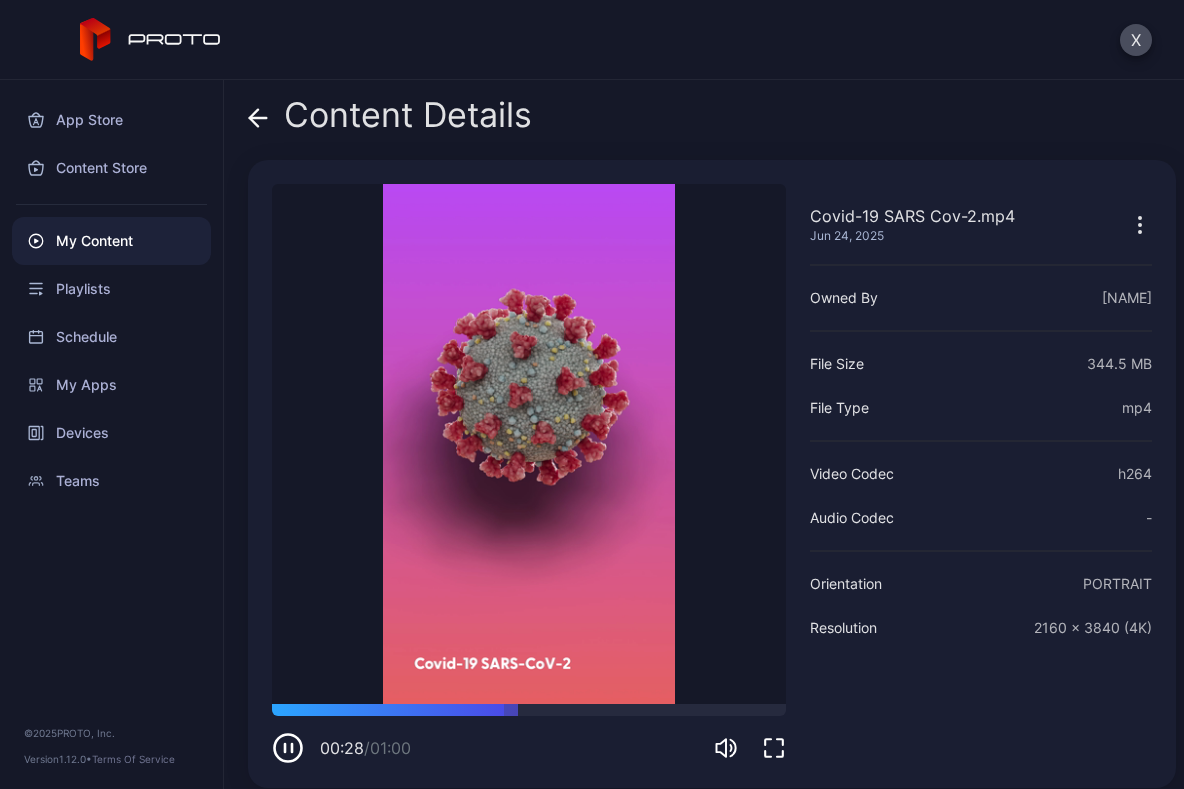 click on "h264" at bounding box center (1135, 474) 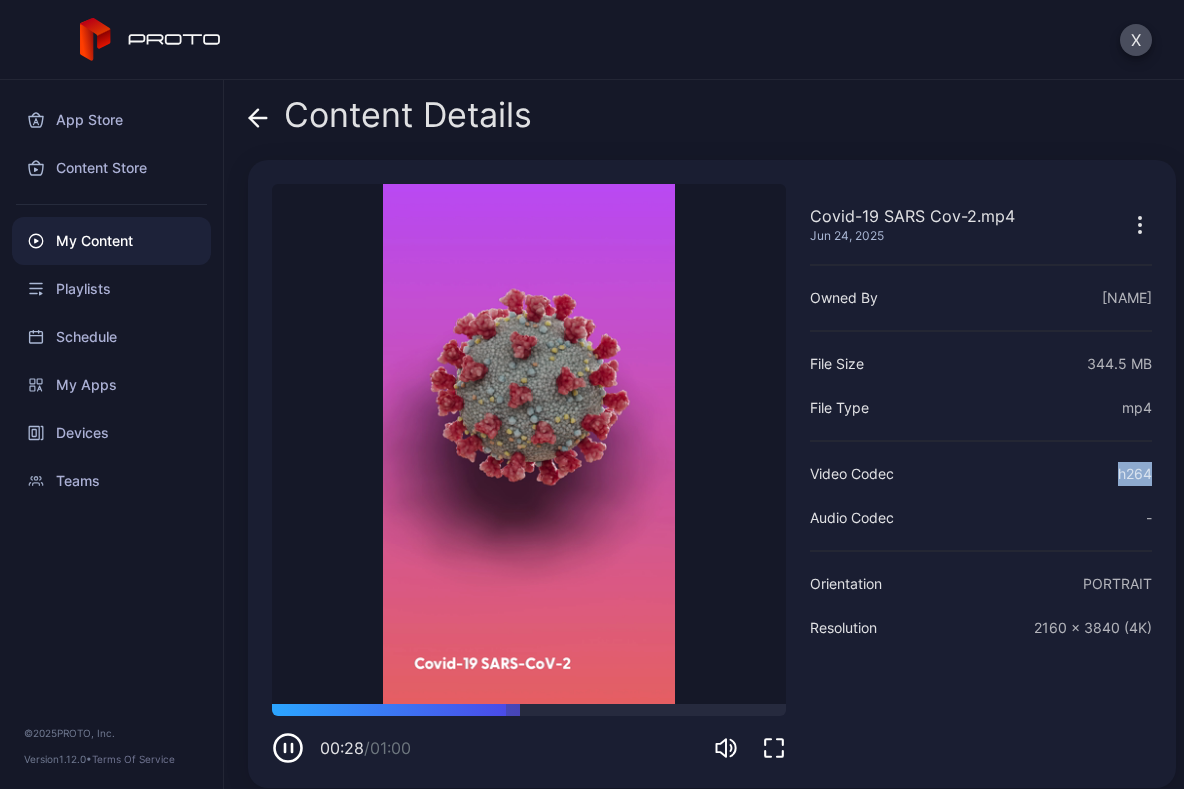 click on "h264" at bounding box center [1135, 474] 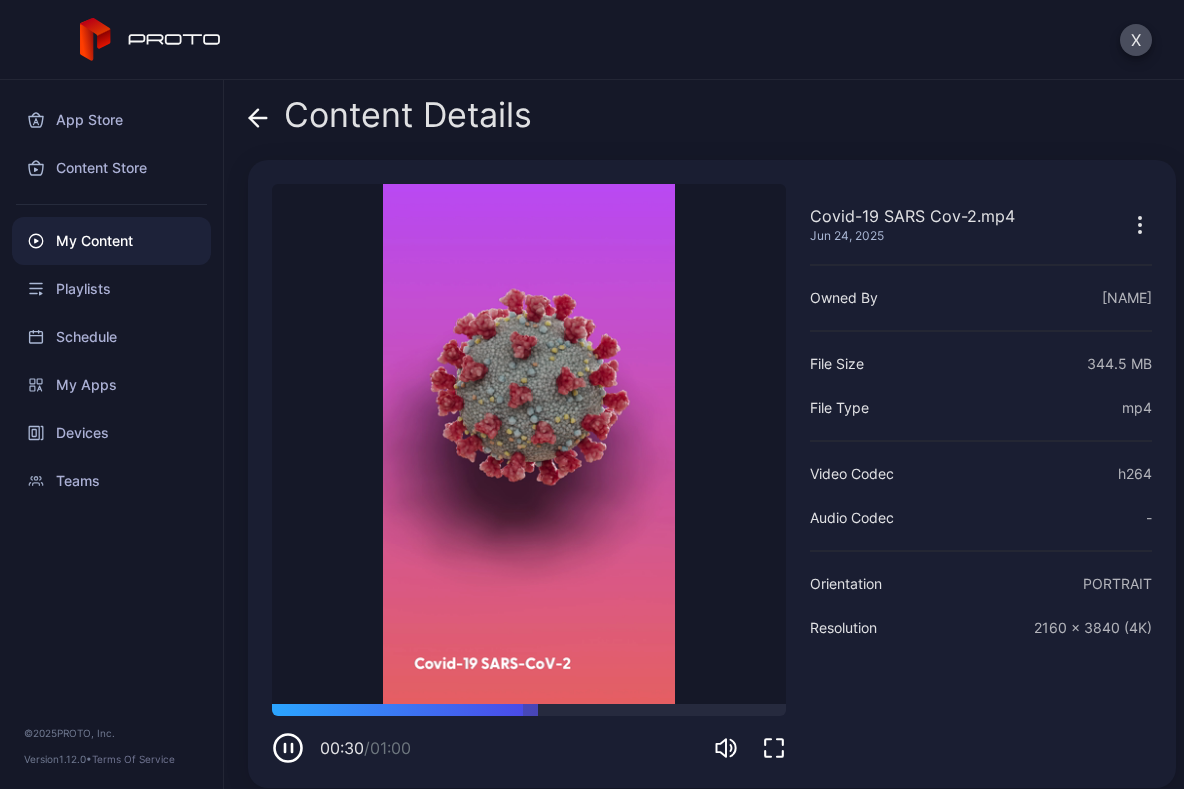 click on "Content Details" at bounding box center [712, 120] 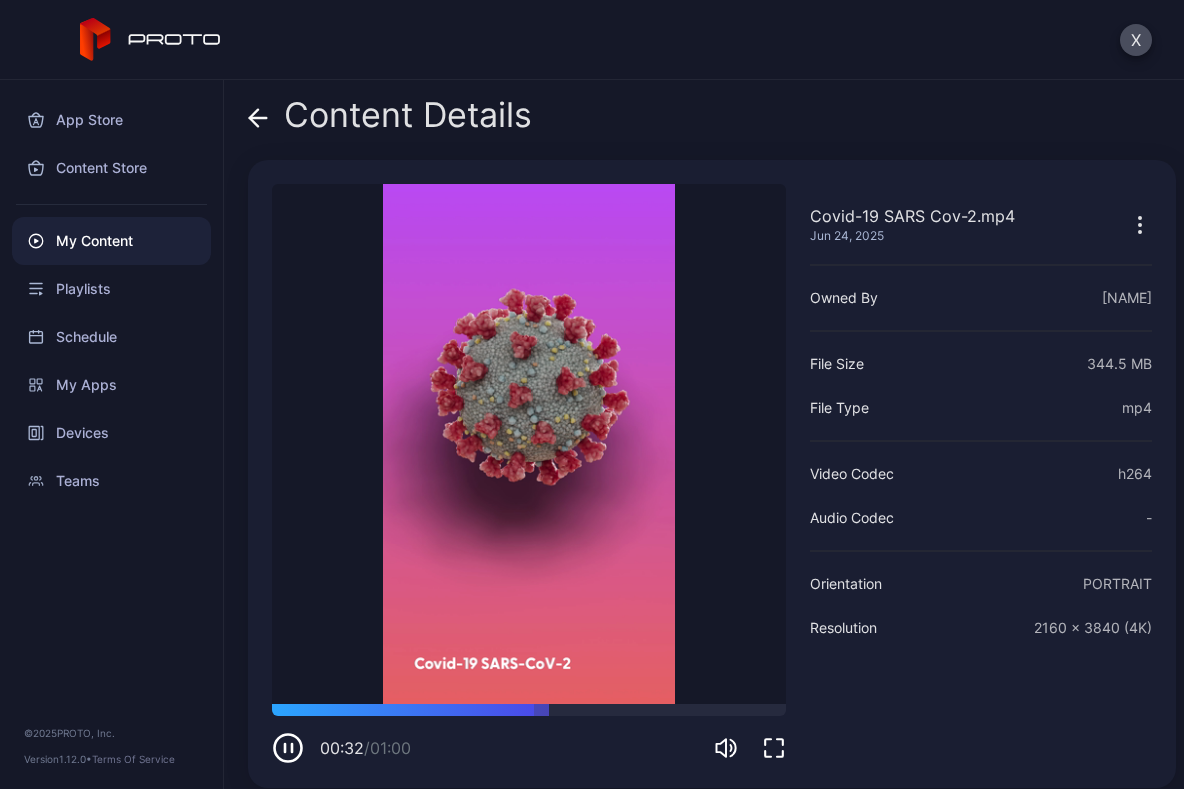 click 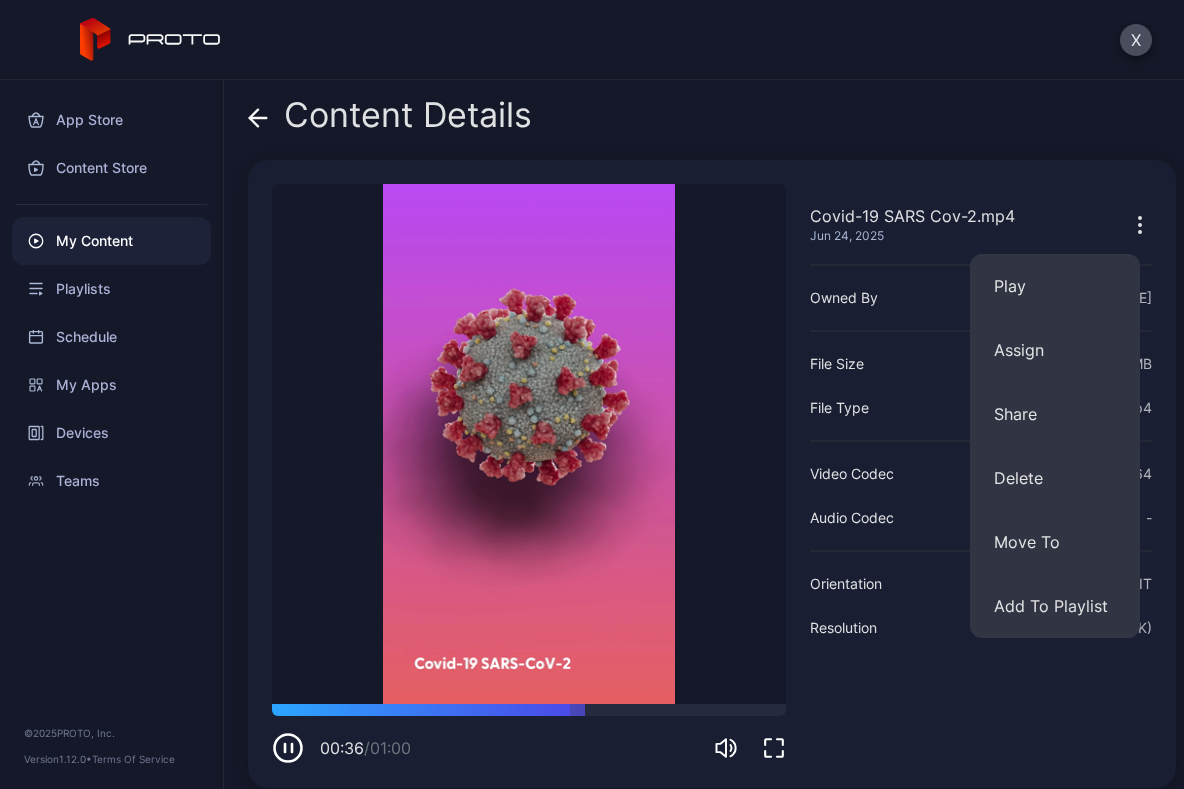 click on "Content Details" at bounding box center [712, 120] 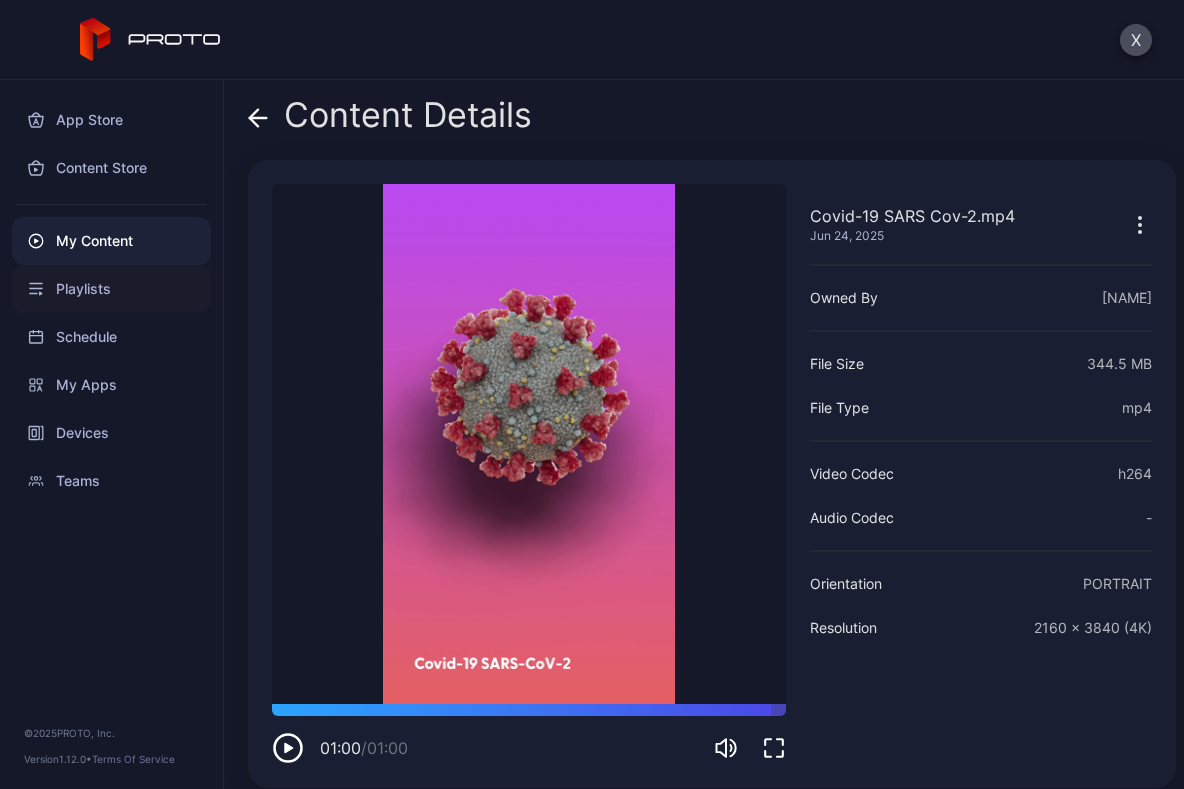 click on "Playlists" at bounding box center (111, 289) 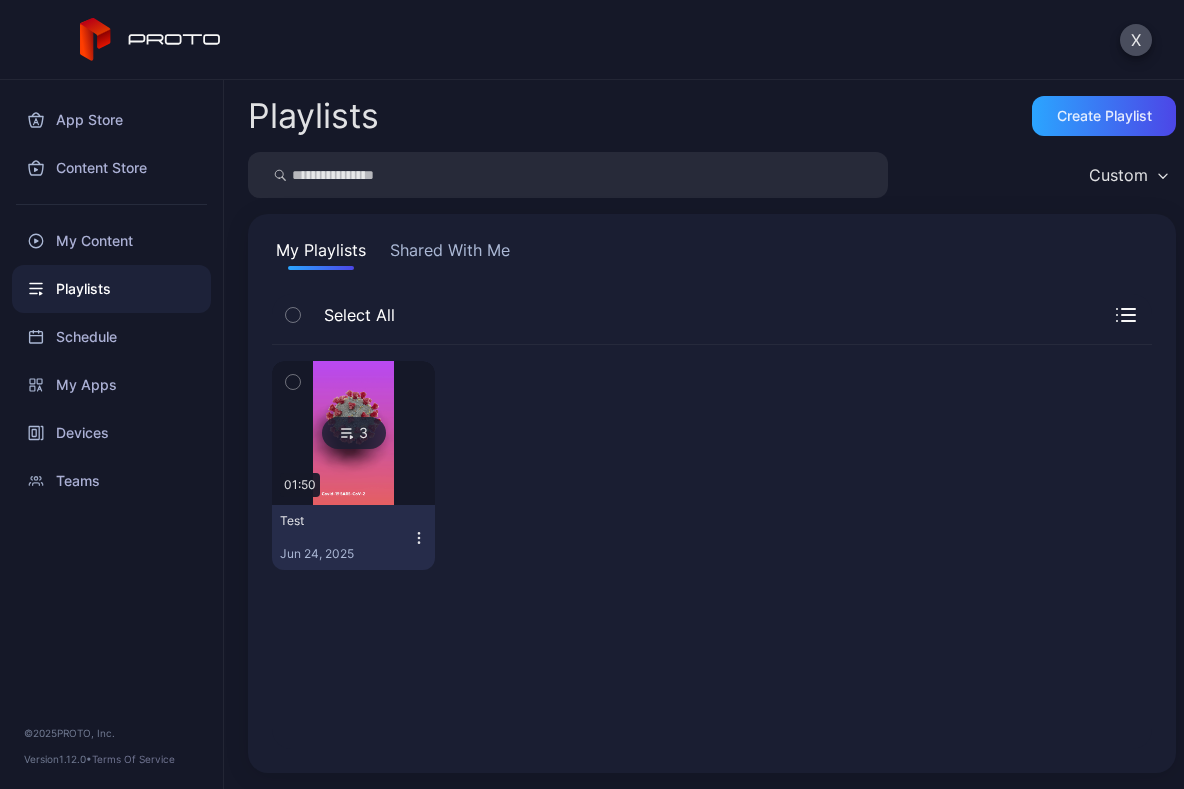 click on "Shared With Me" at bounding box center [450, 254] 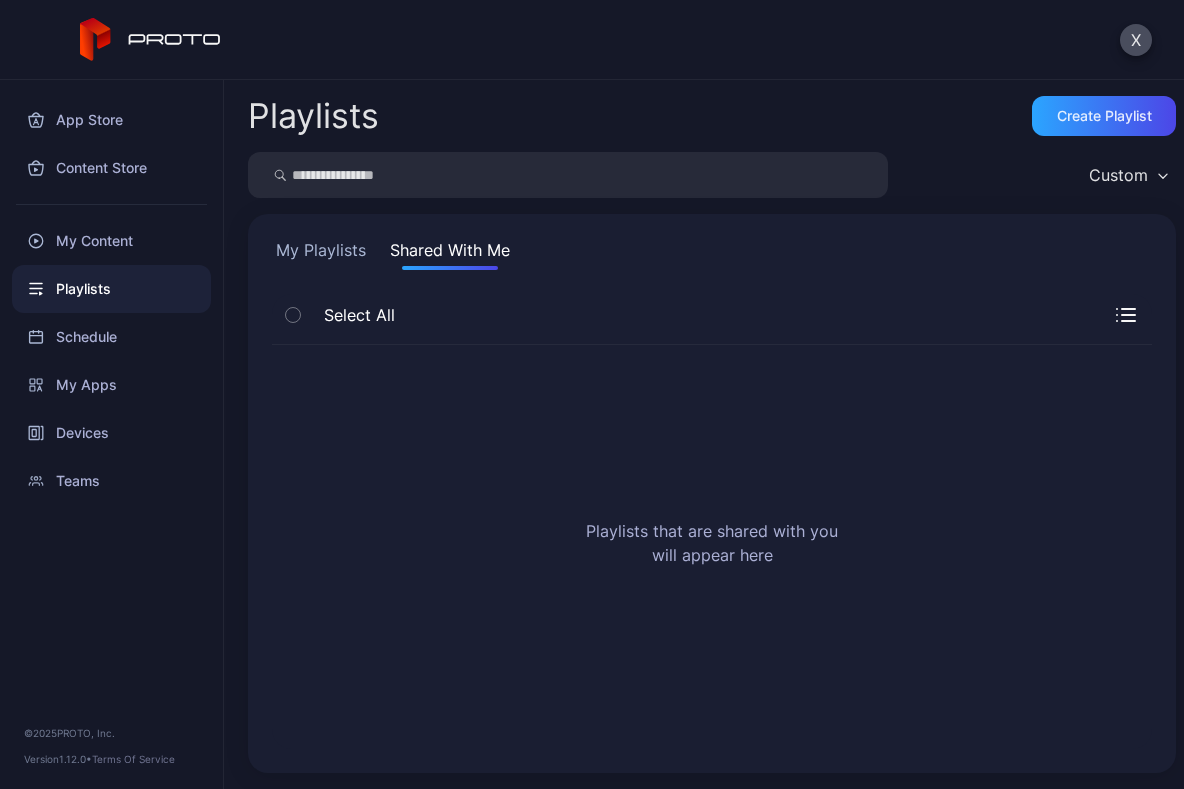 click on "My Playlists" at bounding box center (321, 254) 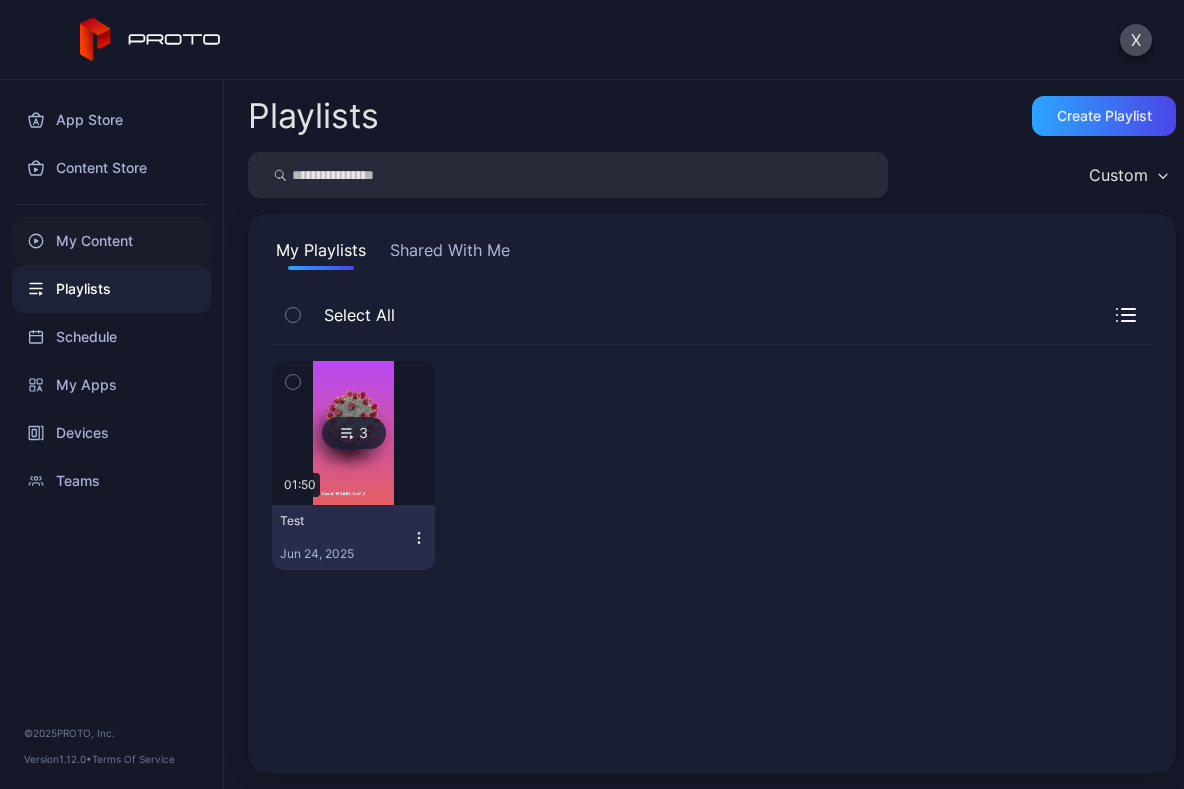 click on "My Content" at bounding box center [111, 241] 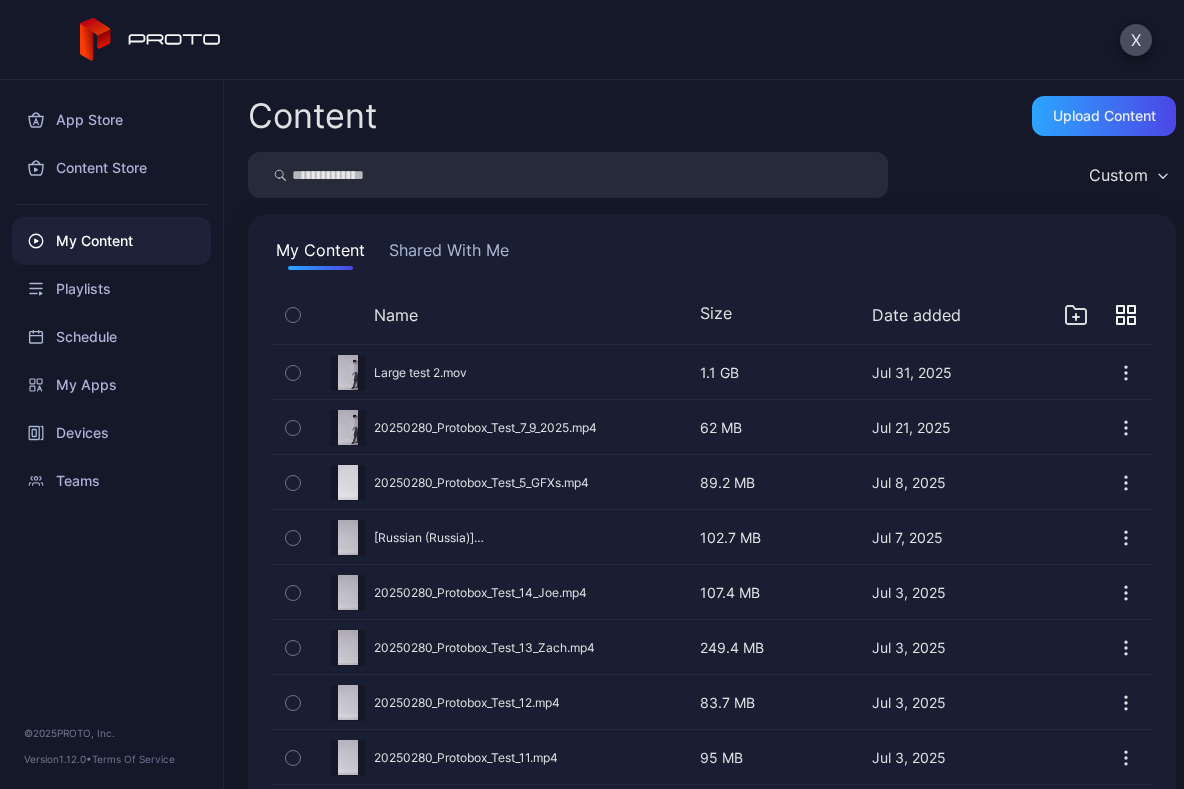 click on "Preview" at bounding box center (712, 372) 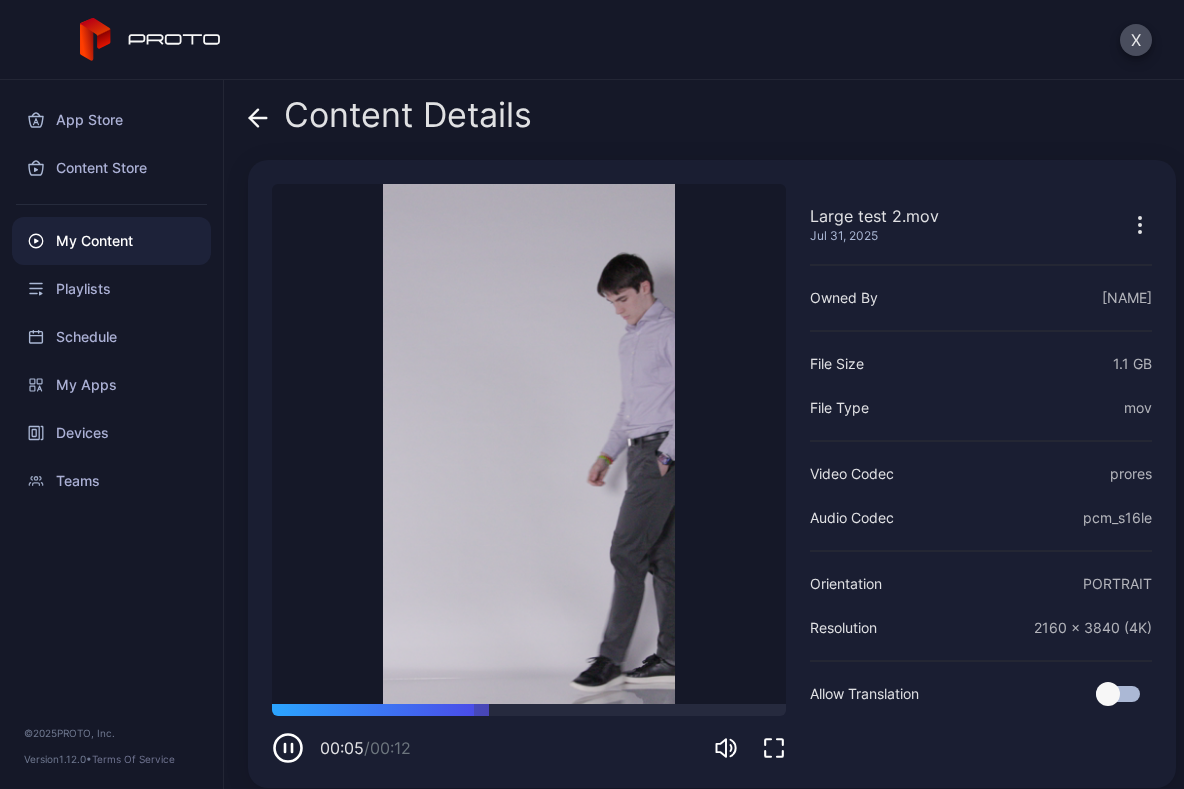 click 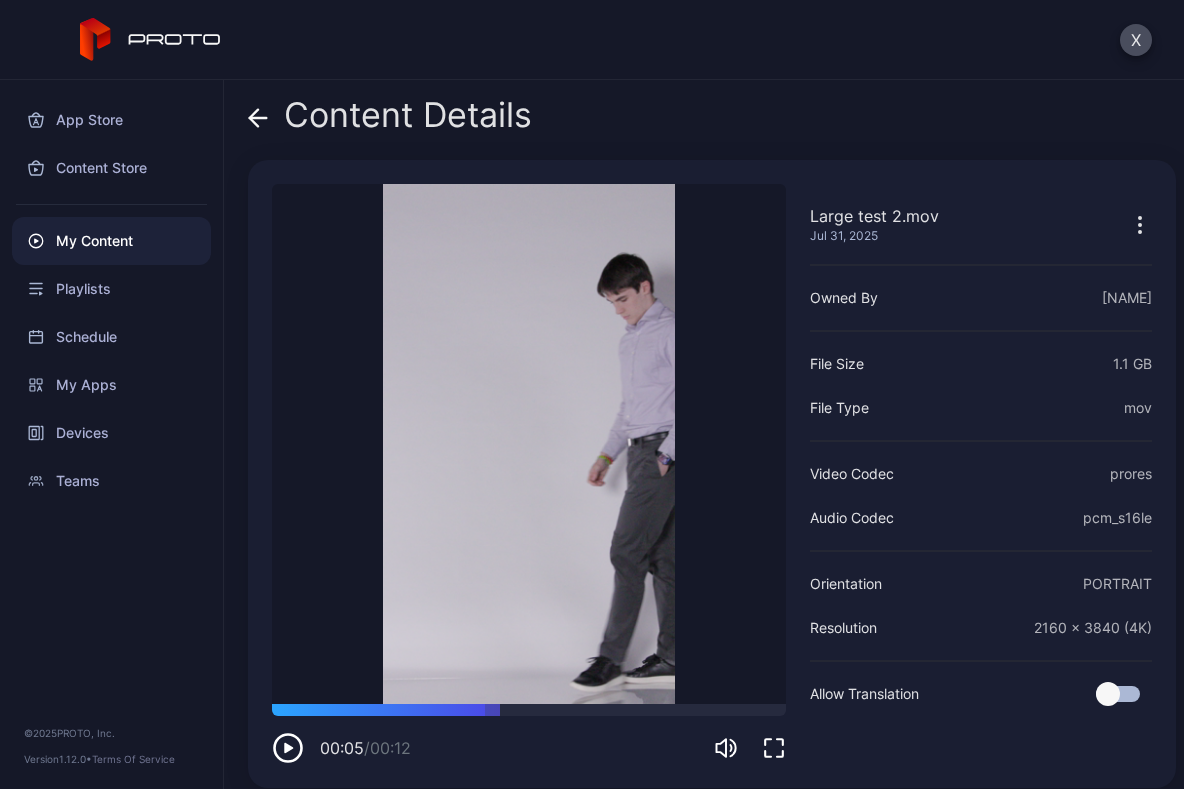 click 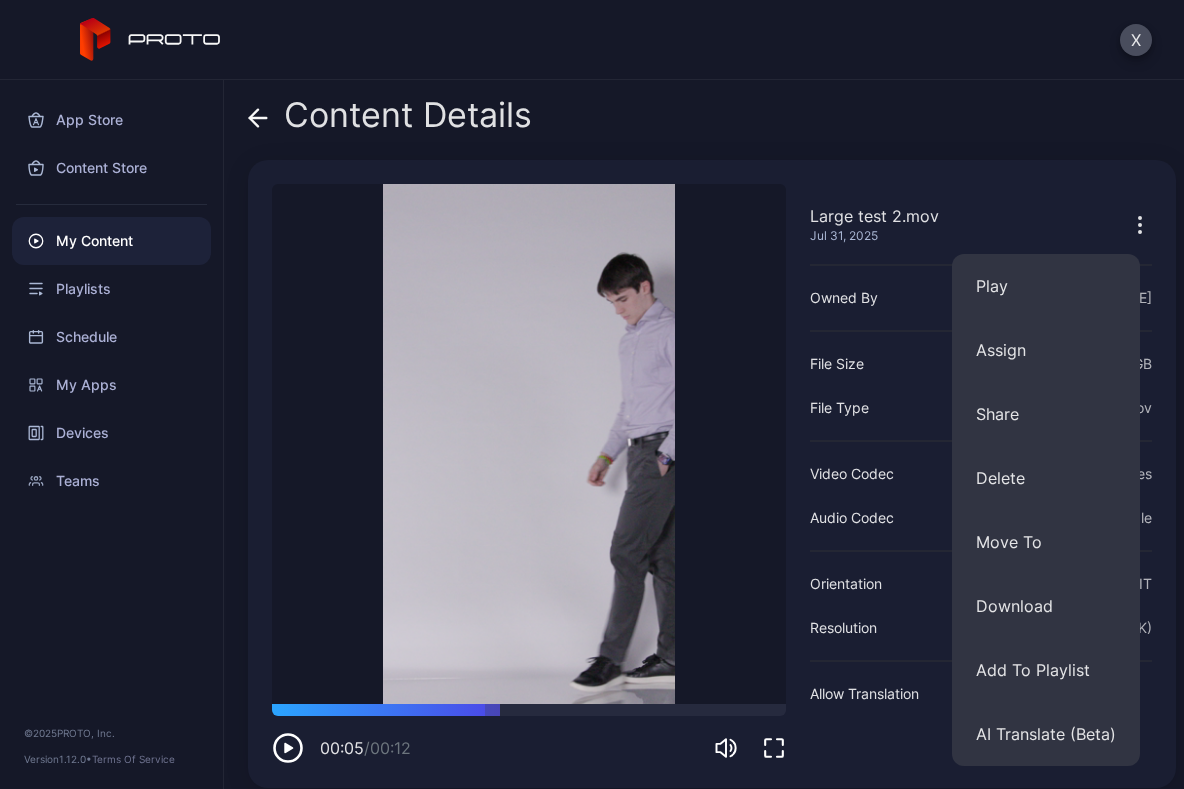 click on "Content Details Large test 2.mov Jul 31, 2025 Sorry, your browser doesn‘t support embedded videos 00:05  /  00:12 Large test 2.mov Jul 31, 2025 Owned By [NAME] File Size 1.1 GB File Type mov Video Codec prores Audio Codec pcm_s16le Orientation PORTRAIT Resolution 2160 x 3840 (4K) Allow Translation Play Assign Share Delete Move To Download Add To Playlist AI Translate (Beta)" at bounding box center [704, 434] 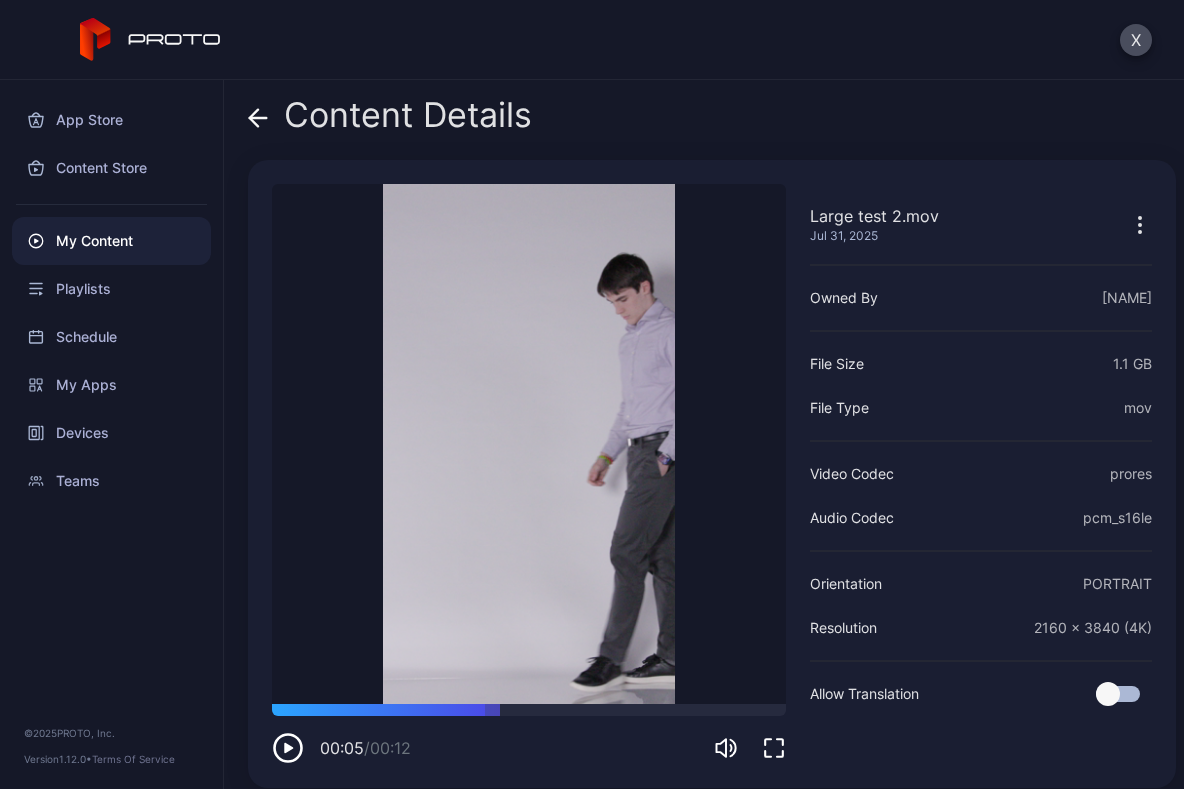 click 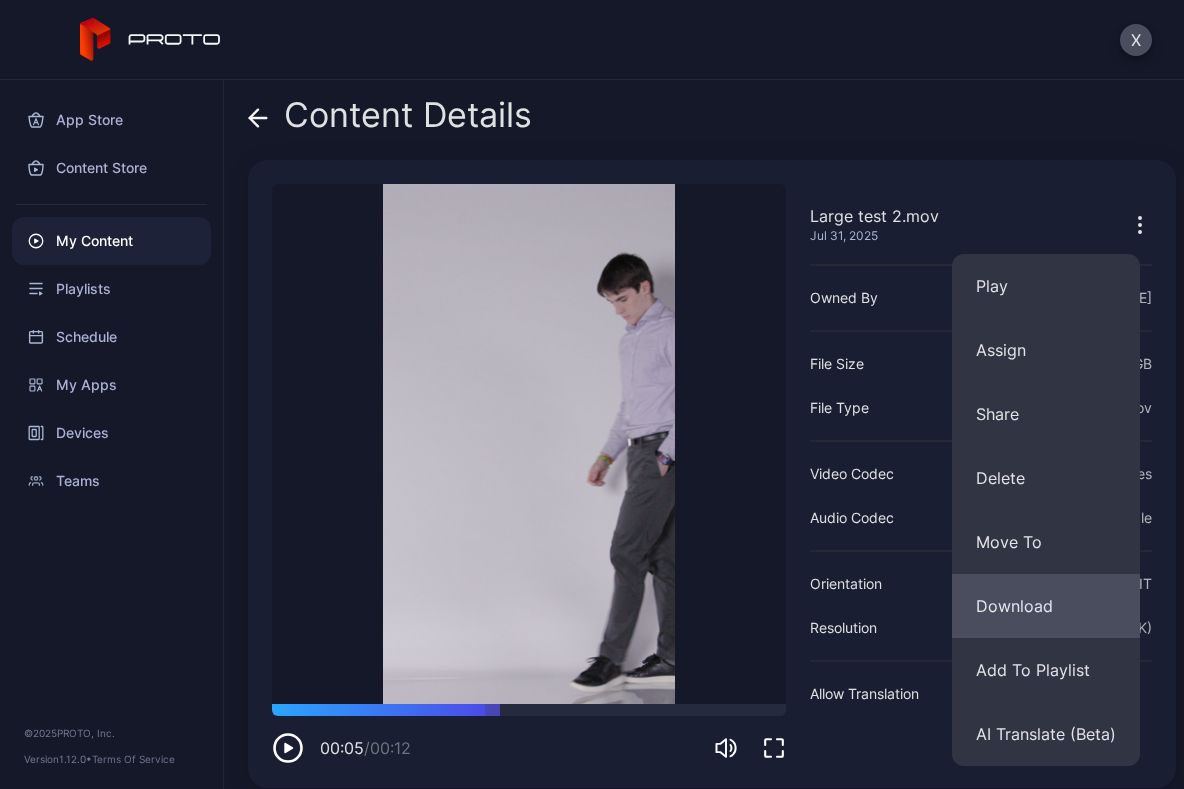 click on "Download" at bounding box center [1046, 606] 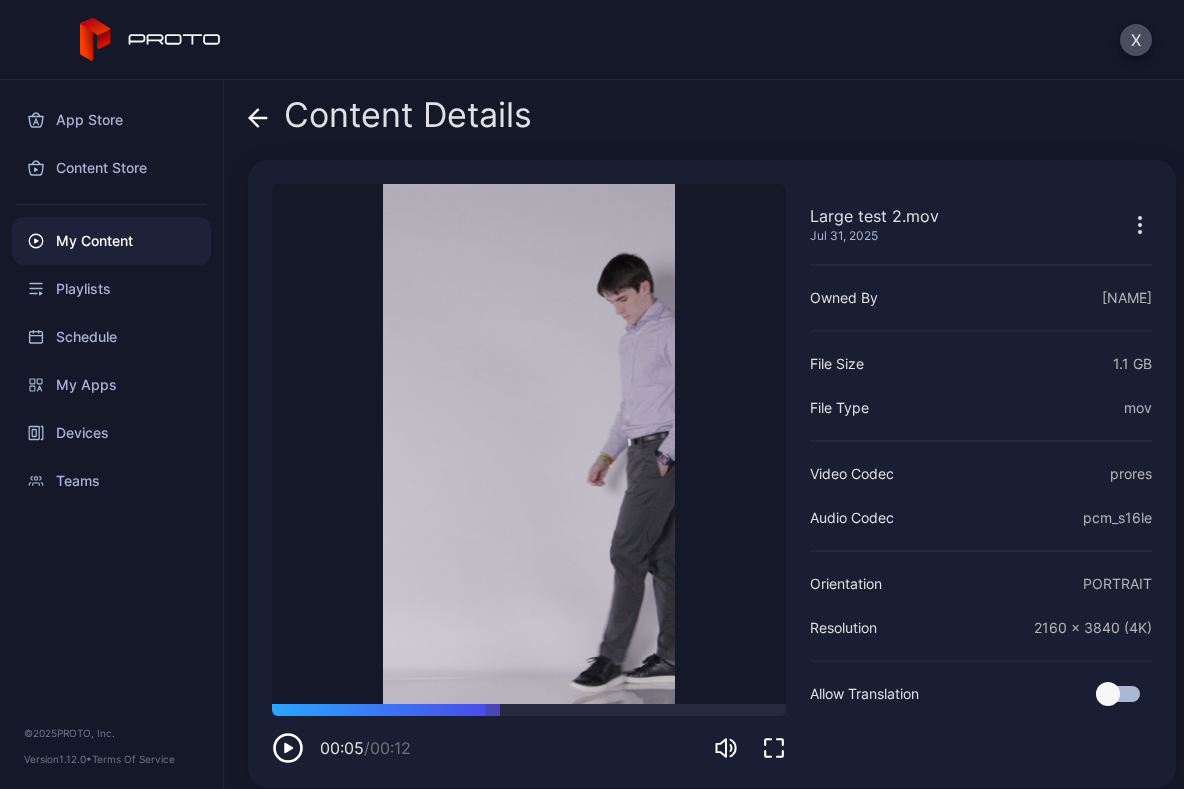 click 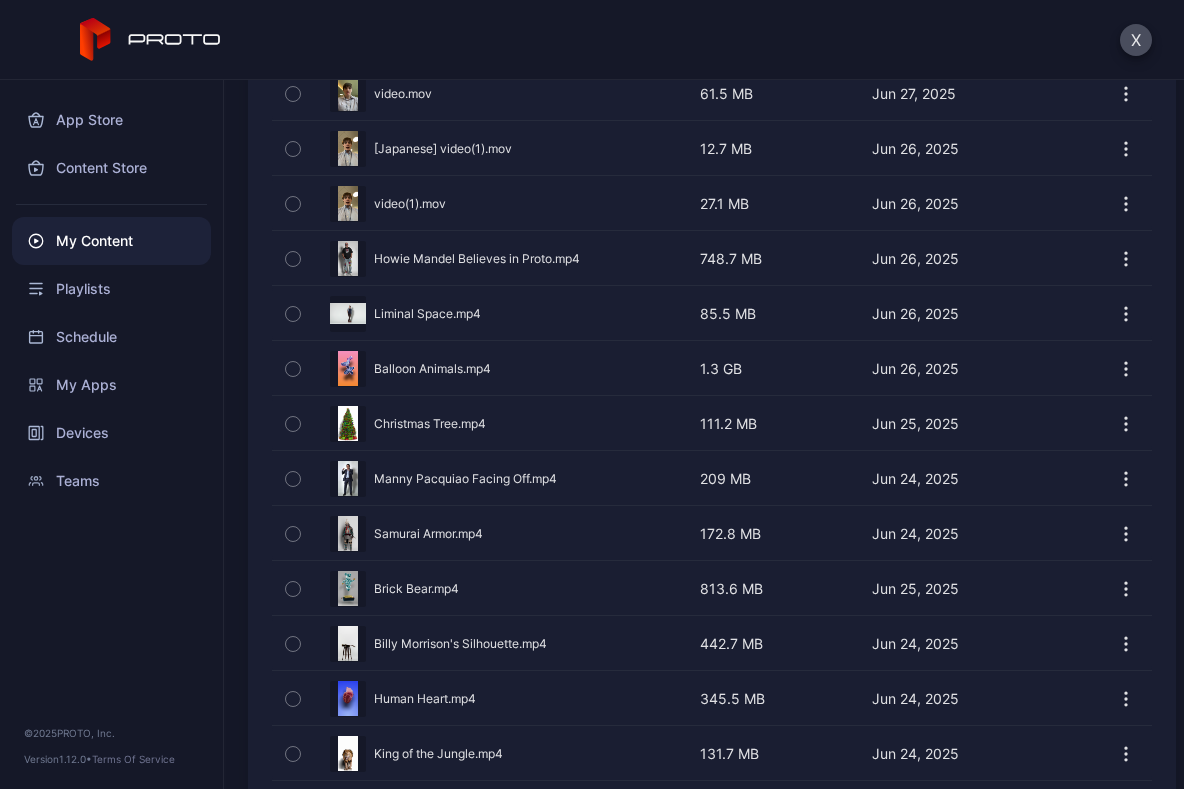 scroll, scrollTop: 1800, scrollLeft: 0, axis: vertical 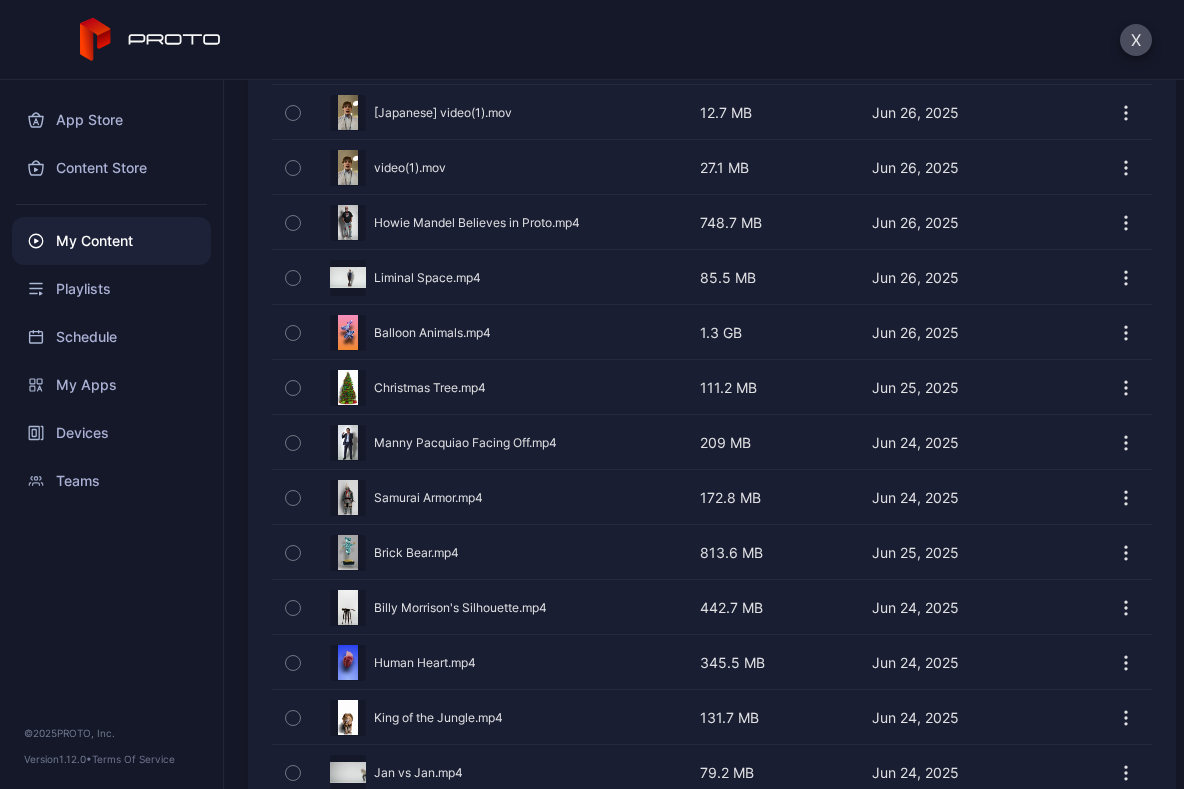 click on "Preview" at bounding box center (712, 442) 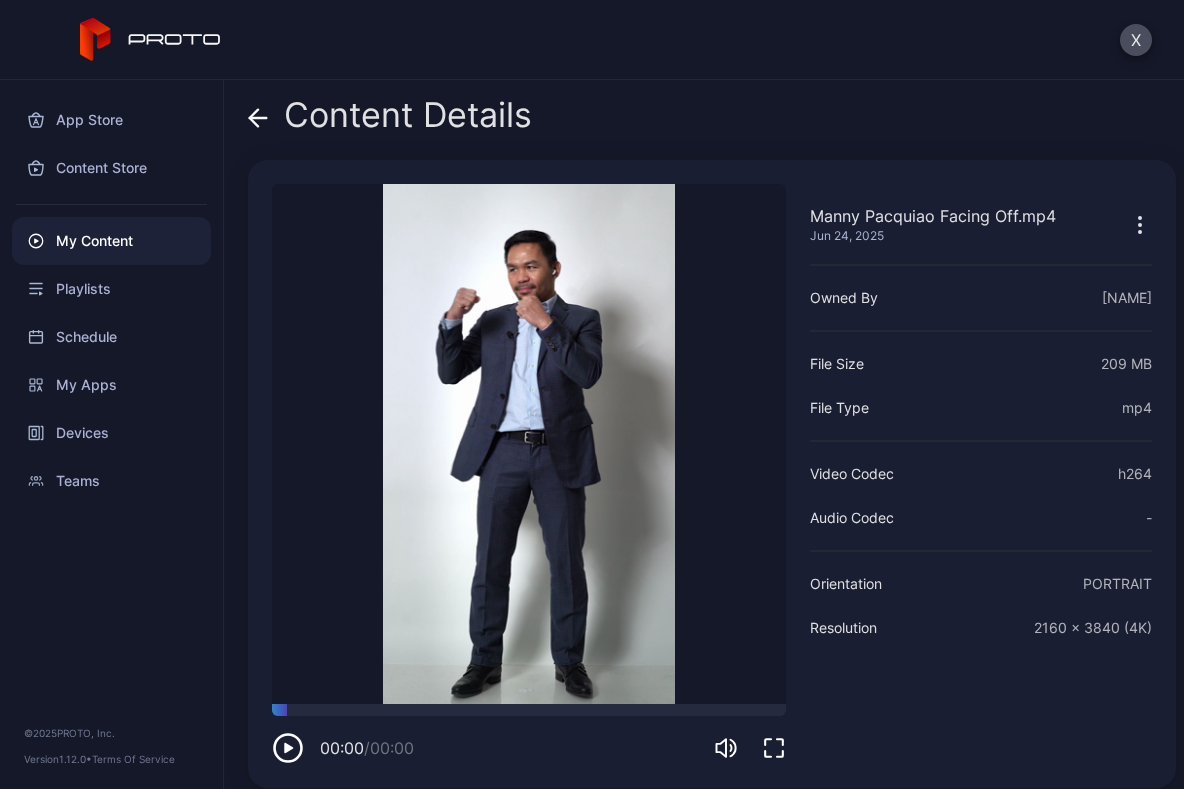 click 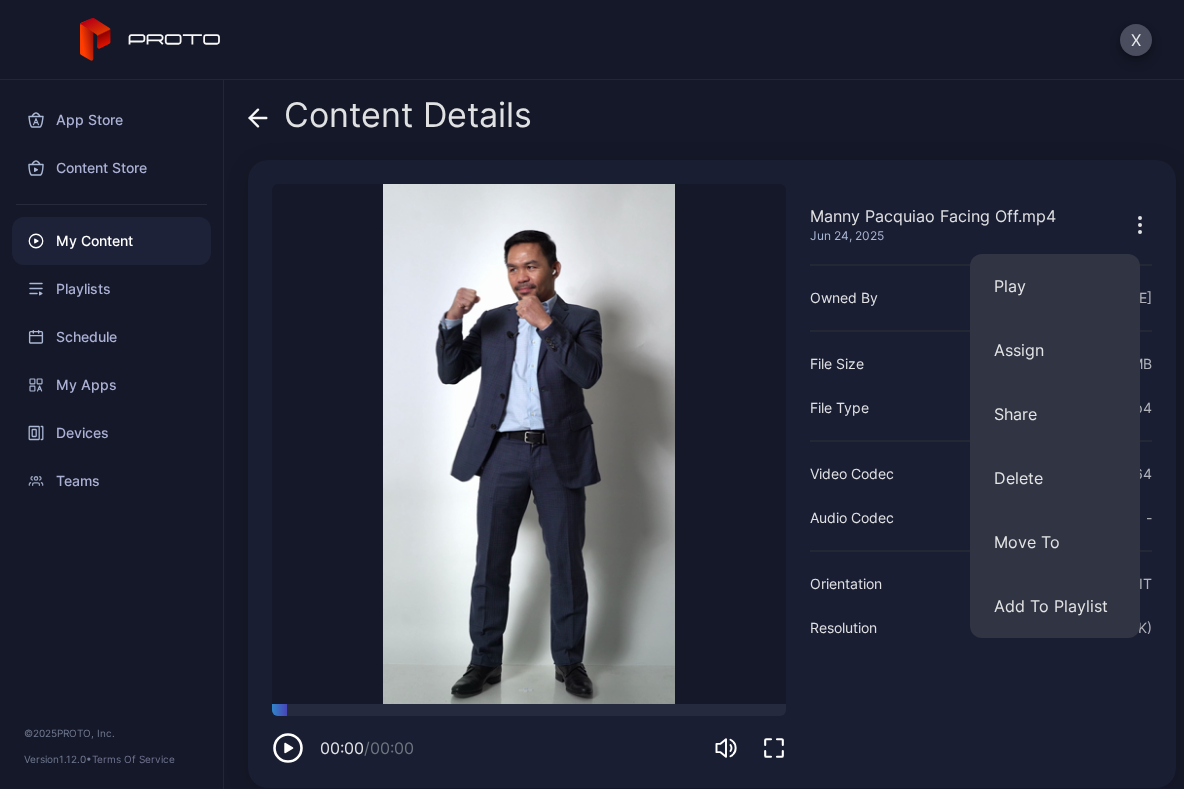 click on "Content Details Manny Pacquiao Facing Off.mp4 Jun 24, 2025 Sorry, your browser doesn‘t support embedded videos 00:00  /  00:00 Manny Pacquiao Facing Off.mp4 Jun 24, 2025 Owned By [NAME] File Size 209 MB File Type mp4 Video Codec h264 Audio Codec - Orientation PORTRAIT Resolution 2160 x 3840 (4K) Play Assign Share Delete Move To Add To Playlist" at bounding box center [704, 434] 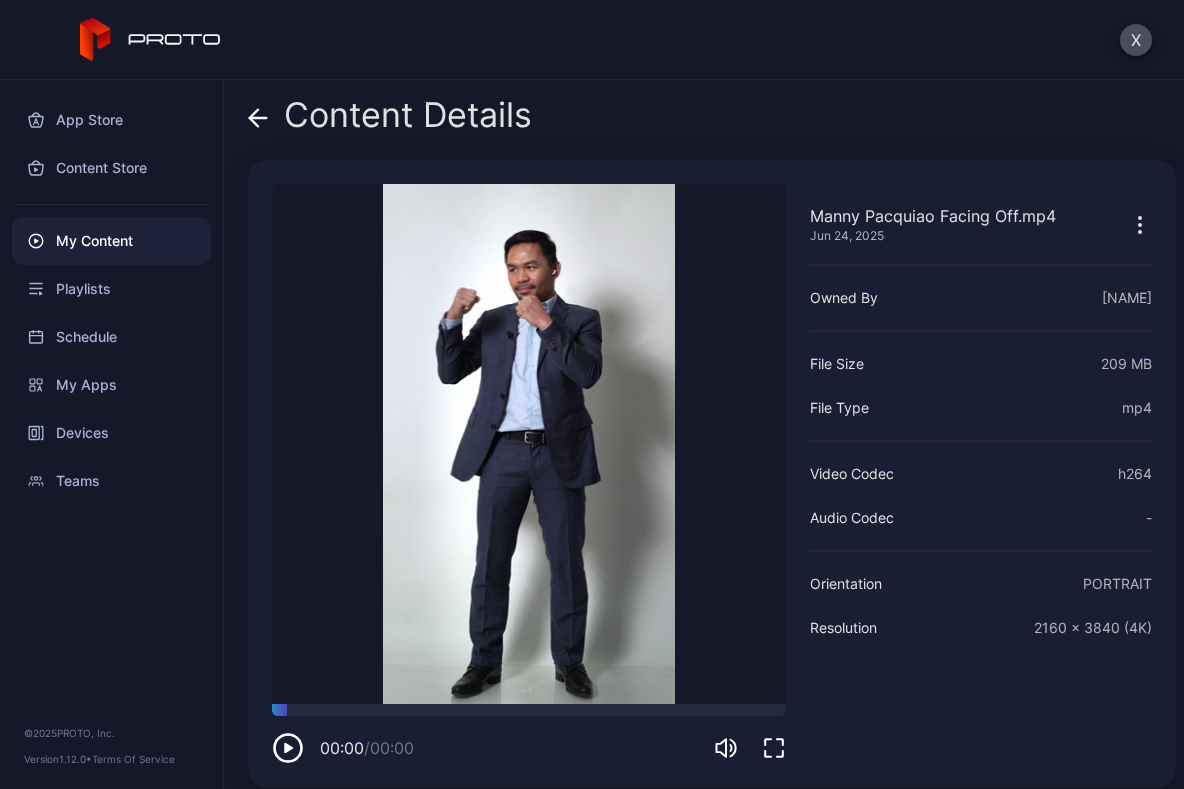 click 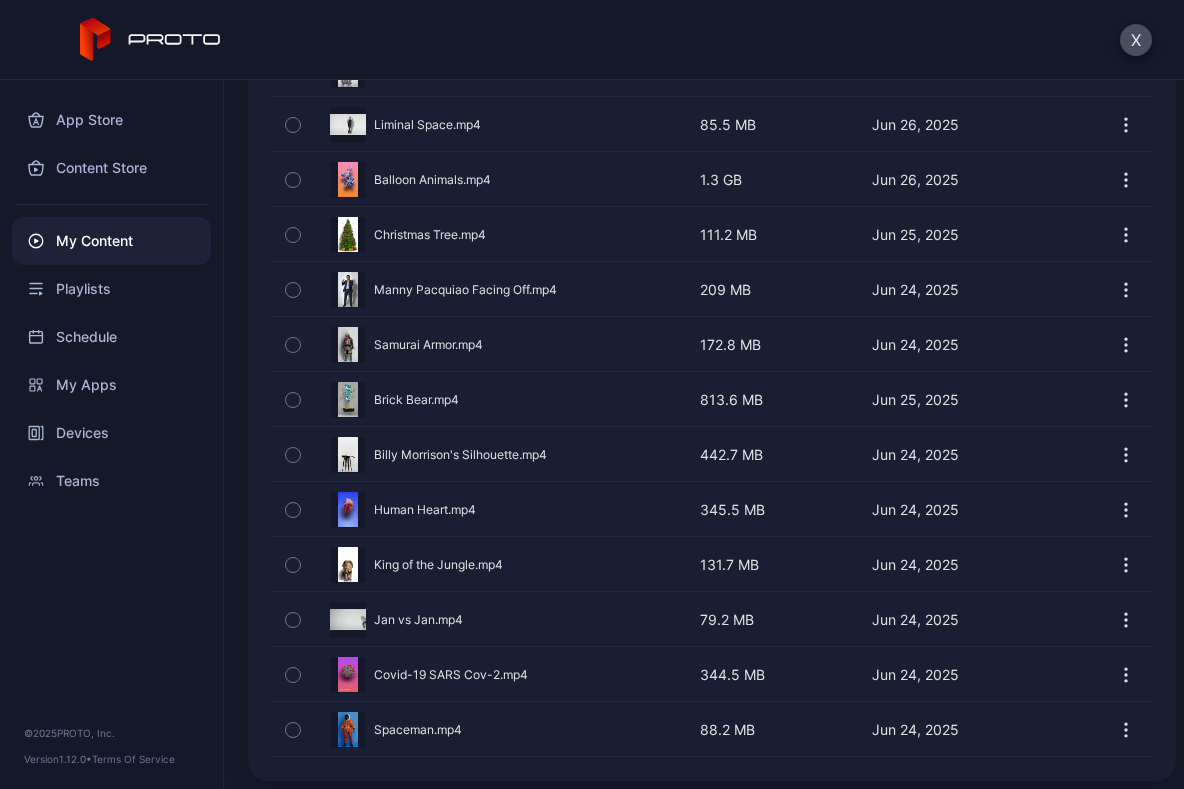 scroll, scrollTop: 1961, scrollLeft: 0, axis: vertical 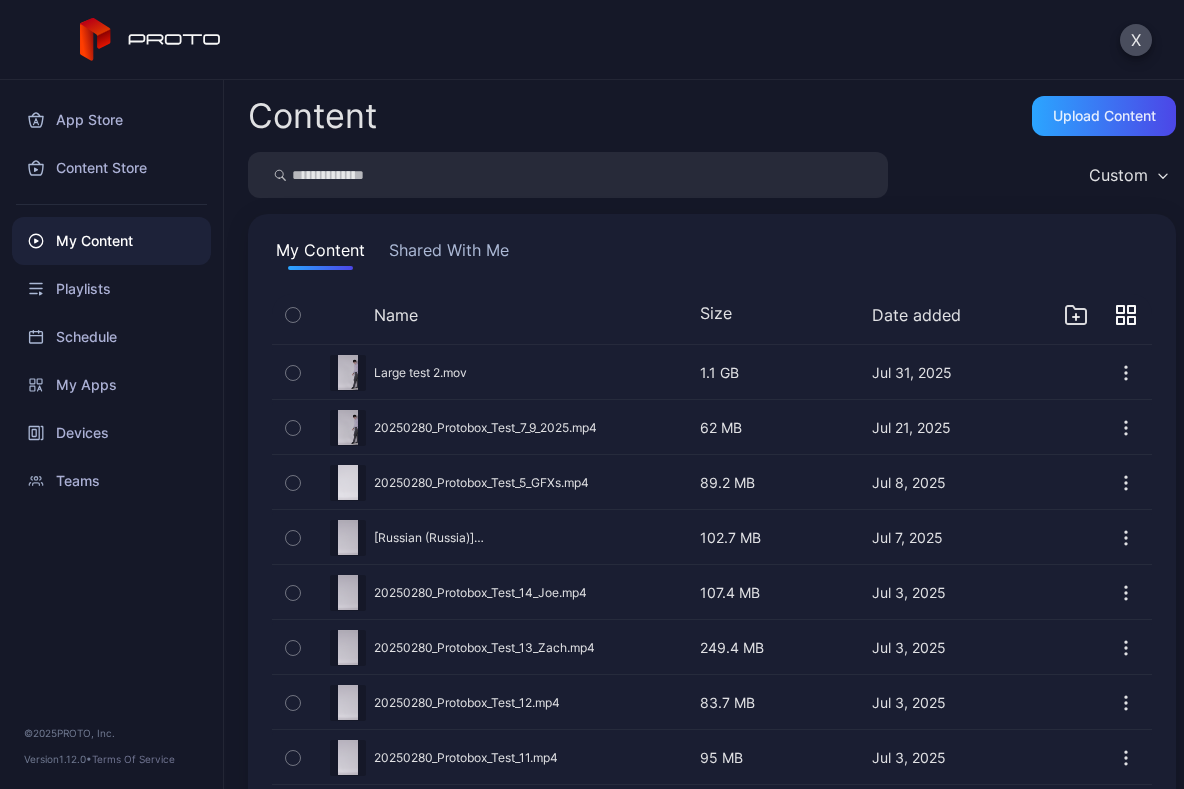 click on "Name Size Date added" at bounding box center [733, 315] 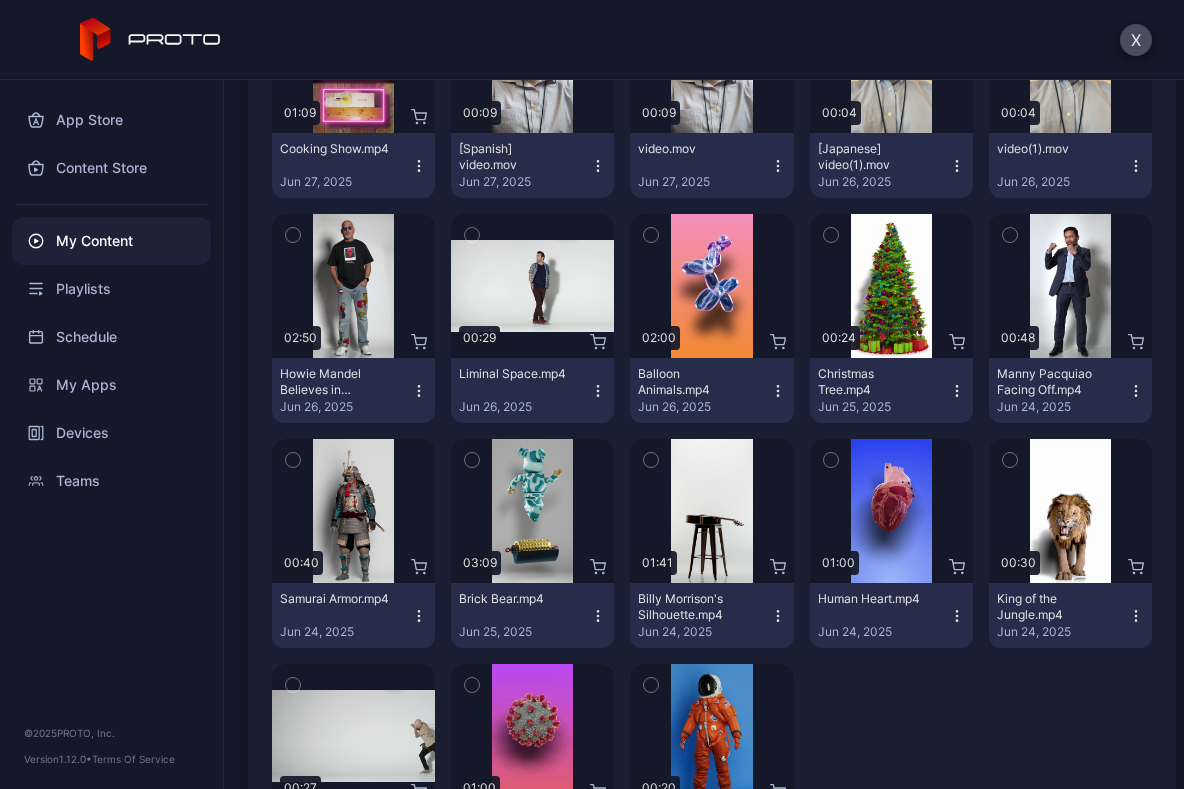 scroll, scrollTop: 1637, scrollLeft: 0, axis: vertical 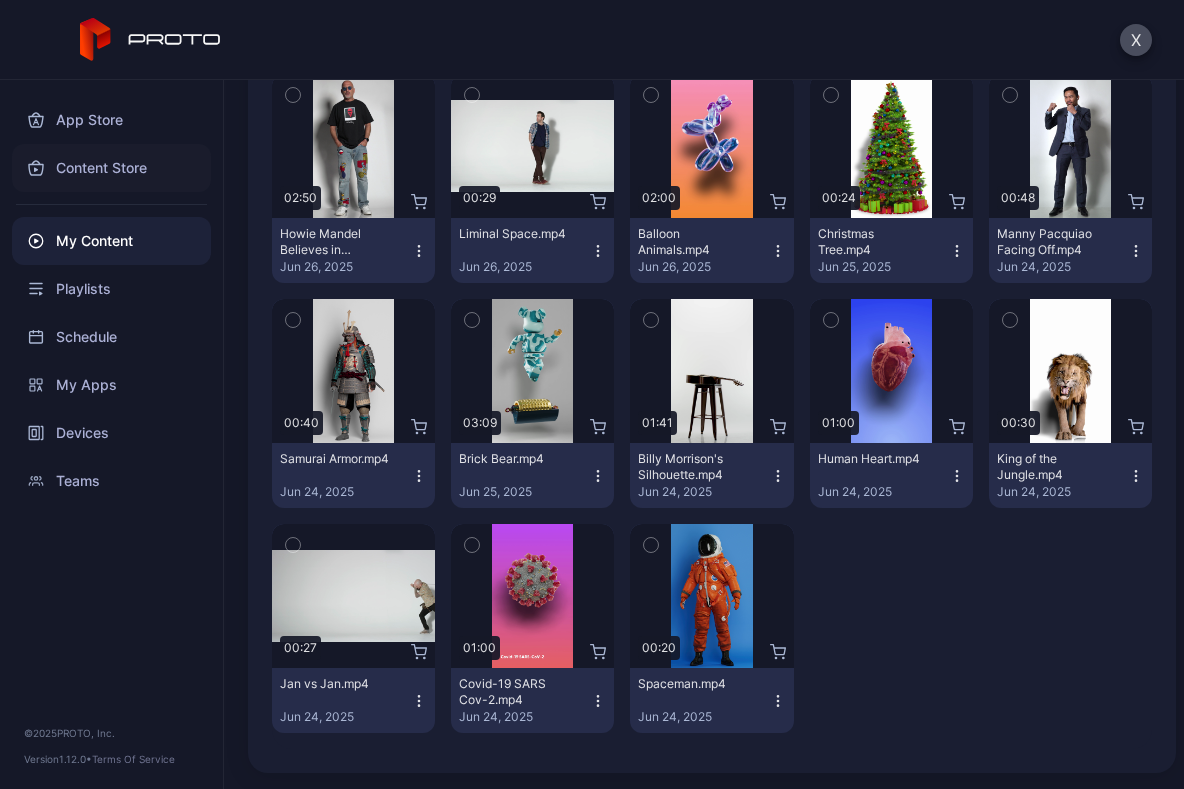 click on "Content Store" at bounding box center [111, 168] 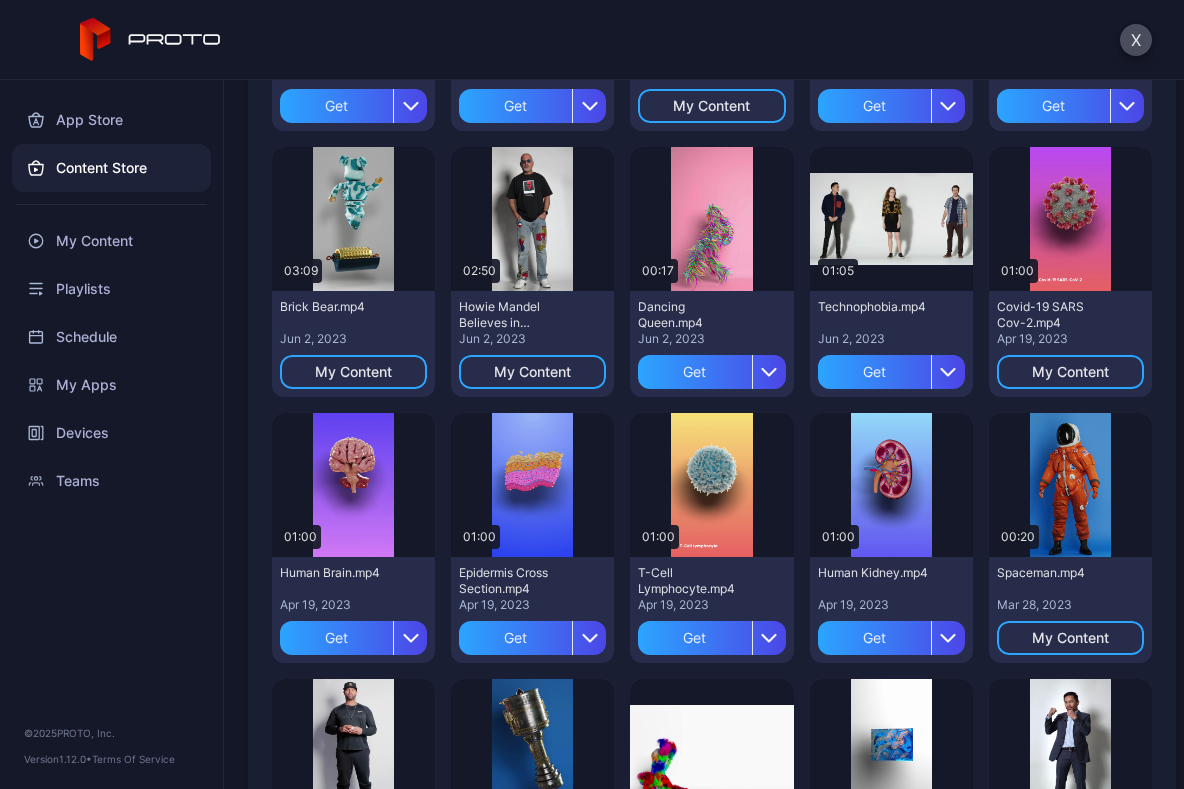 scroll, scrollTop: 700, scrollLeft: 0, axis: vertical 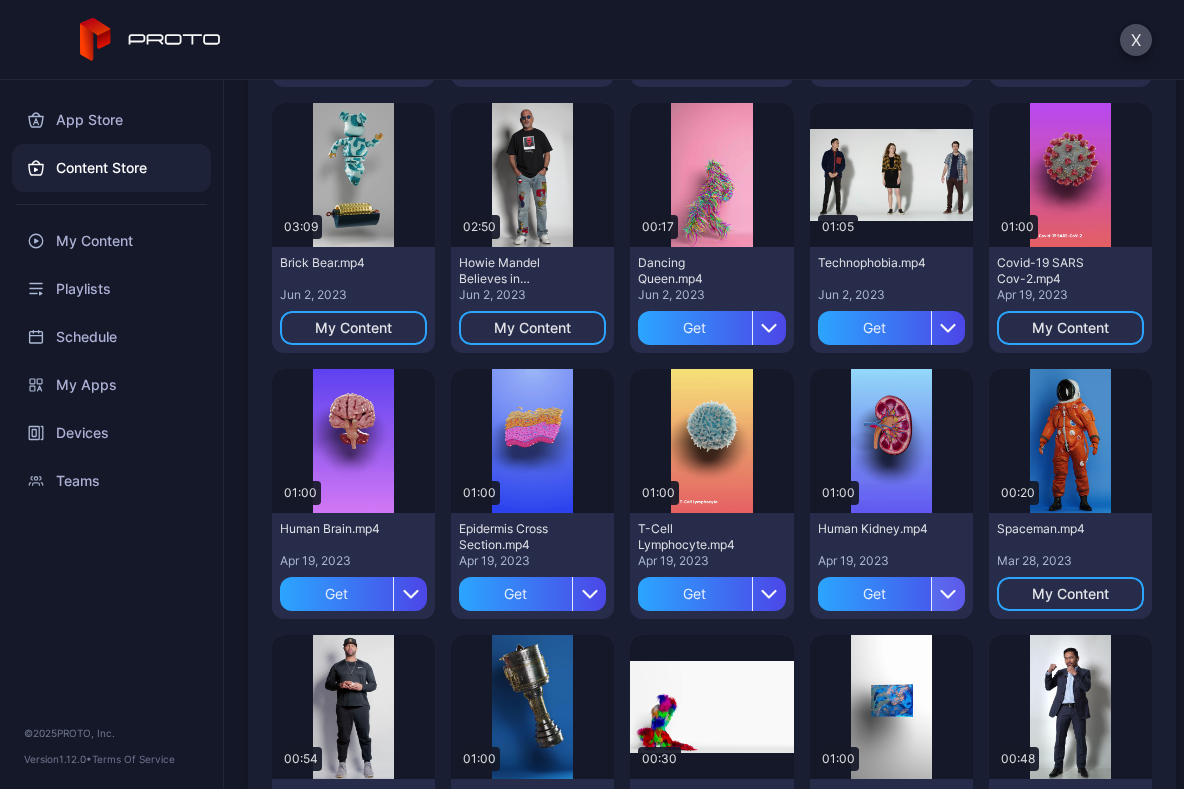 click 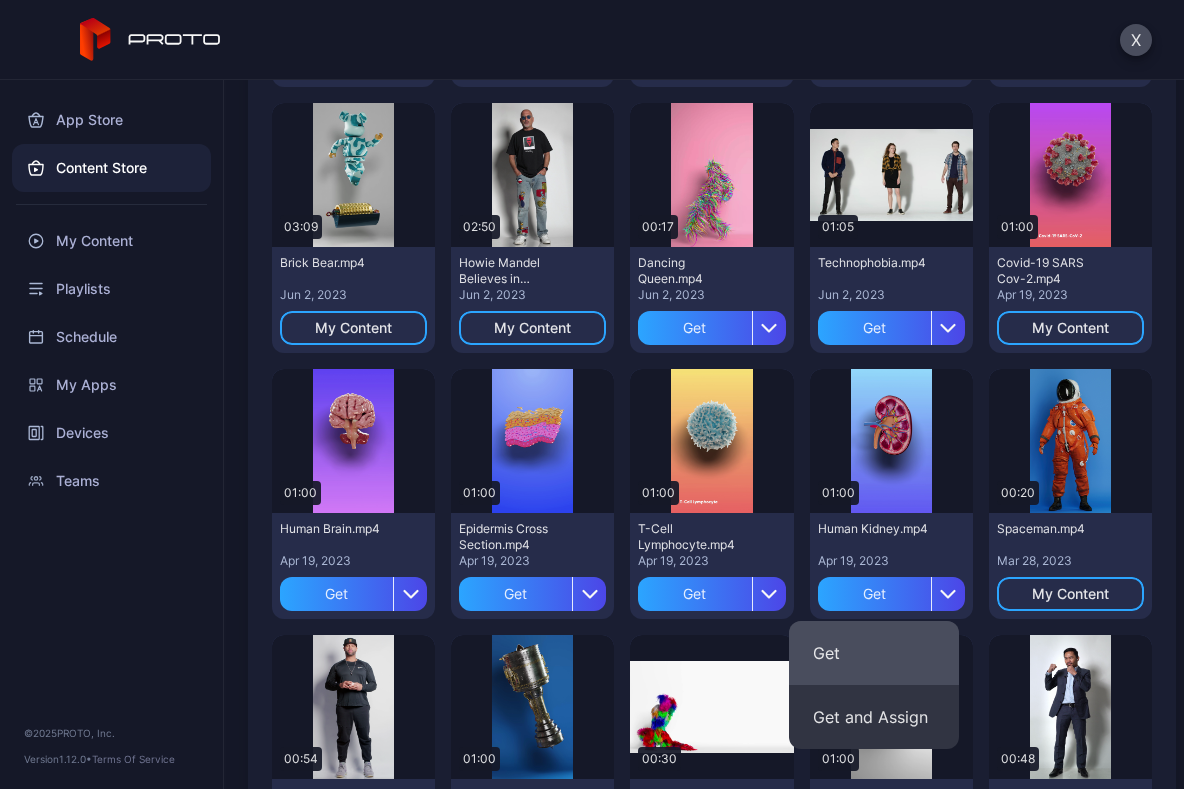 click on "Get" at bounding box center (874, 653) 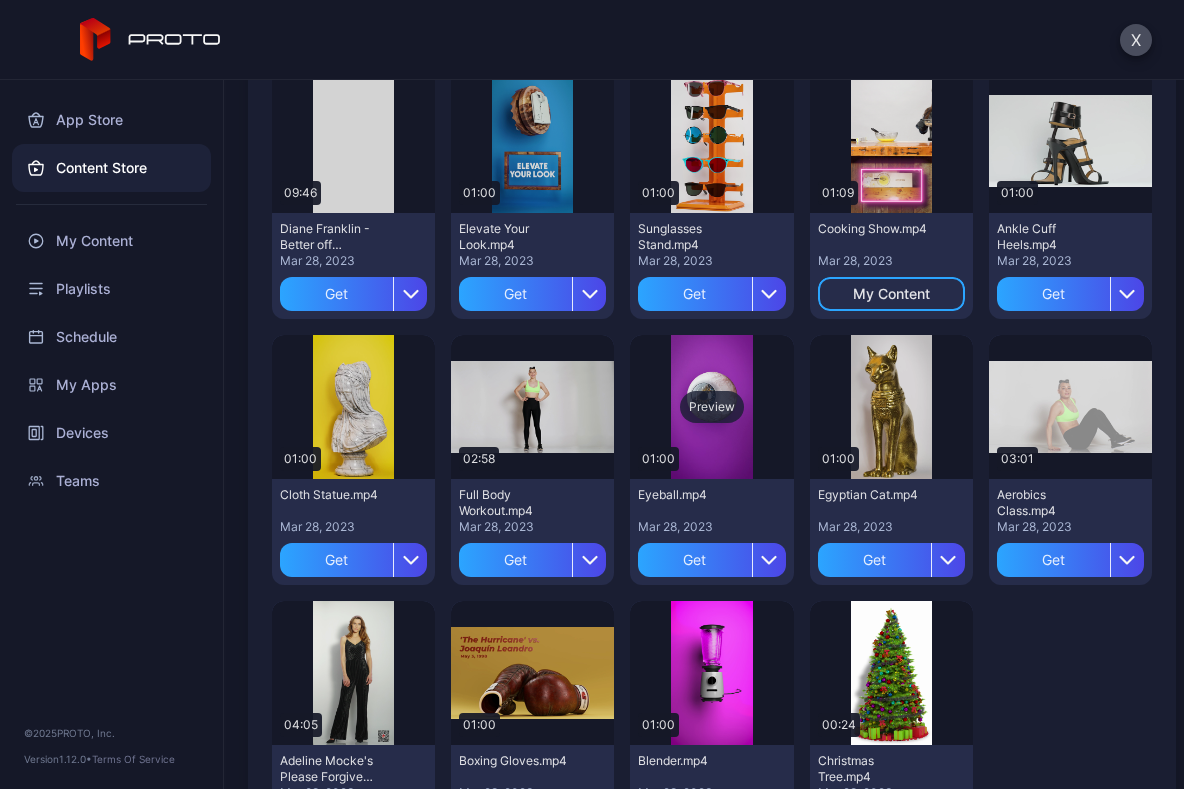 scroll, scrollTop: 4000, scrollLeft: 0, axis: vertical 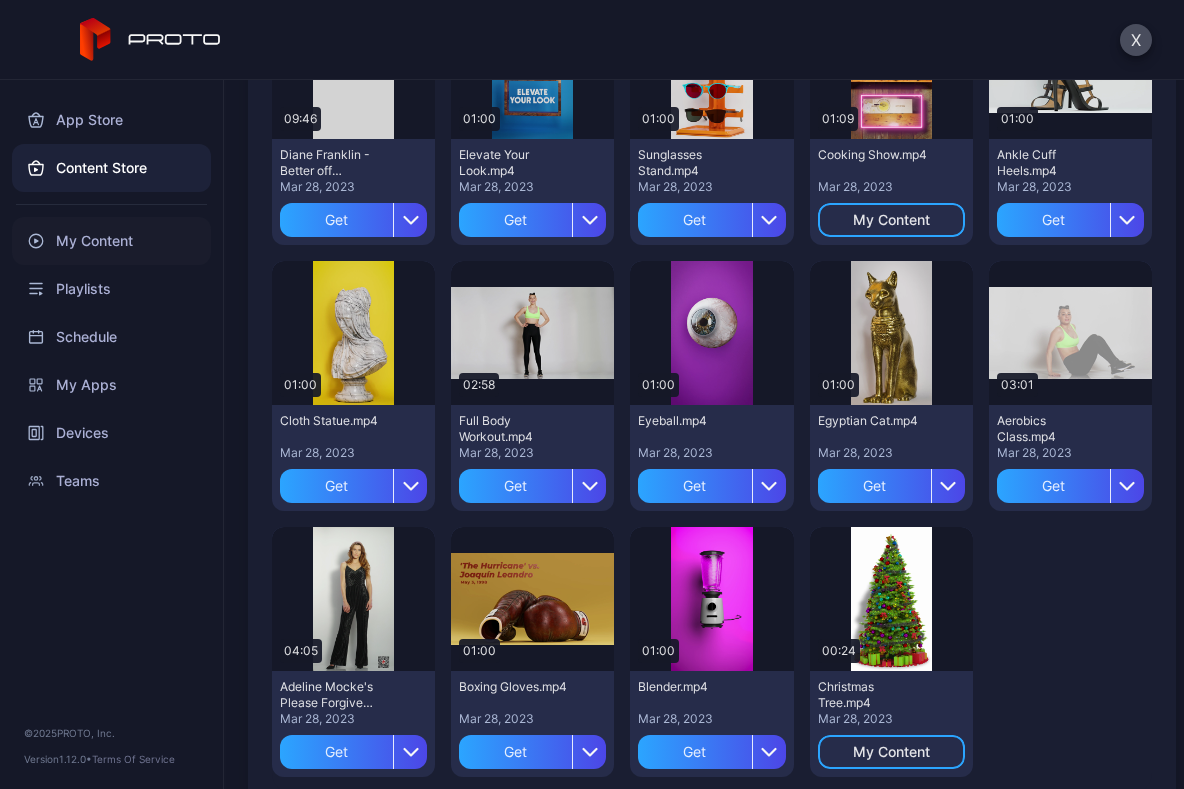 click on "My Content" at bounding box center (111, 241) 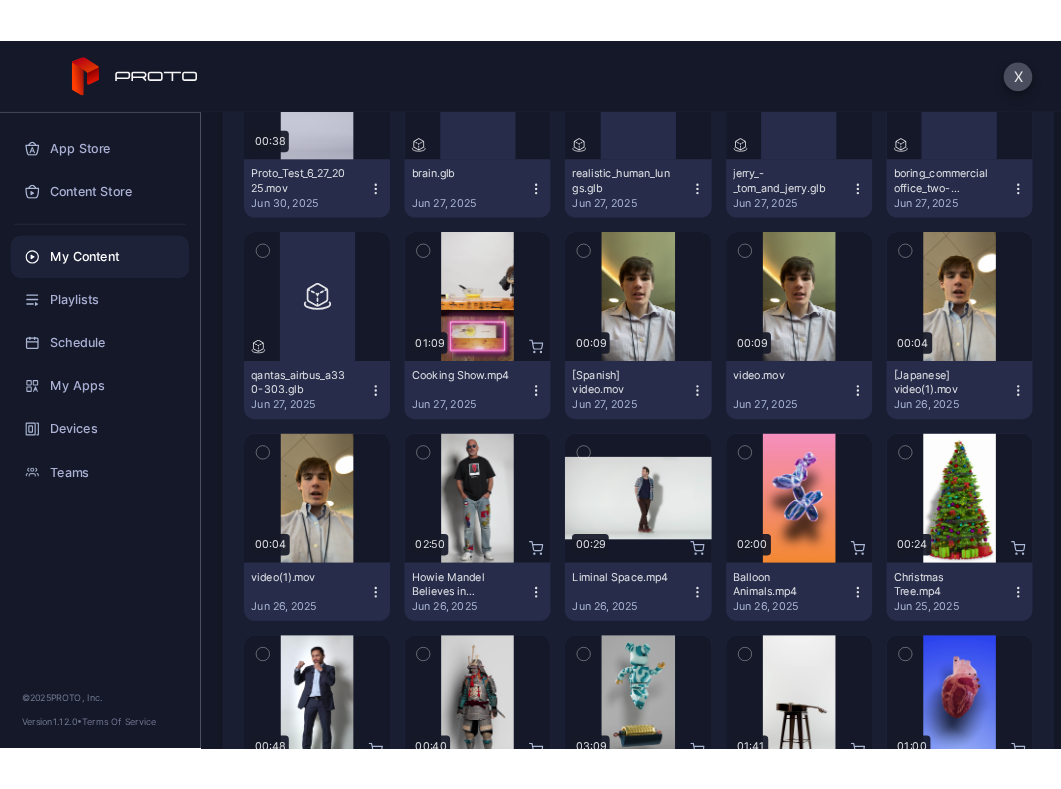 scroll, scrollTop: 1400, scrollLeft: 0, axis: vertical 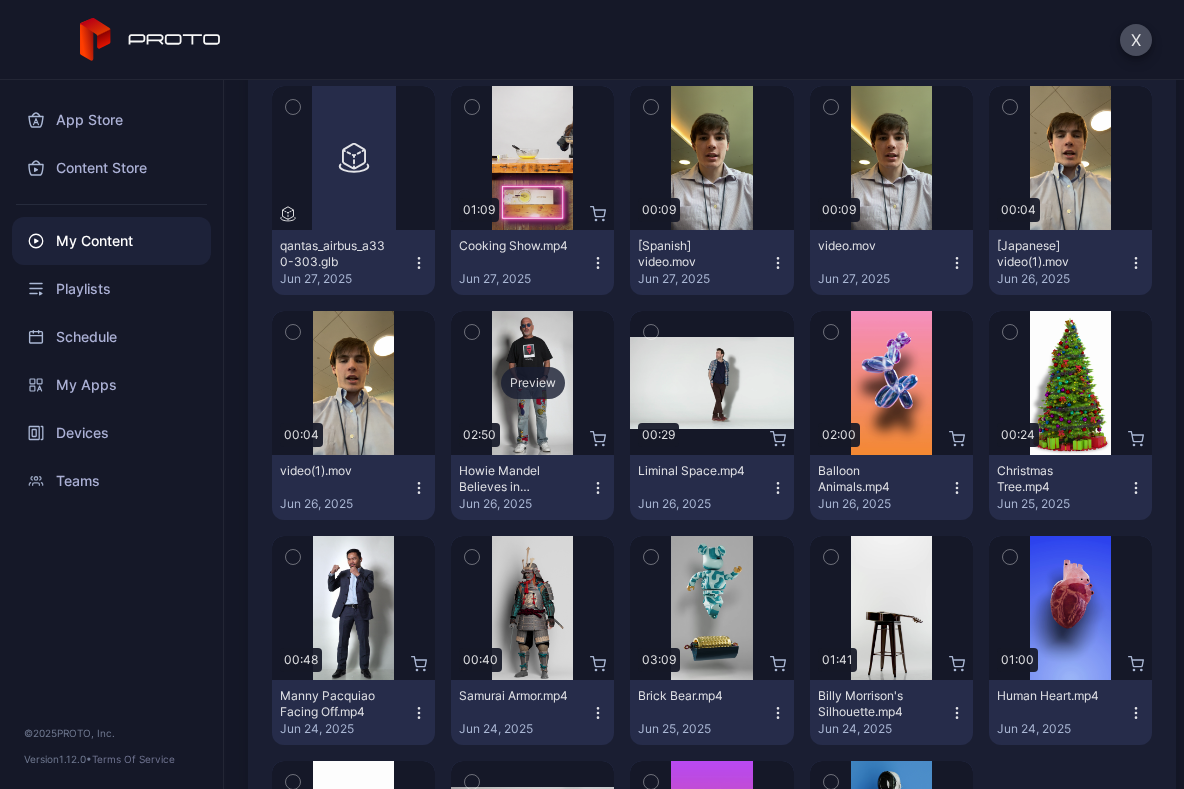 click on "Preview" at bounding box center [532, 383] 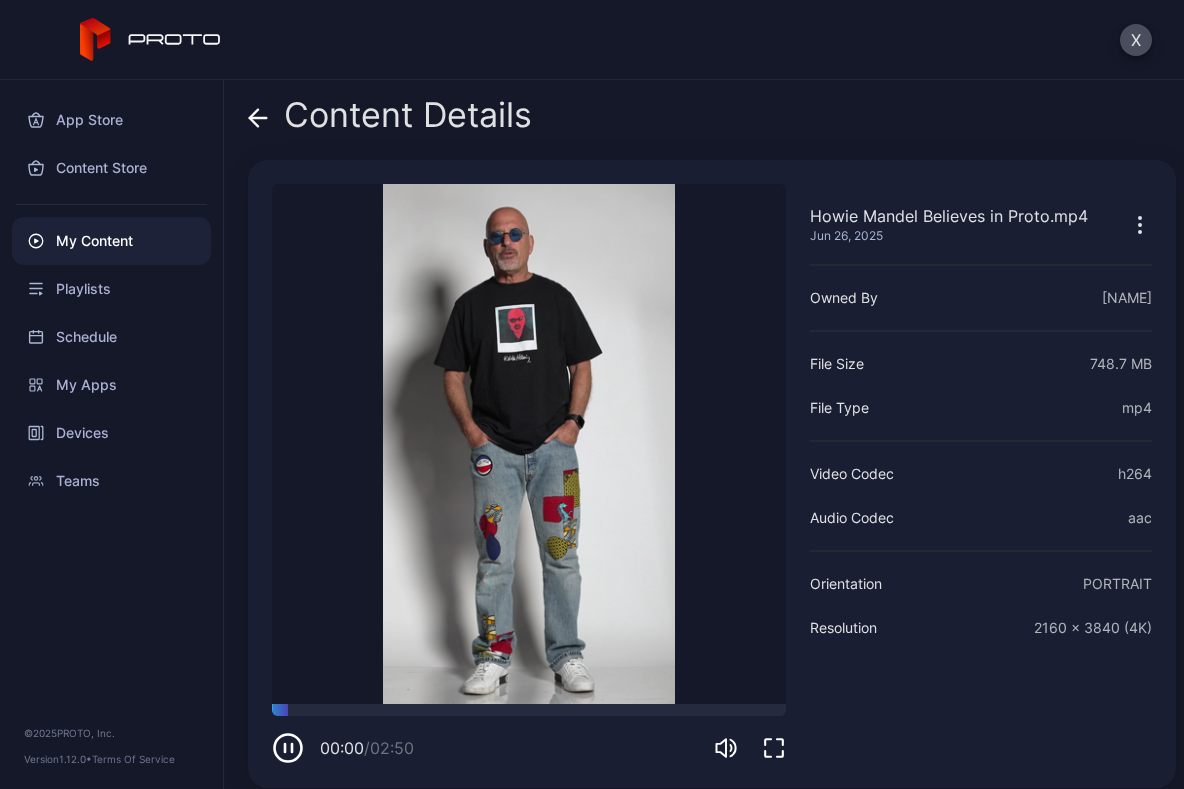 click 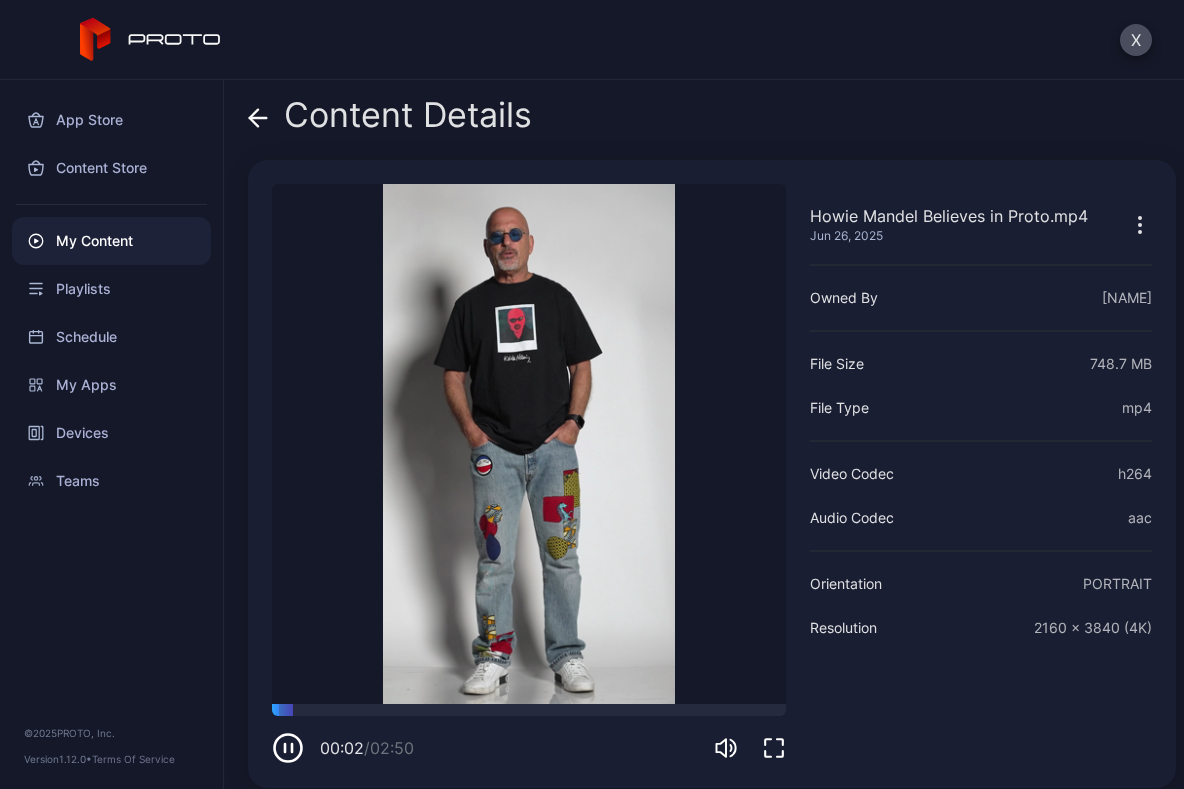 click on "Content Details" at bounding box center (712, 120) 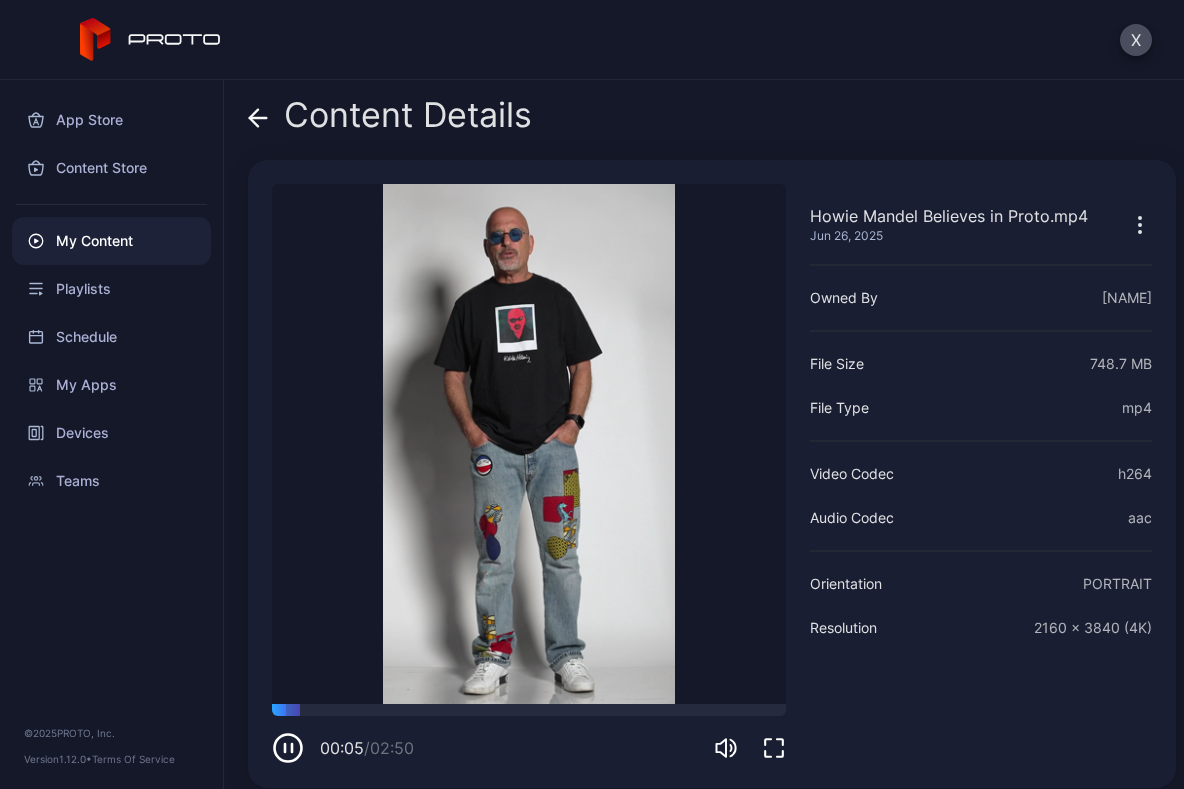 click 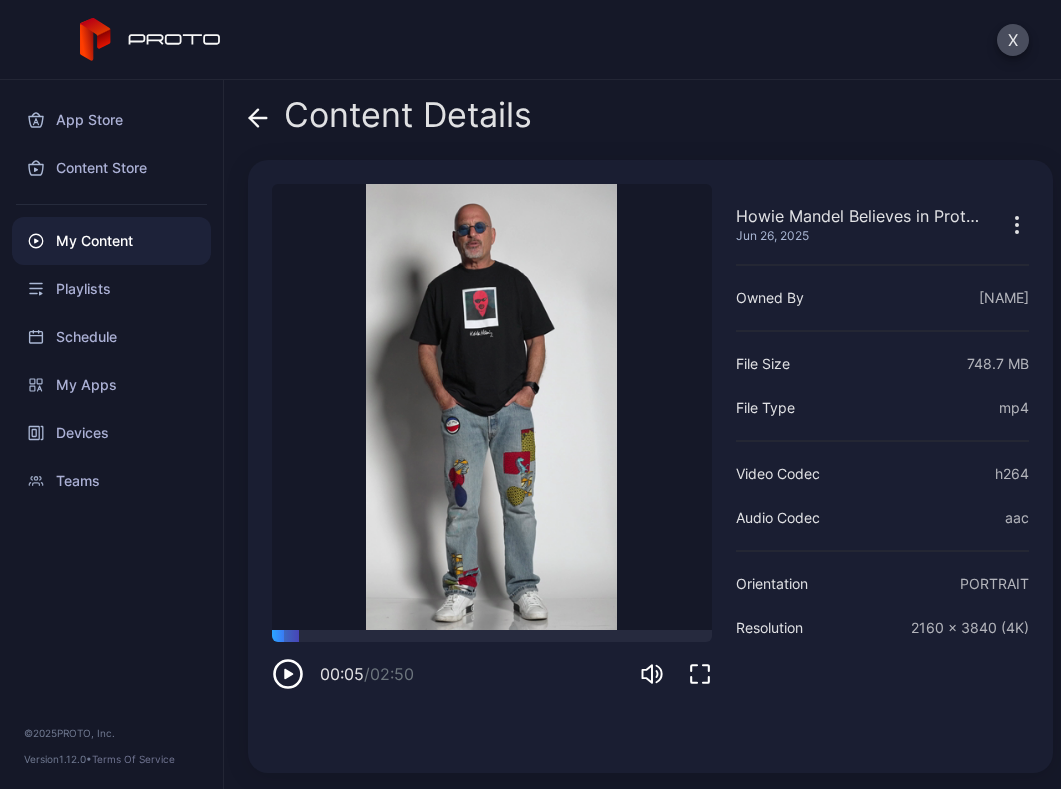 click 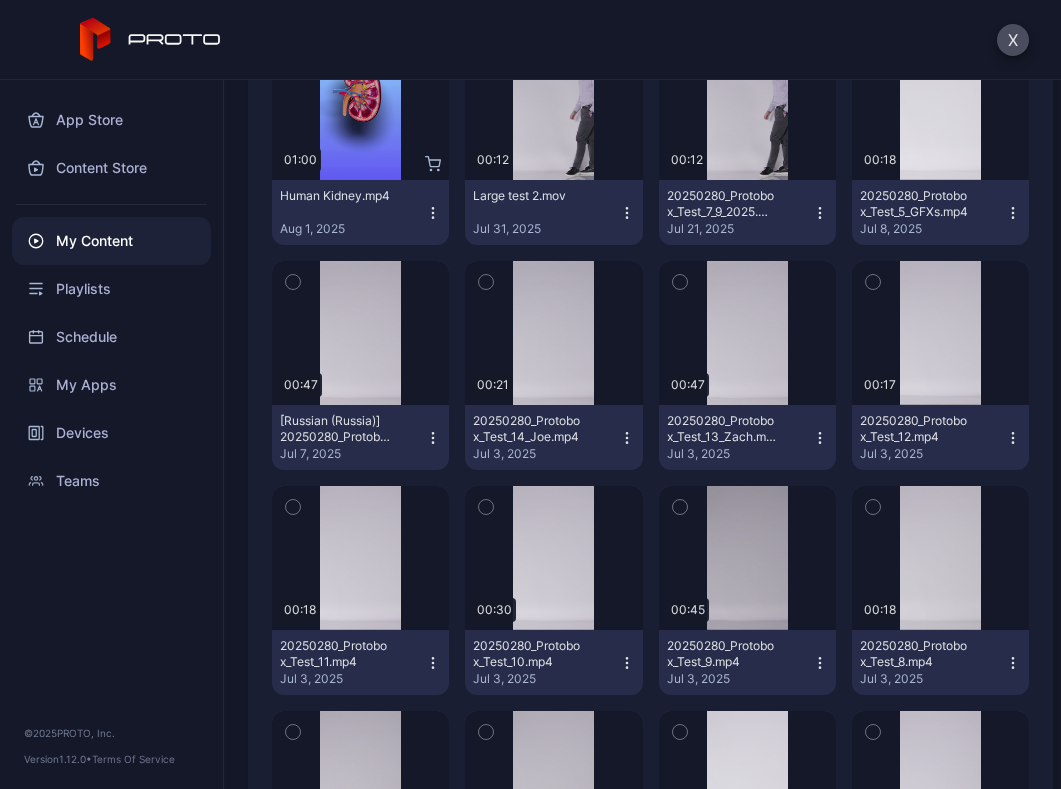 scroll, scrollTop: 0, scrollLeft: 0, axis: both 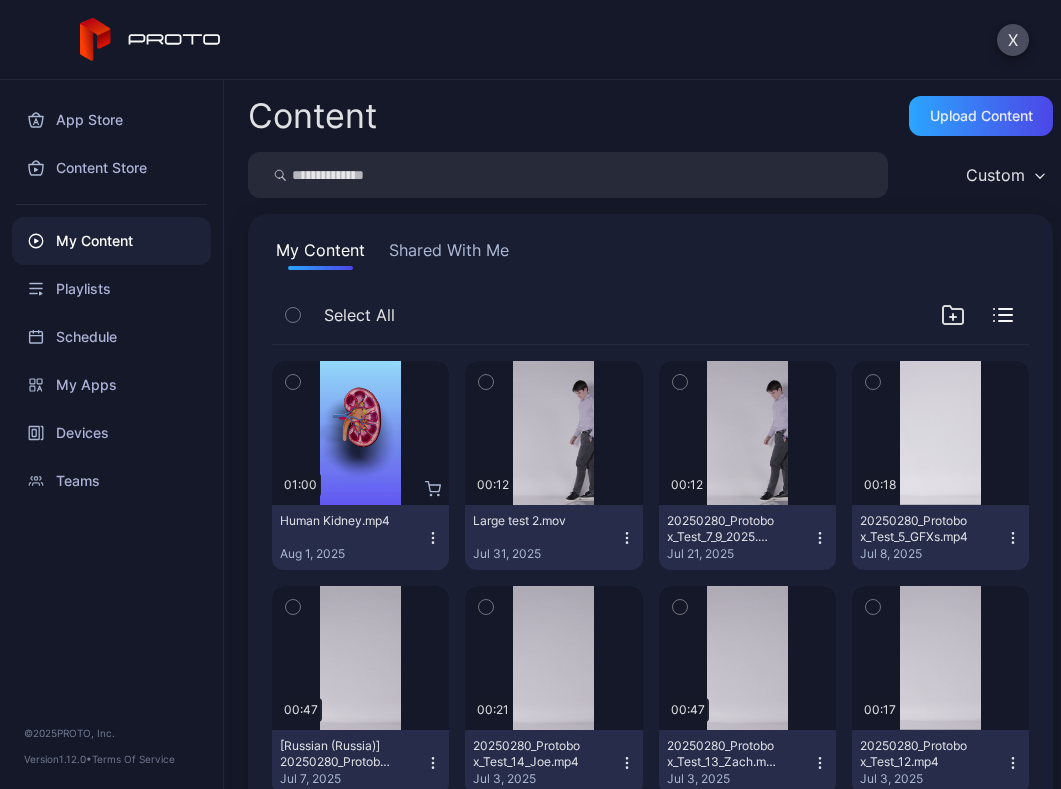 click 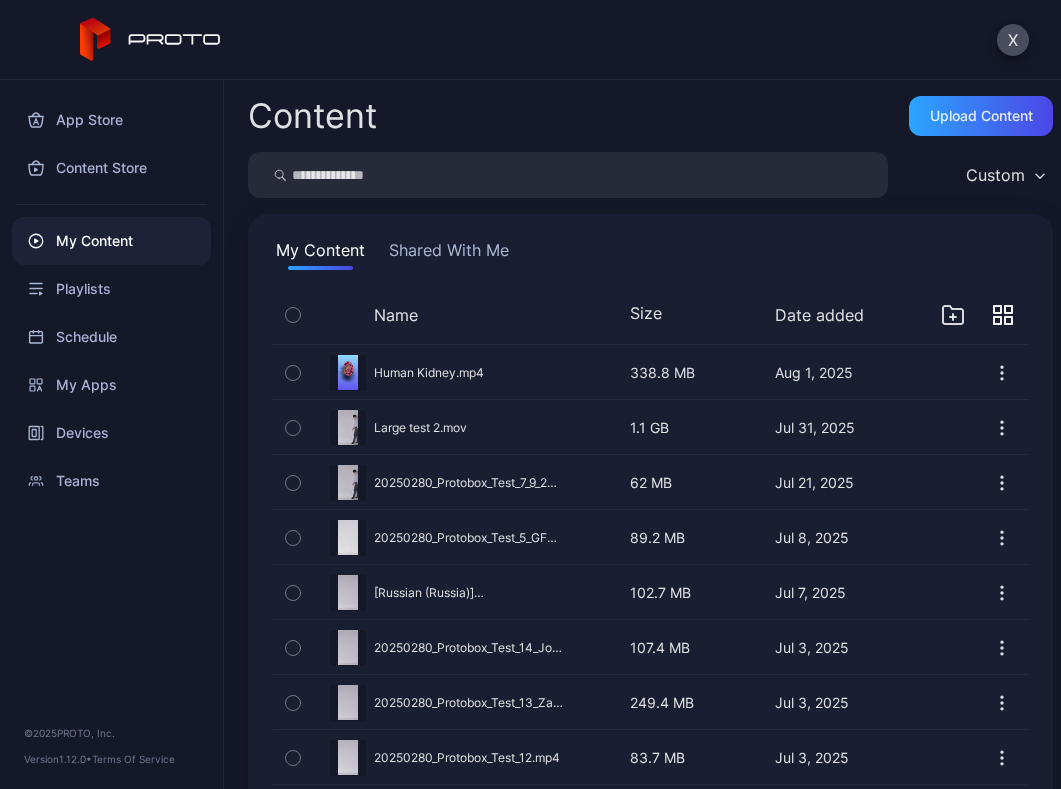 click on "Custom" at bounding box center (995, 175) 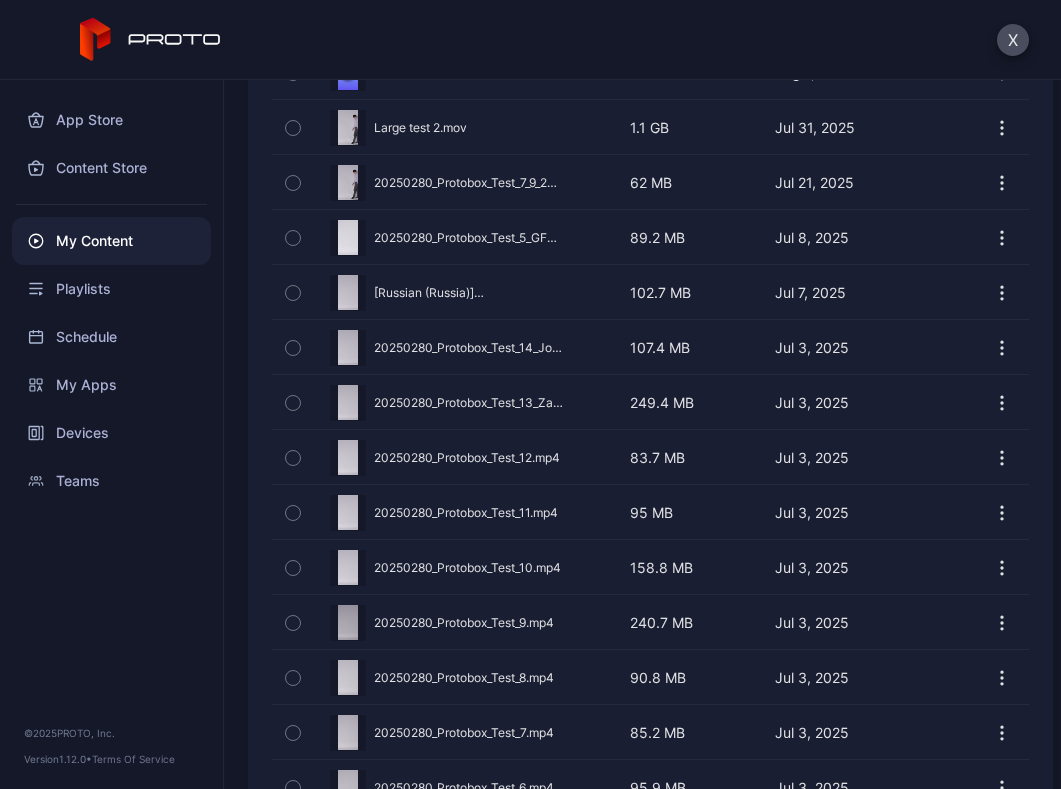 scroll, scrollTop: 200, scrollLeft: 0, axis: vertical 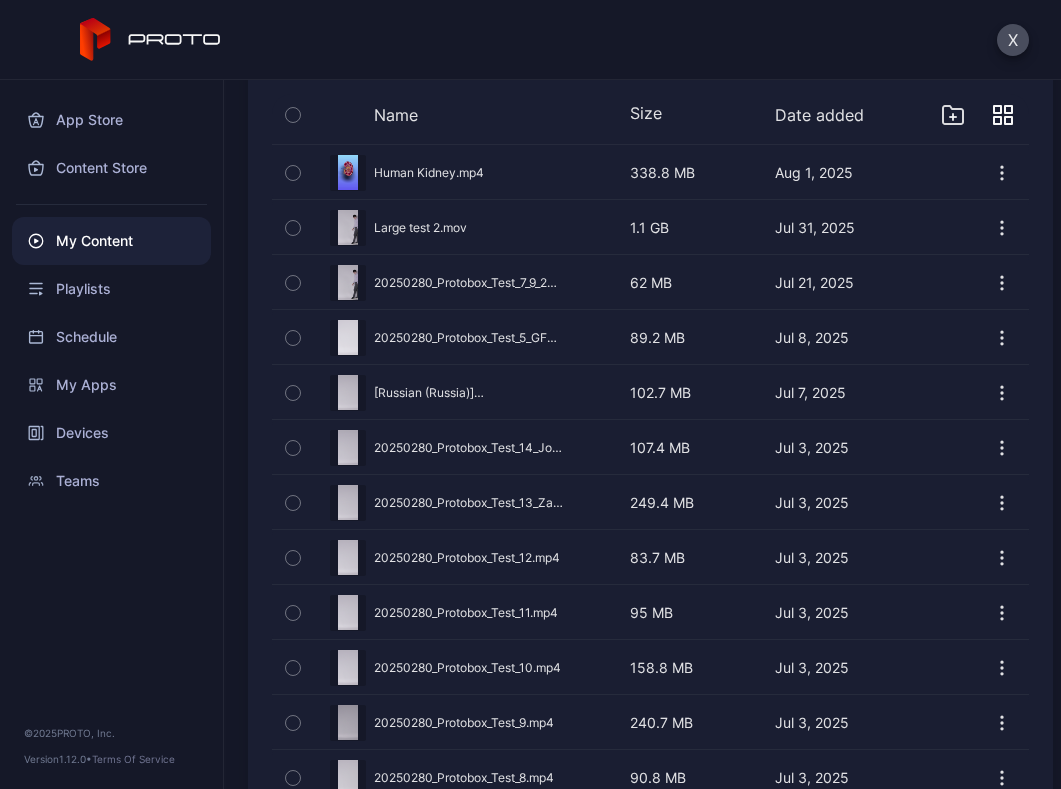 click on "Preview" at bounding box center [650, 392] 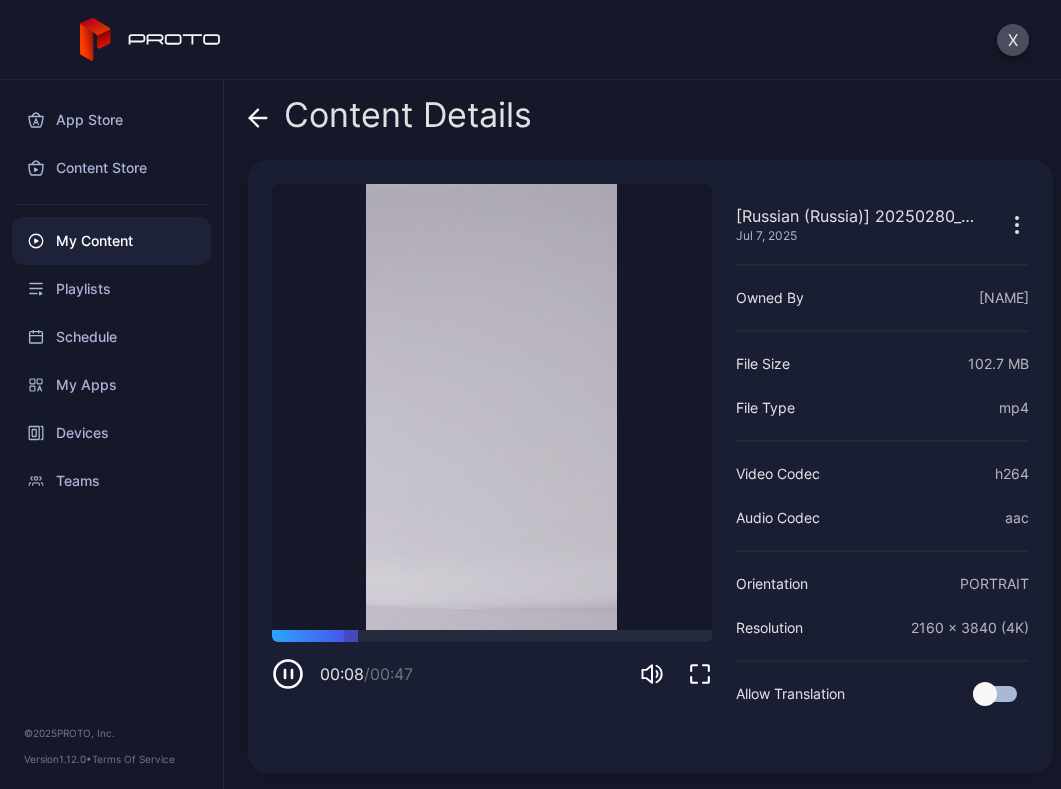 click 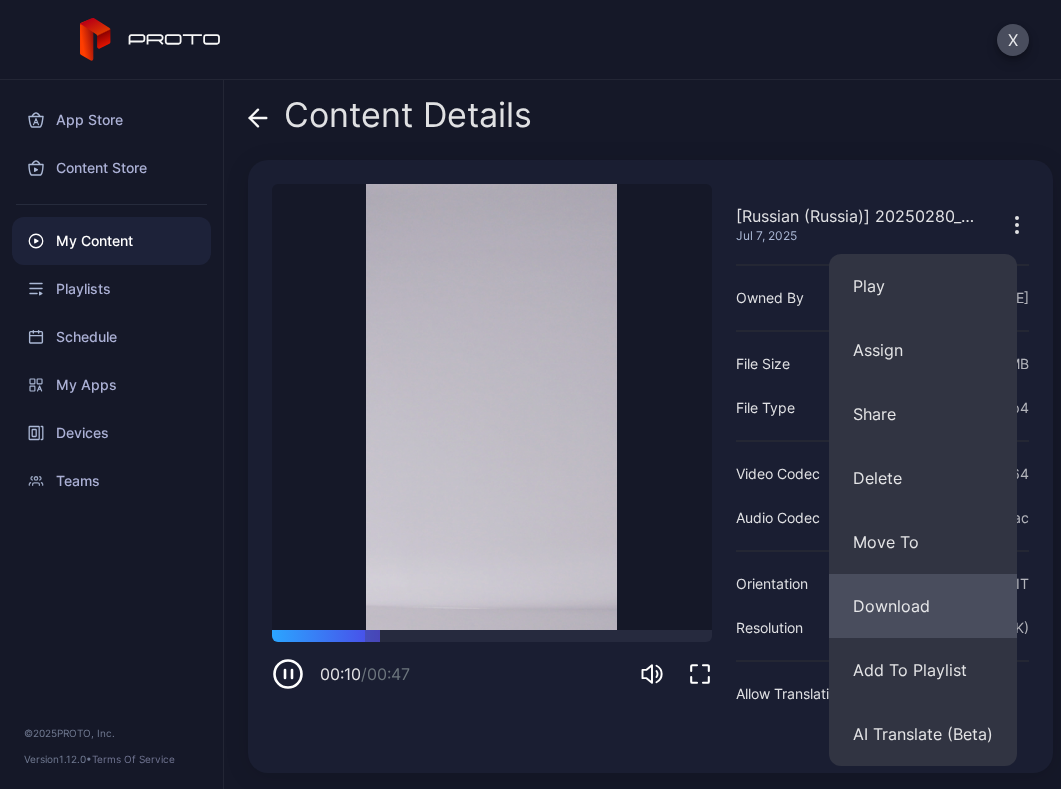click on "Download" at bounding box center (923, 606) 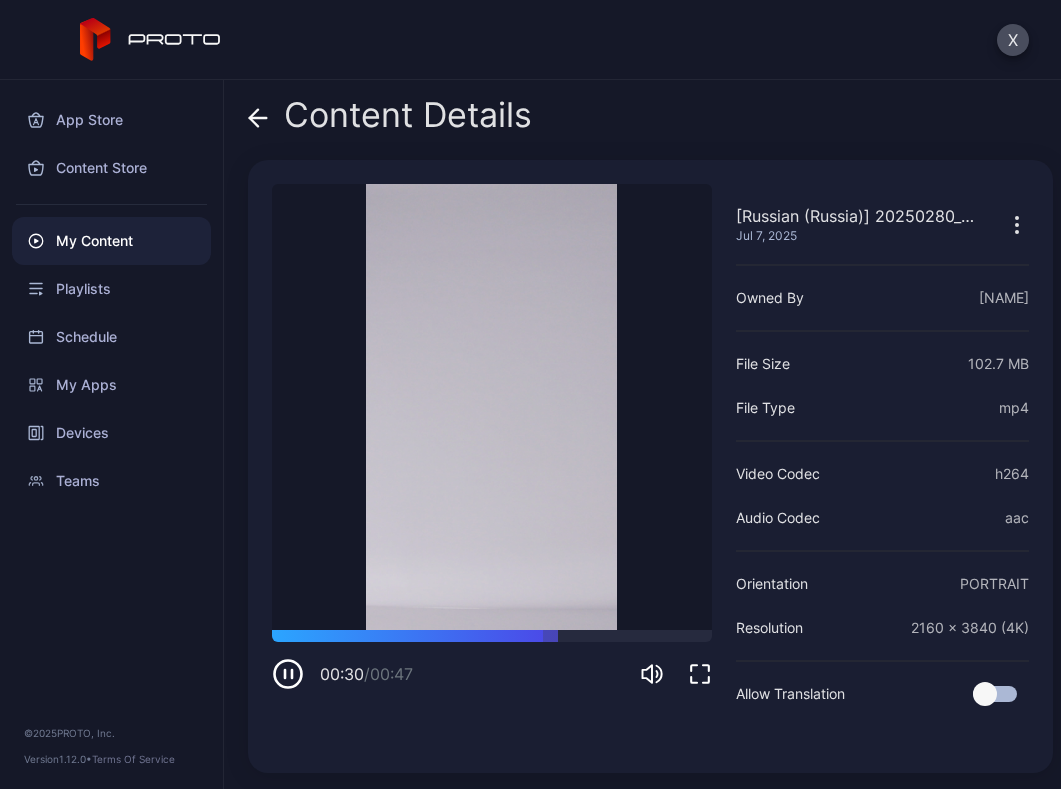 click 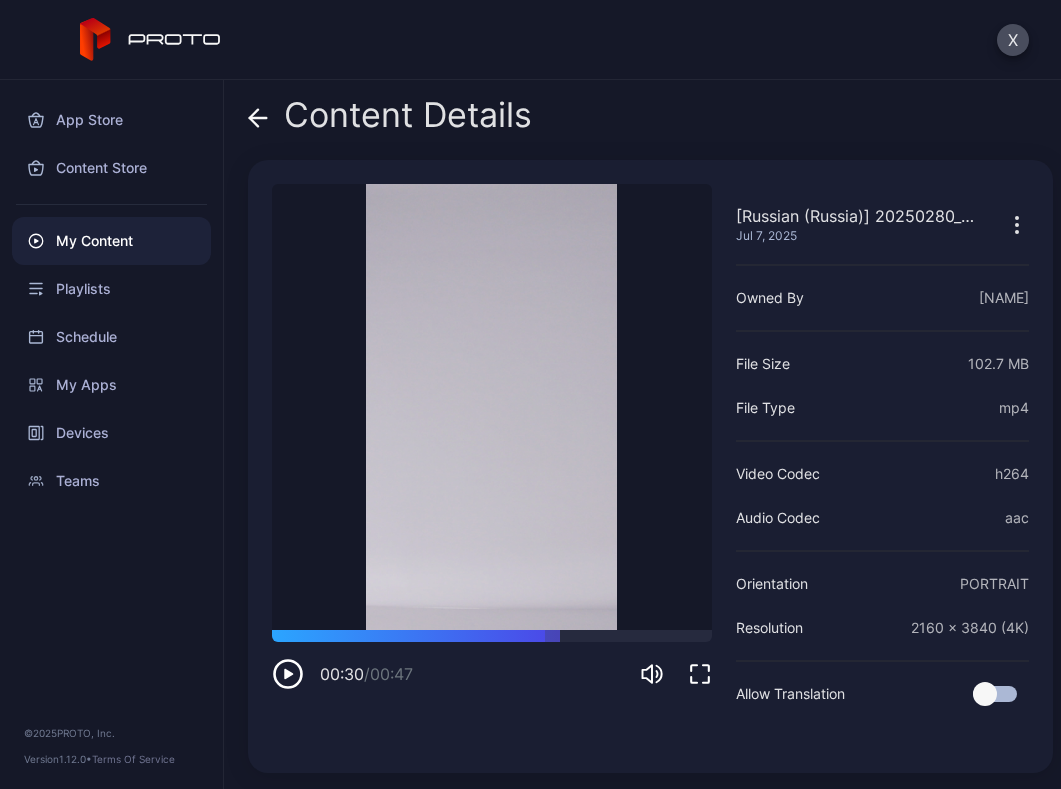 click on "Content Details [Russian (Russia)] 20250280_Protobox_Test_13_Zach.mp4 Jul 7, 2025 Sorry, your browser doesn‘t support embedded videos 00:30  /  00:47 [Russian (Russia)] 20250280_Protobox_Test_13_Zach.mp4 Jul 7, 2025 Owned By [NAME] File Size 102.7 MB File Type mp4 Video Codec h264 Audio Codec aac Orientation PORTRAIT Resolution 2160 x 3840 (4K) Allow Translation" at bounding box center [642, 434] 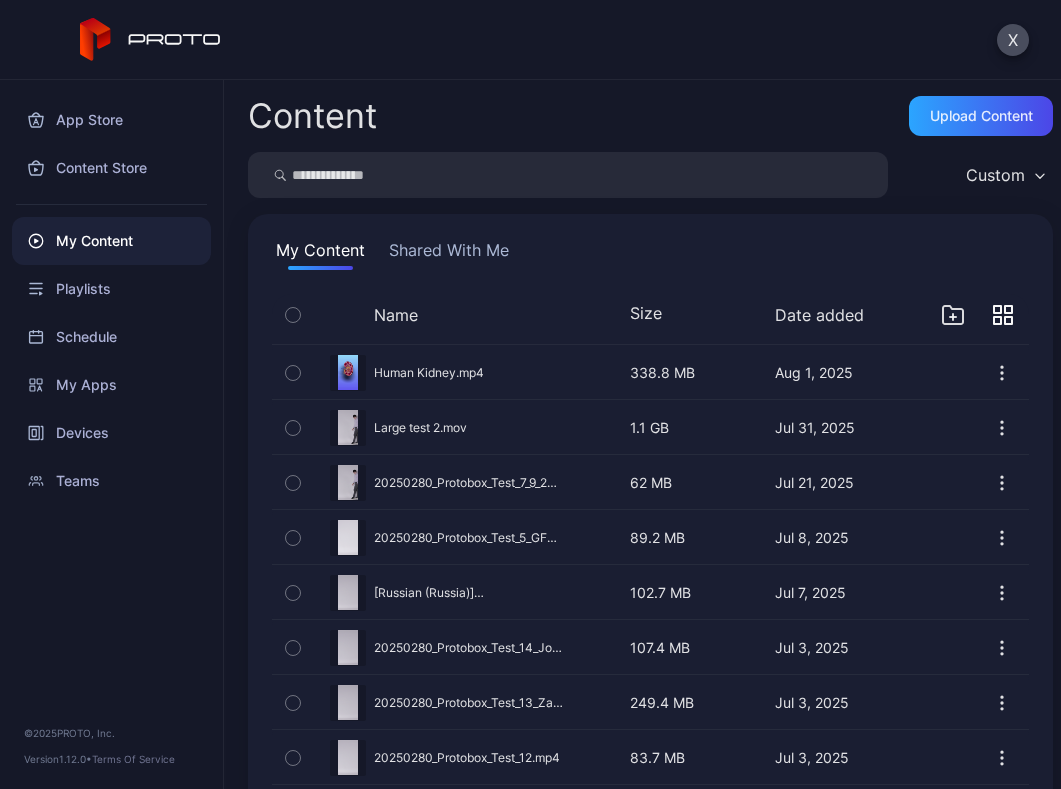 scroll, scrollTop: 200, scrollLeft: 0, axis: vertical 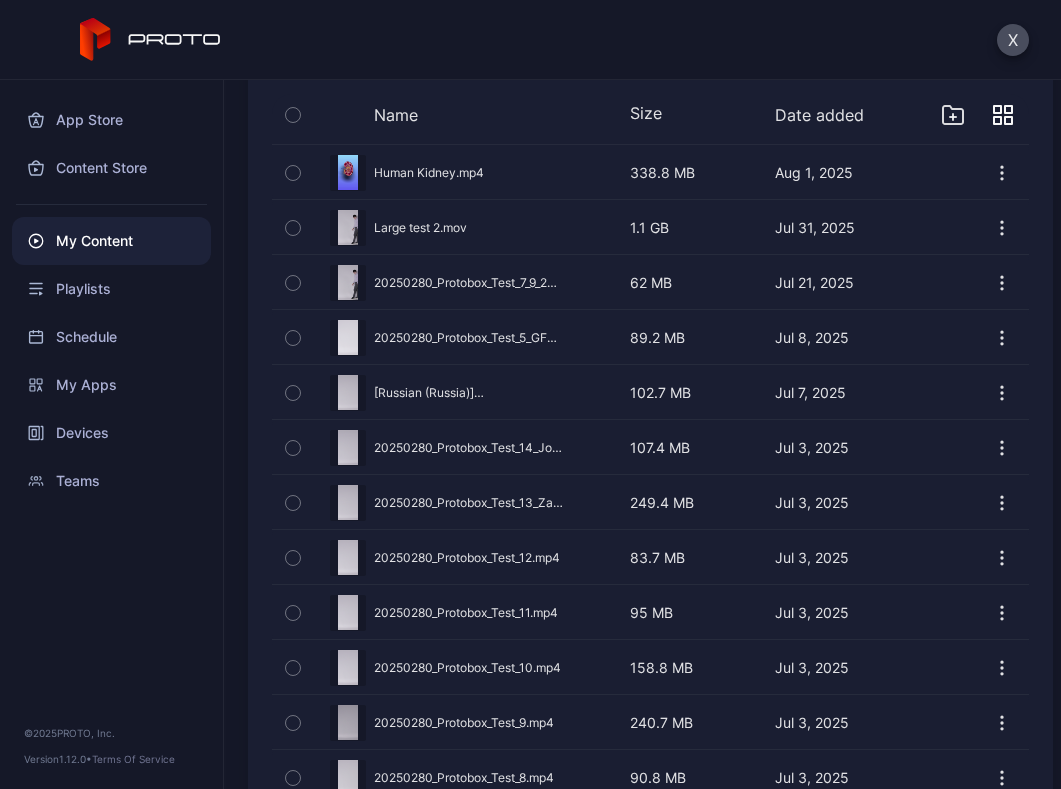 click on "Preview" at bounding box center (650, 502) 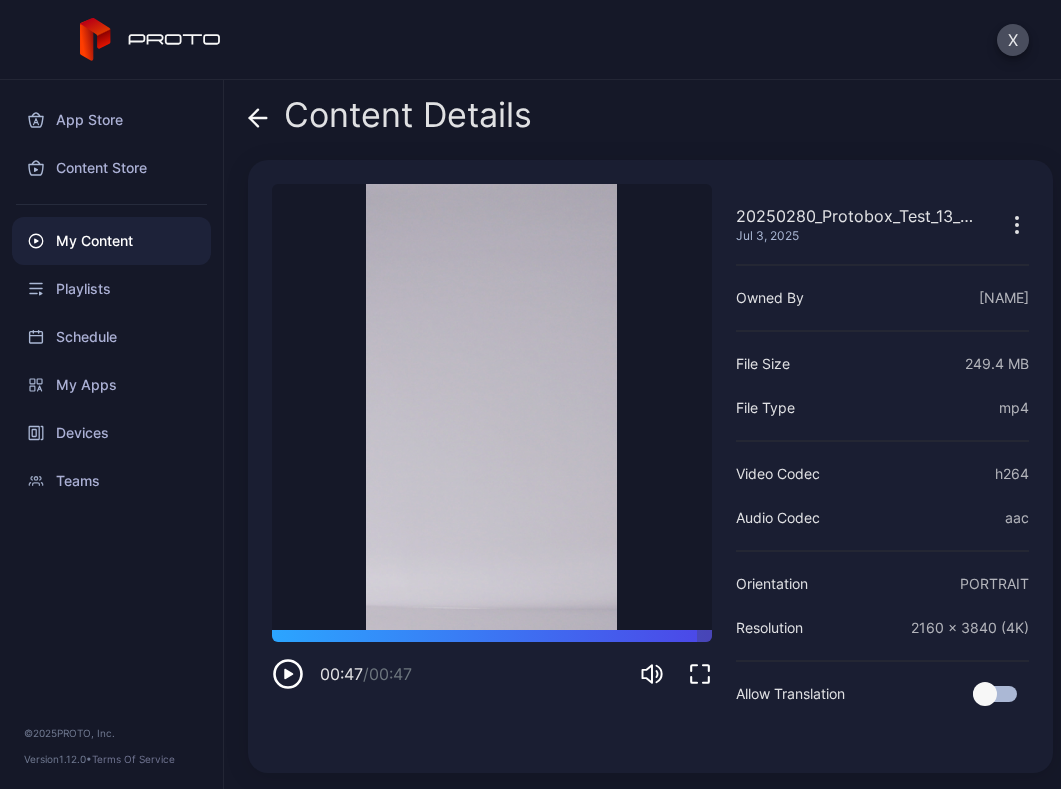 click 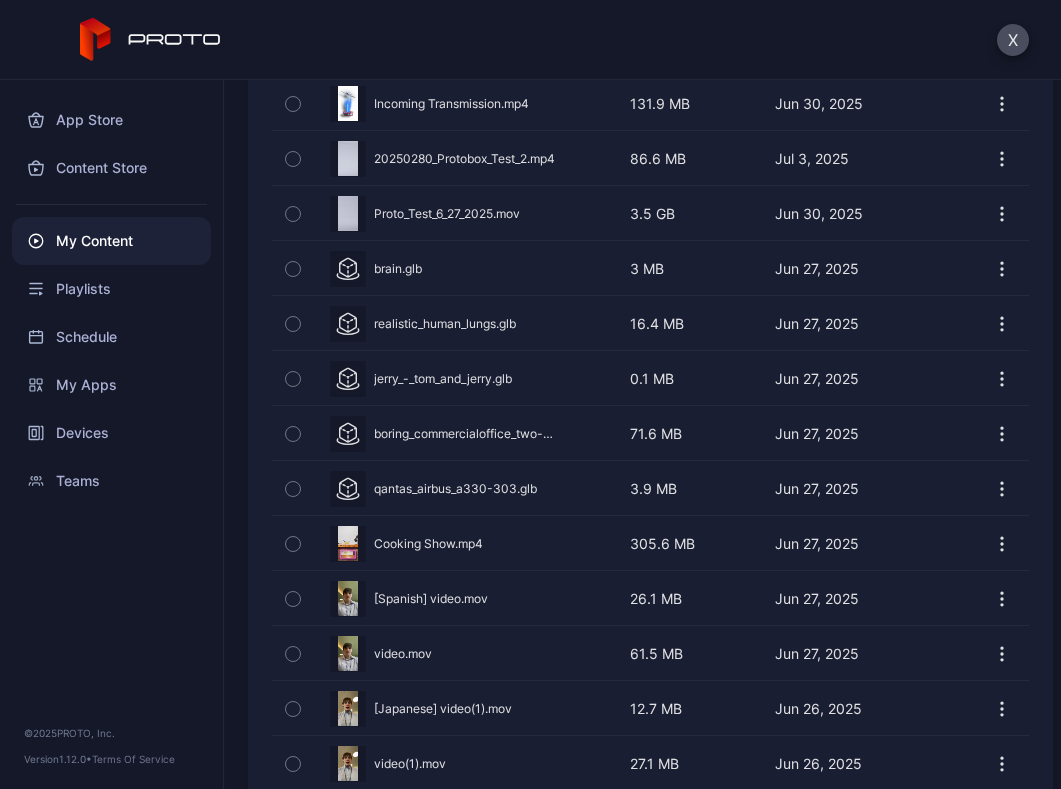 scroll, scrollTop: 1200, scrollLeft: 0, axis: vertical 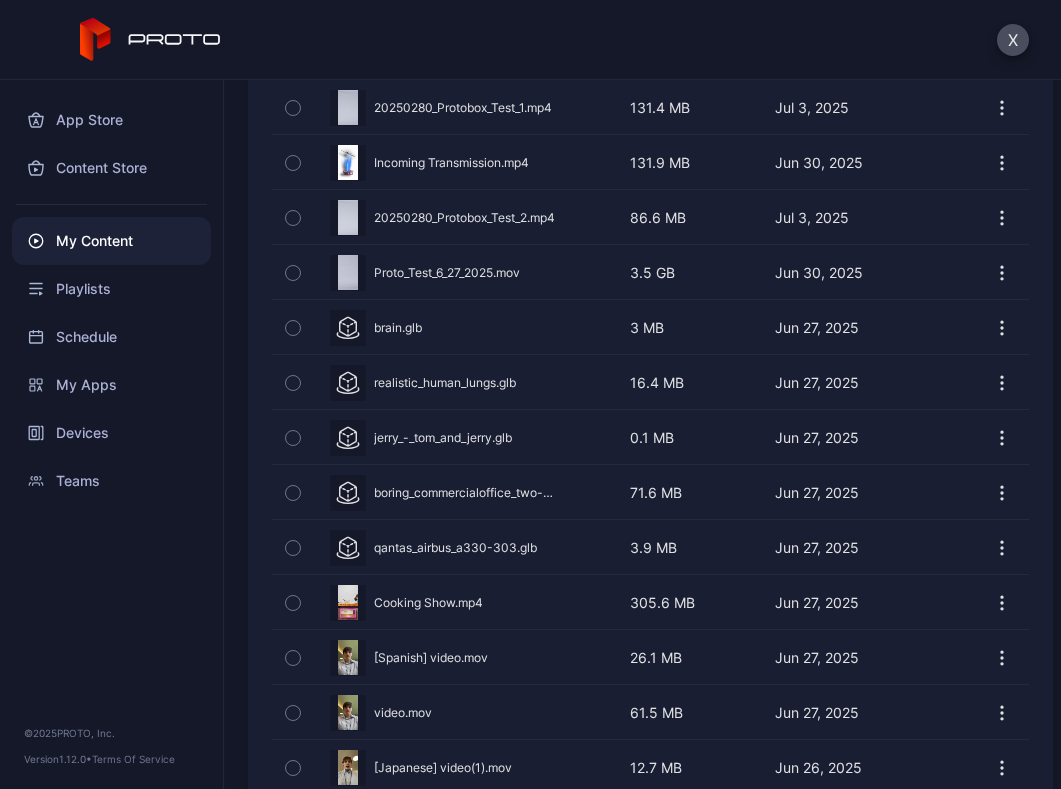 click on "Preview" at bounding box center (650, 547) 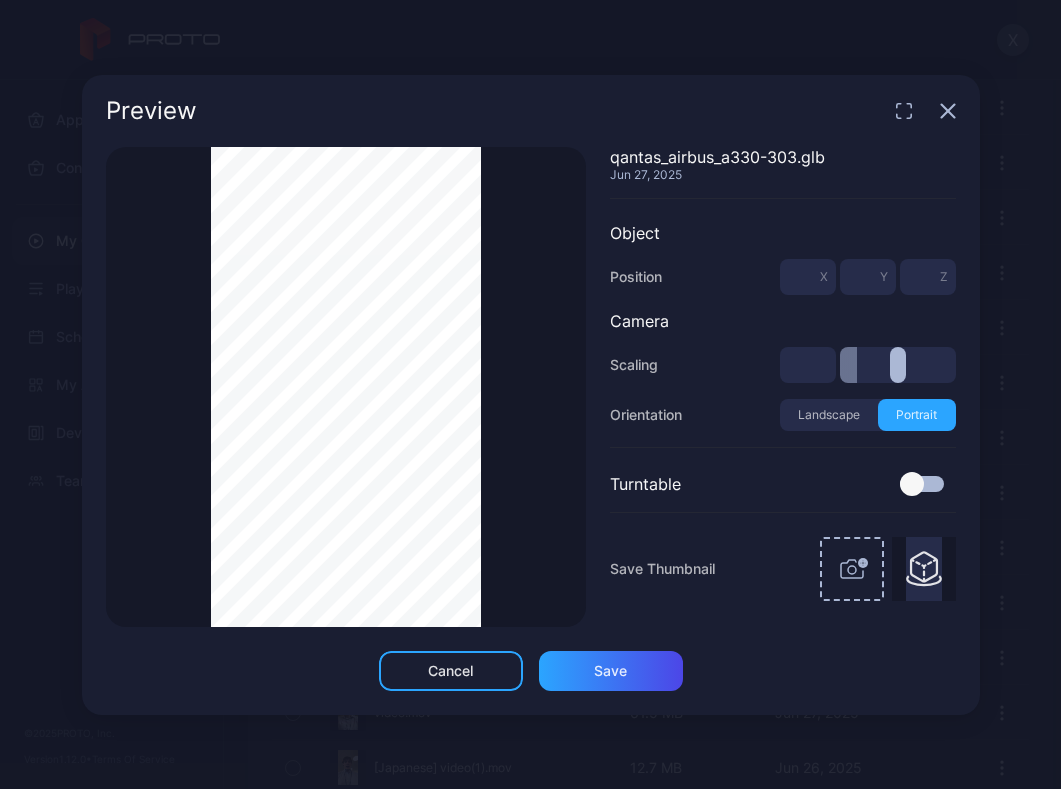 click at bounding box center (922, 484) 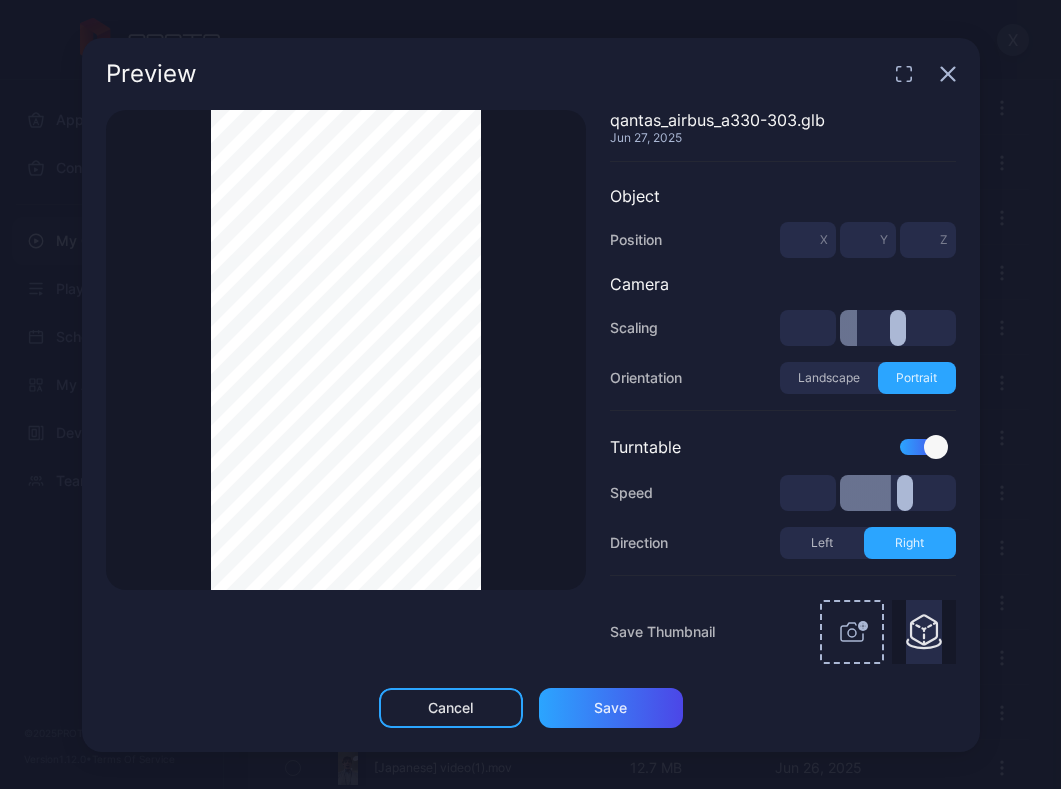 type on "****" 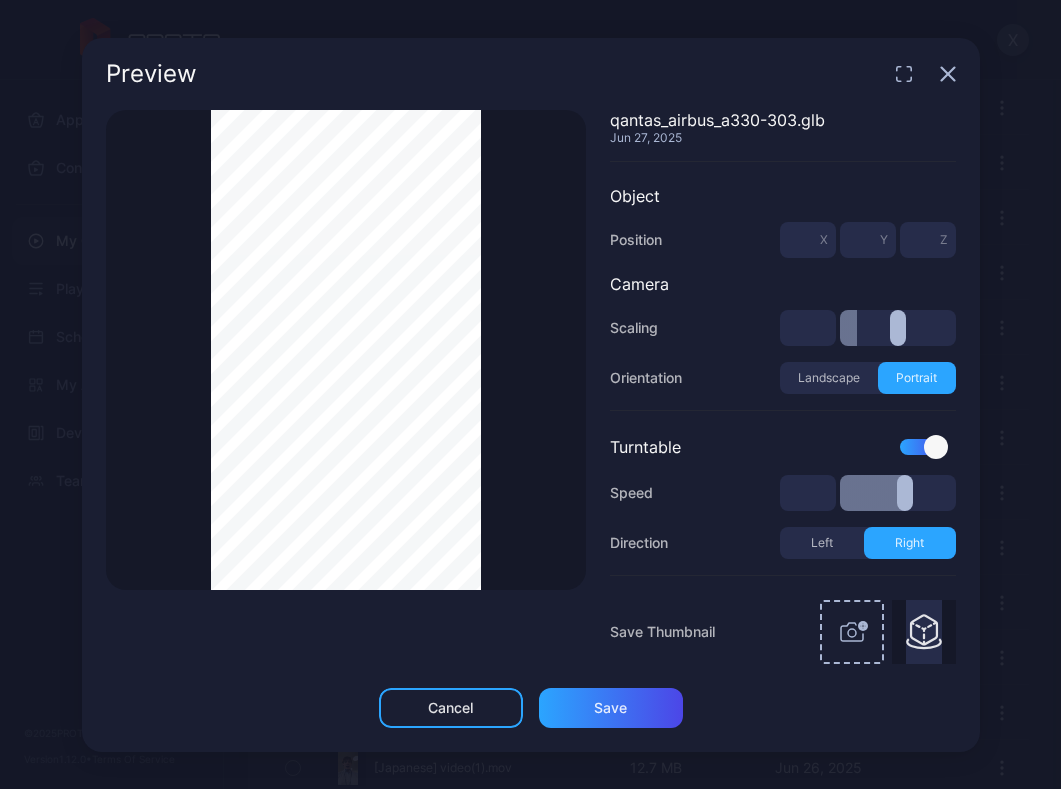 type on "*" 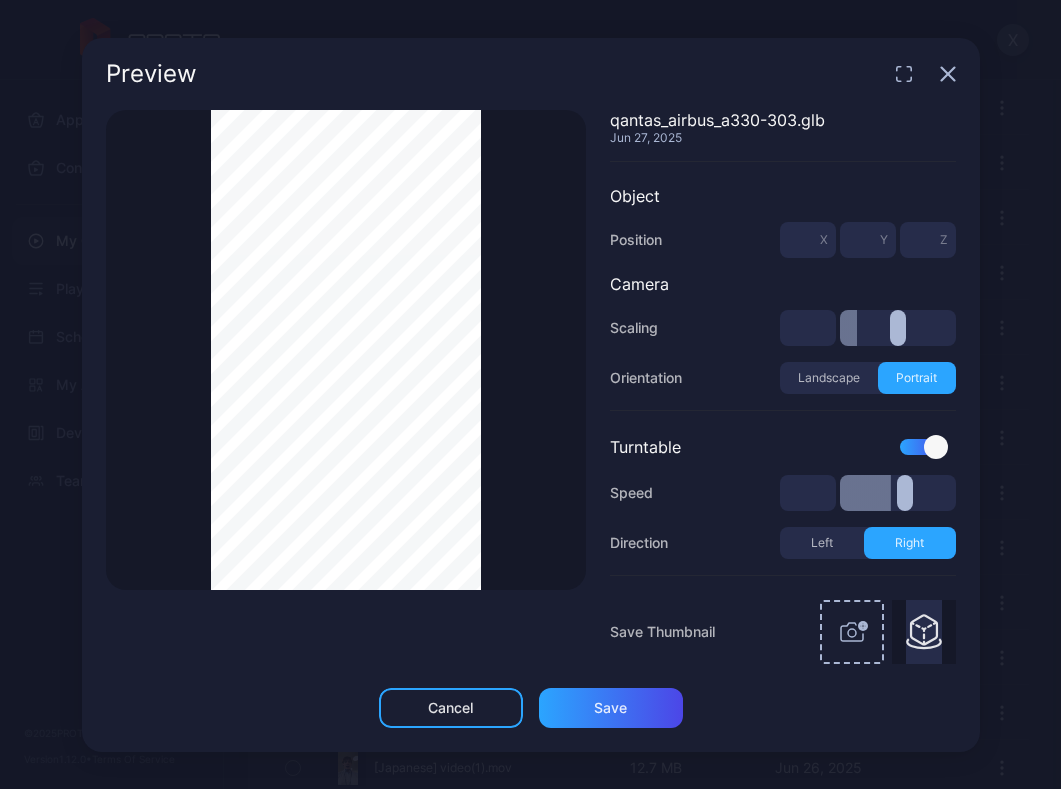 click at bounding box center [898, 493] 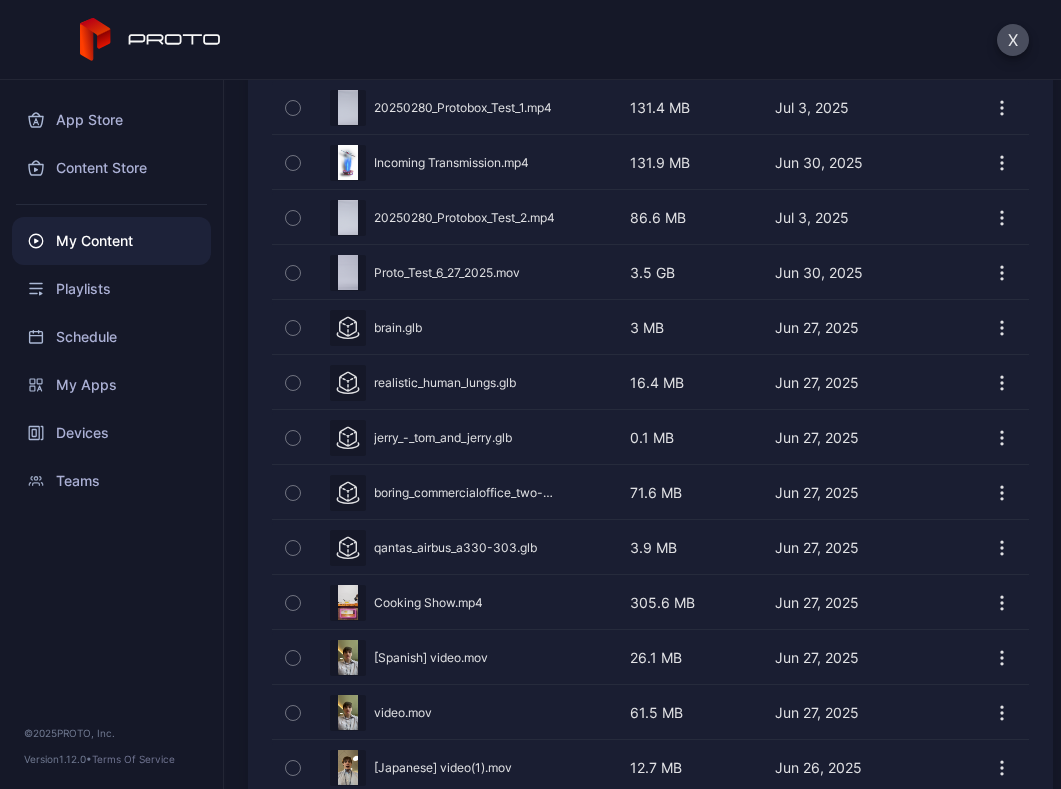 click on "Preview" at bounding box center [650, 327] 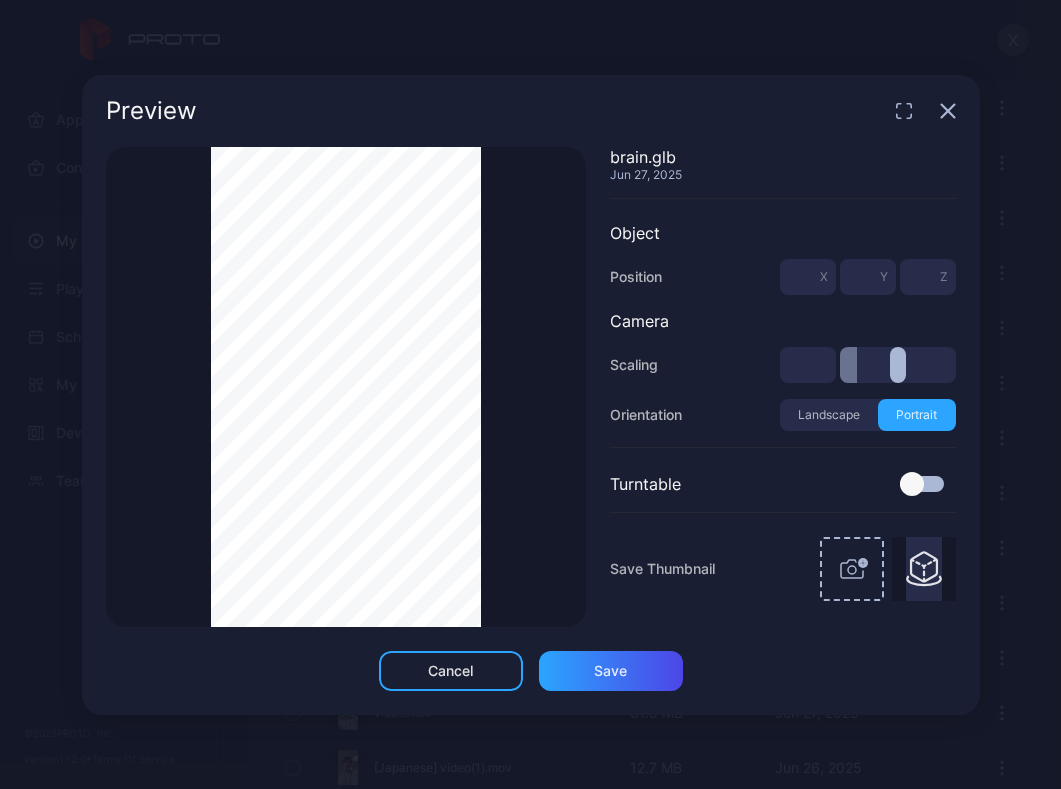 type on "***" 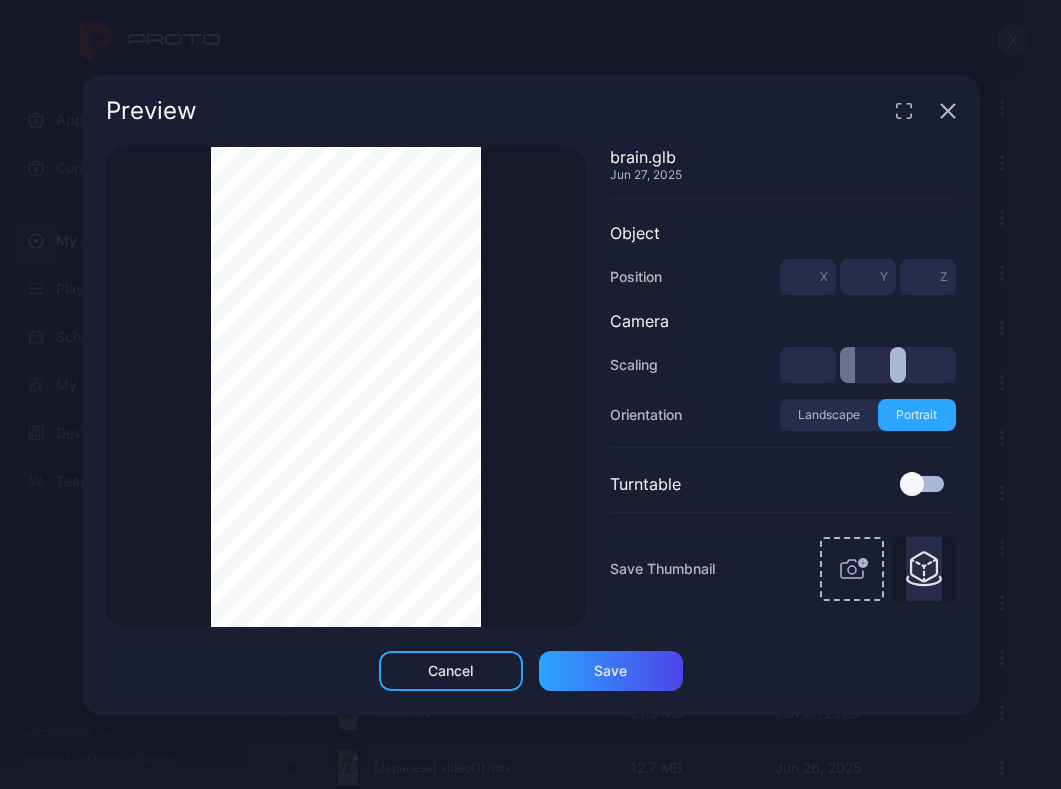 type on "***" 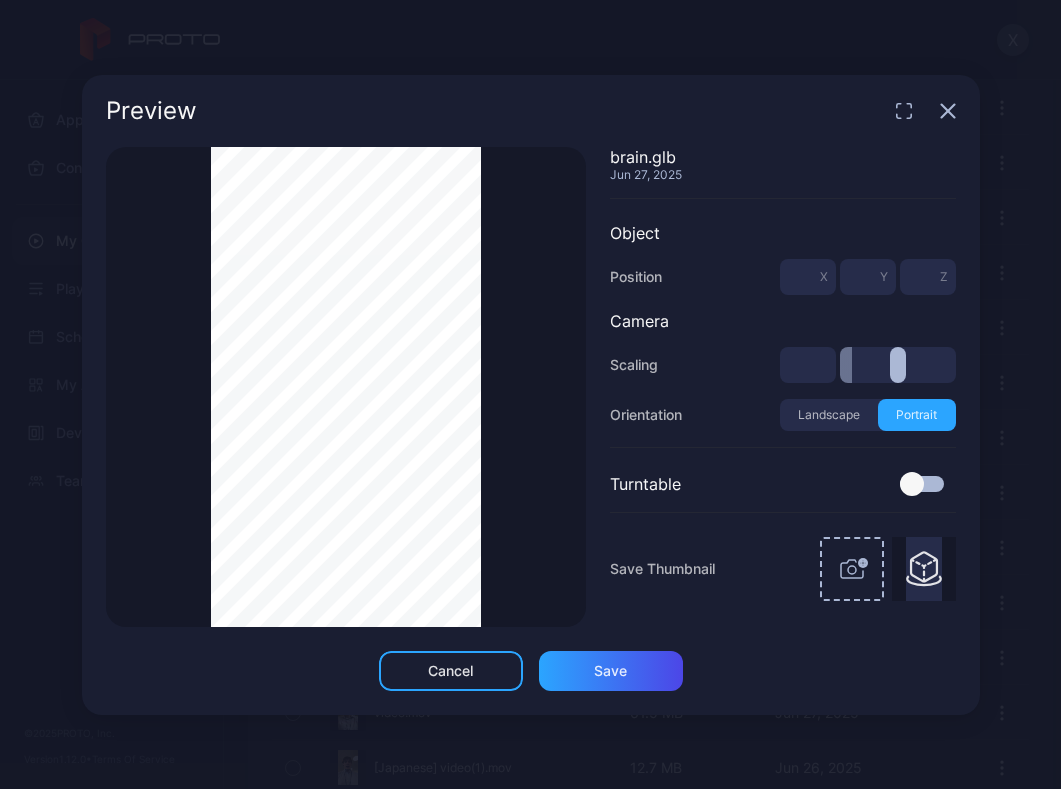 type on "***" 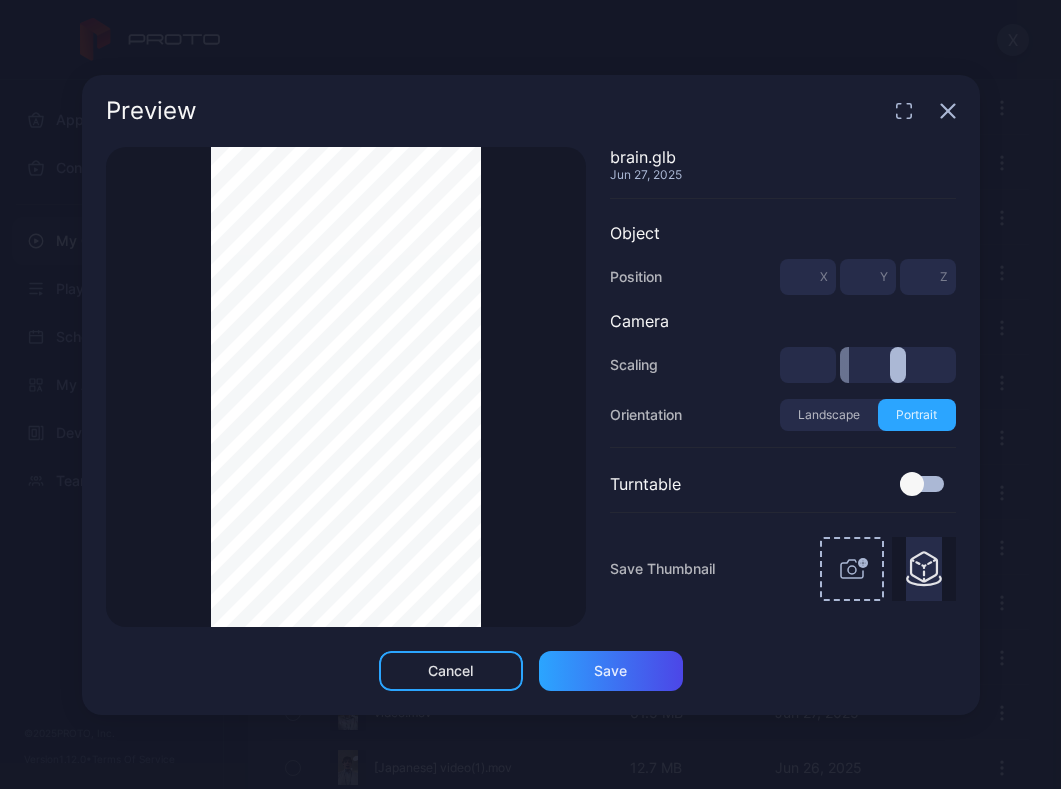 type on "***" 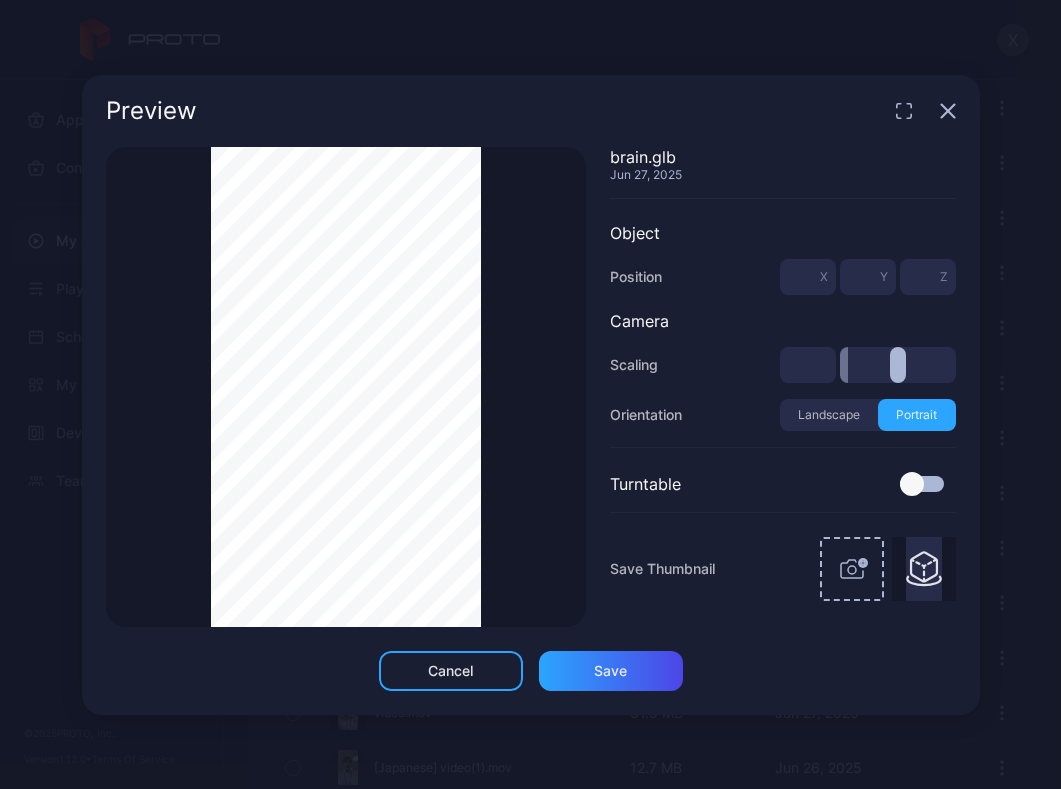 drag, startPoint x: 857, startPoint y: 362, endPoint x: 847, endPoint y: 361, distance: 10.049875 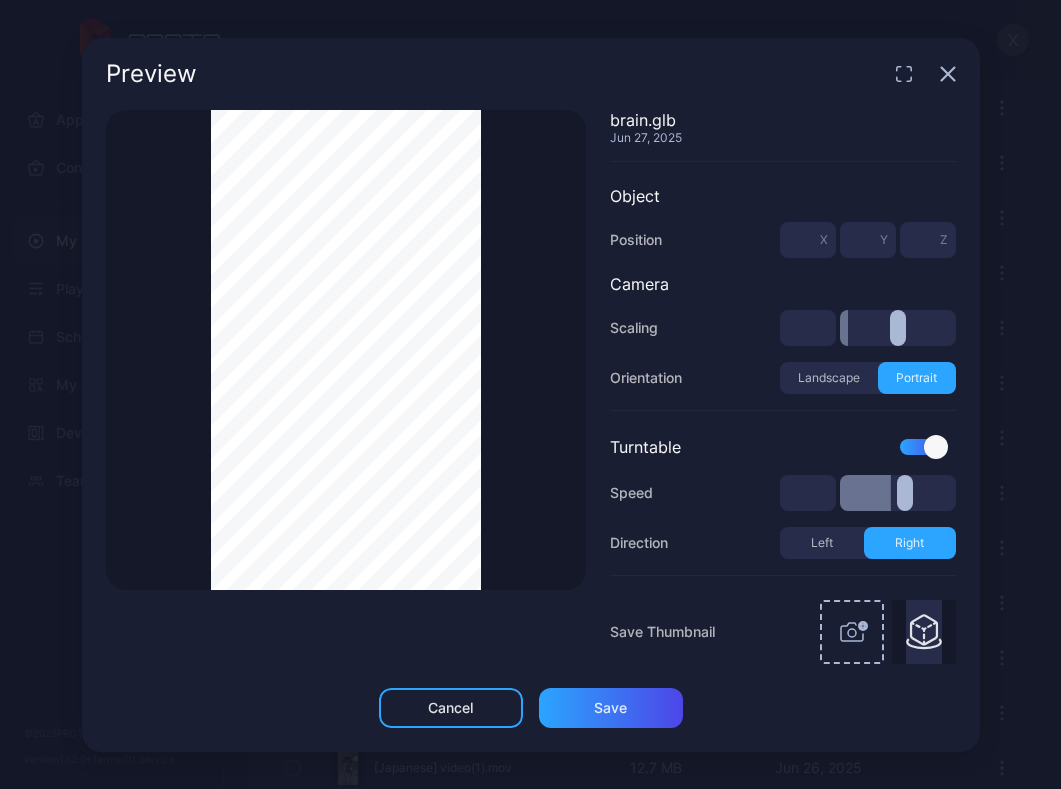 click on "**" at bounding box center (808, 240) 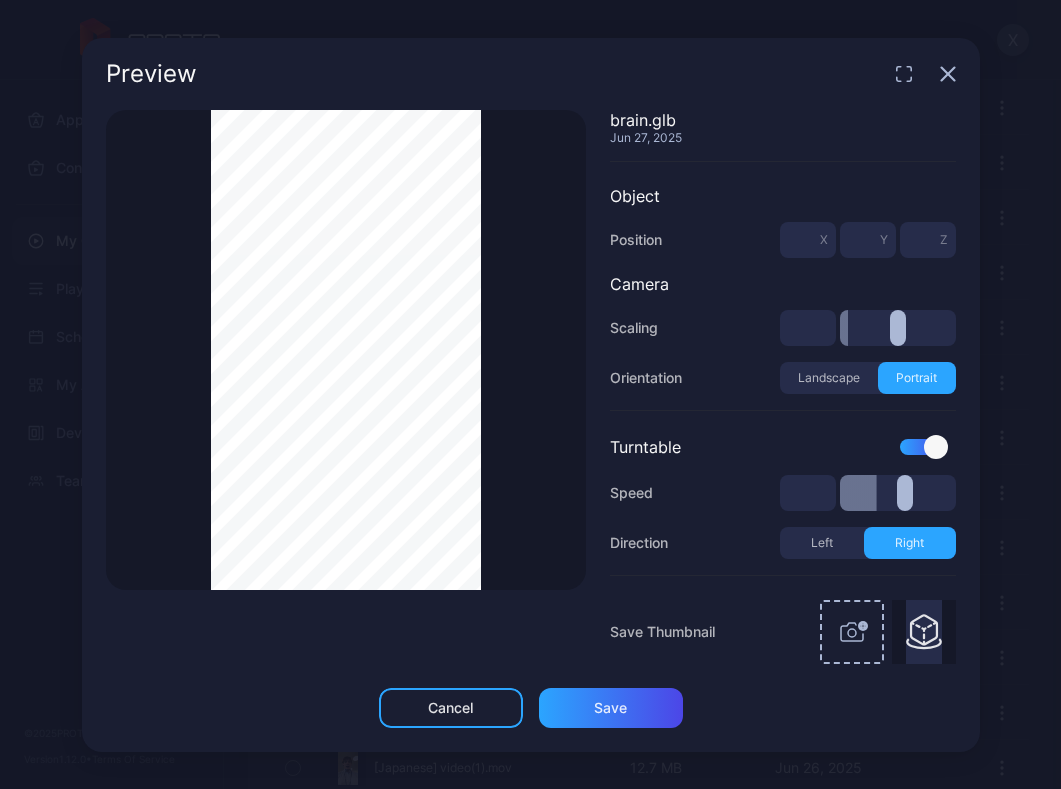 type on "***" 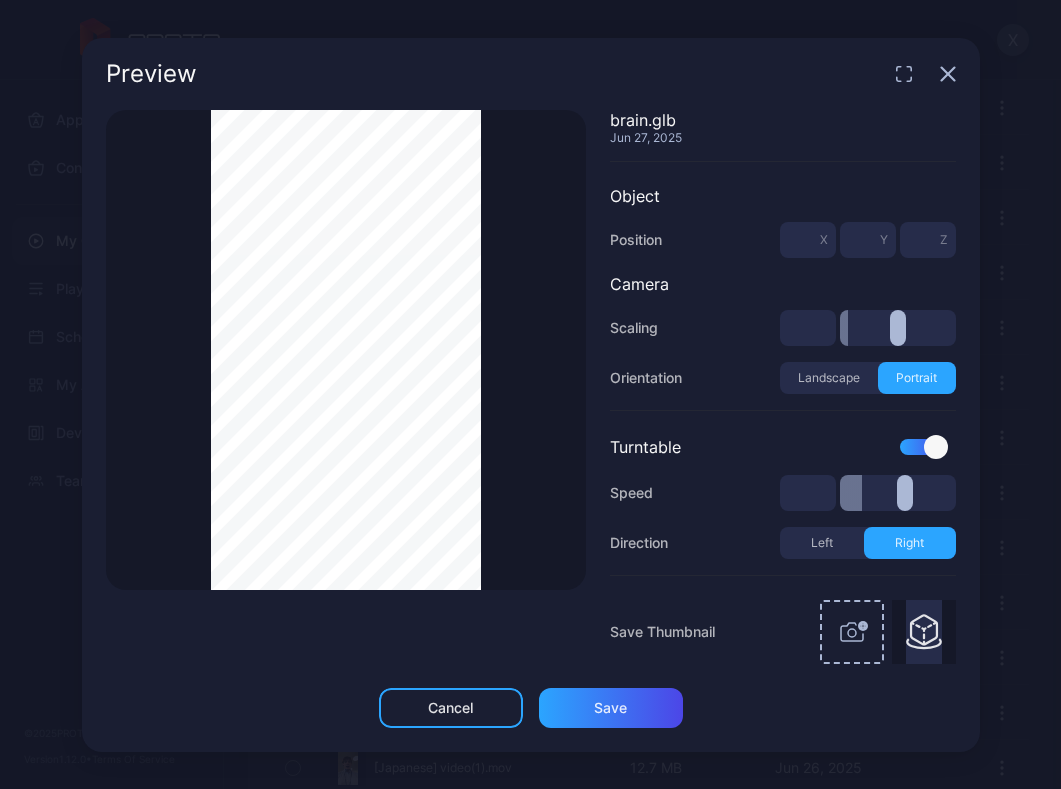 drag, startPoint x: 887, startPoint y: 489, endPoint x: 866, endPoint y: 487, distance: 21.095022 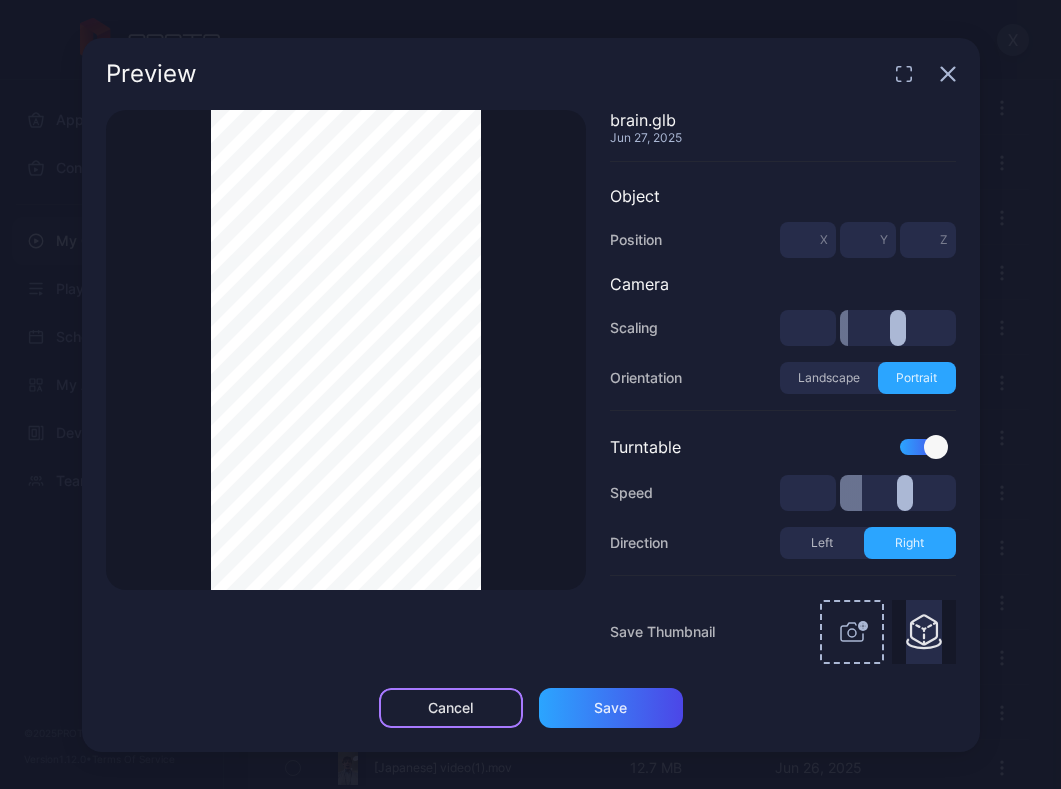 click on "Cancel" at bounding box center (450, 708) 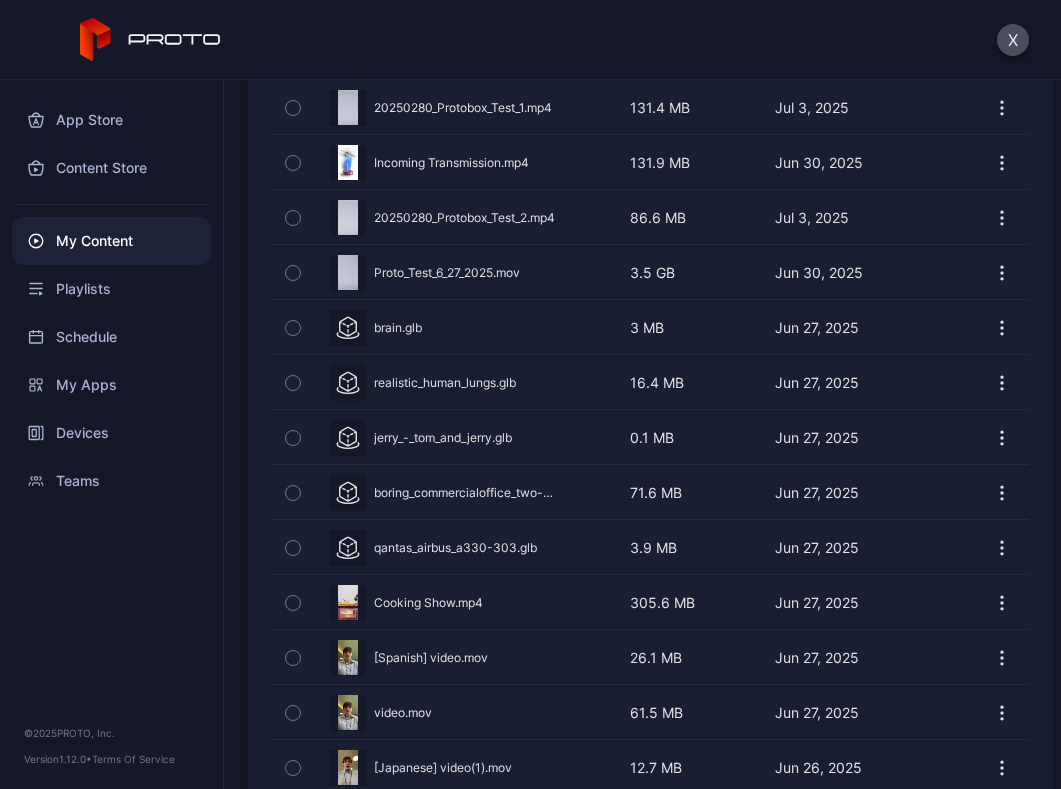 click on "Preview" at bounding box center [650, 382] 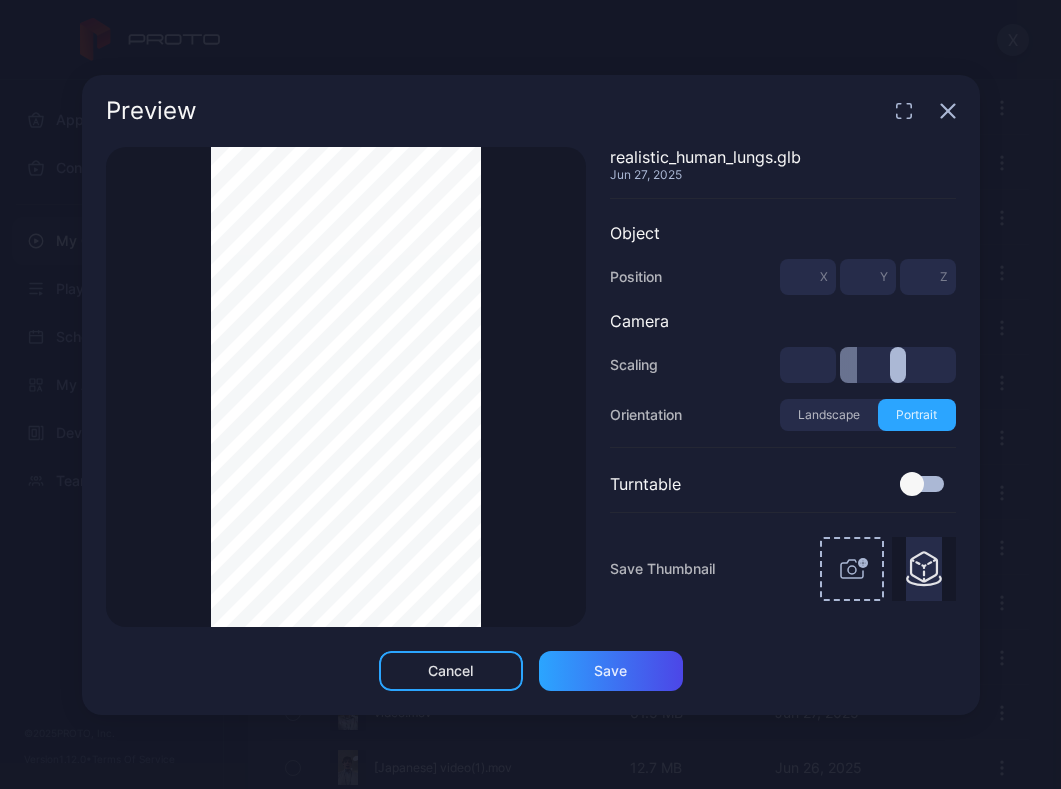 type on "***" 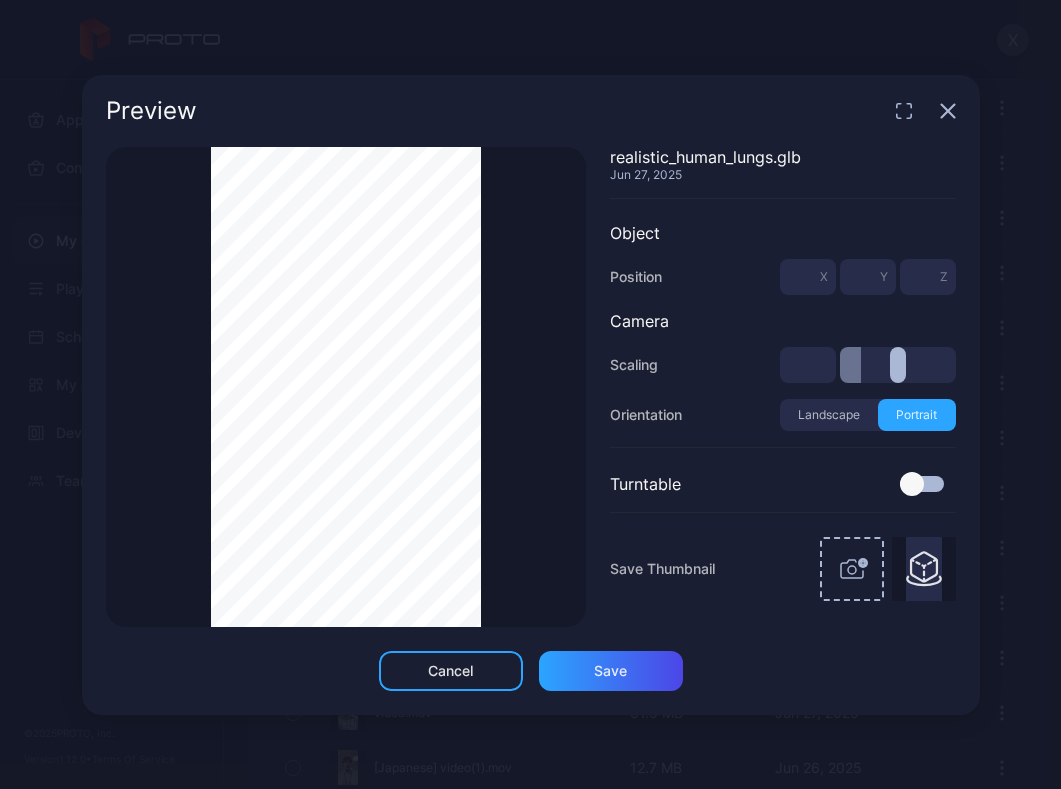 type on "***" 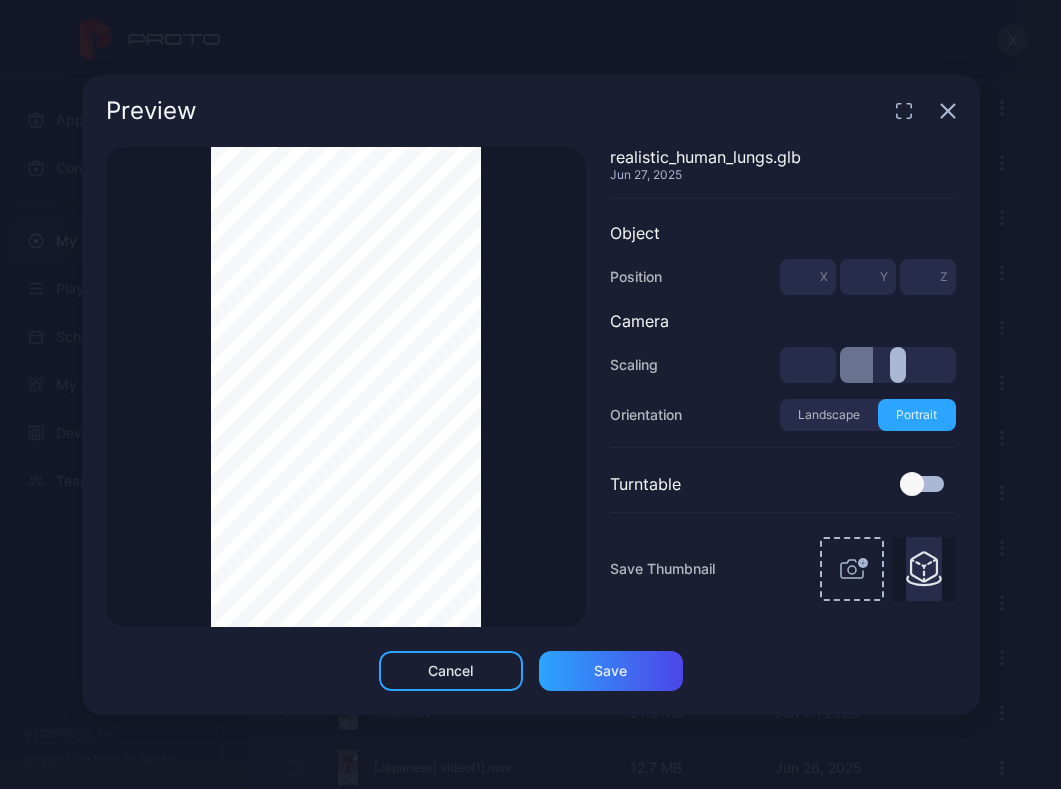 type on "***" 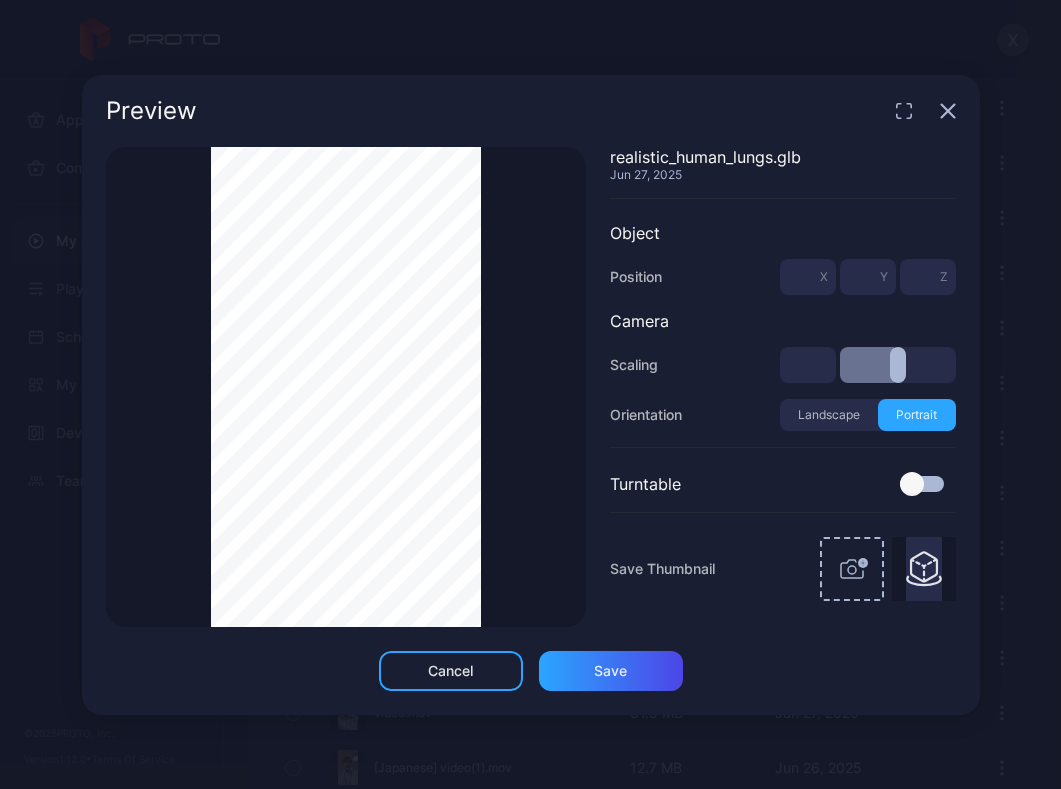 type on "***" 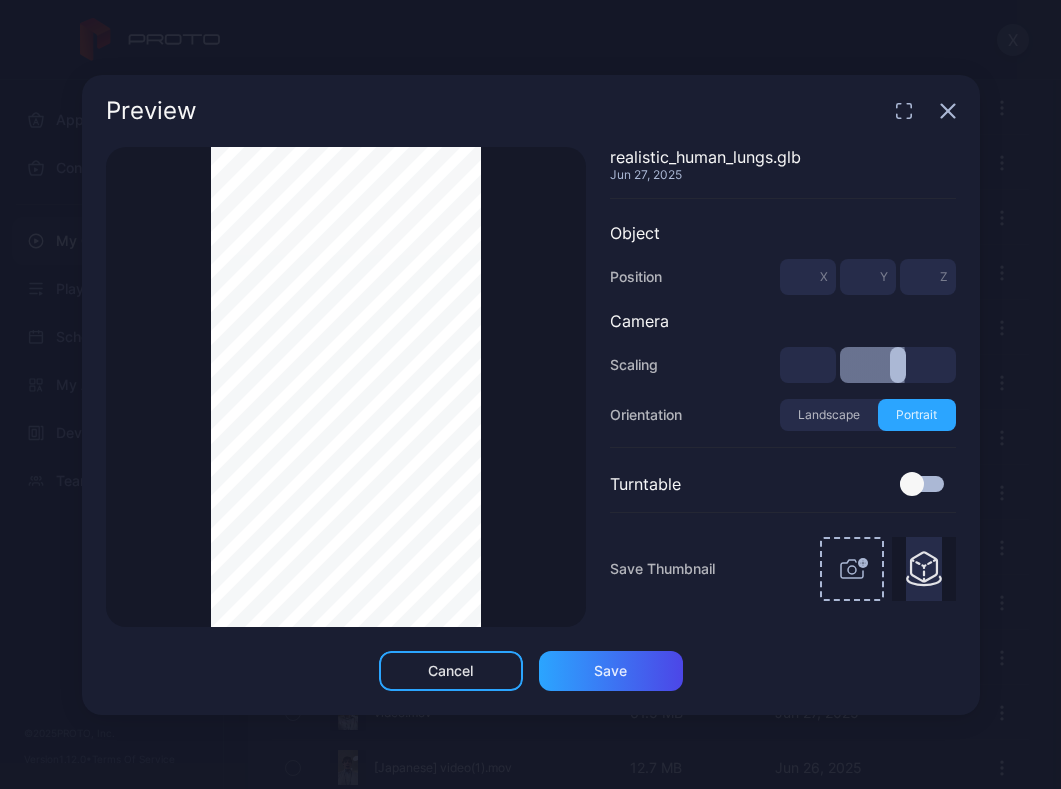 type on "***" 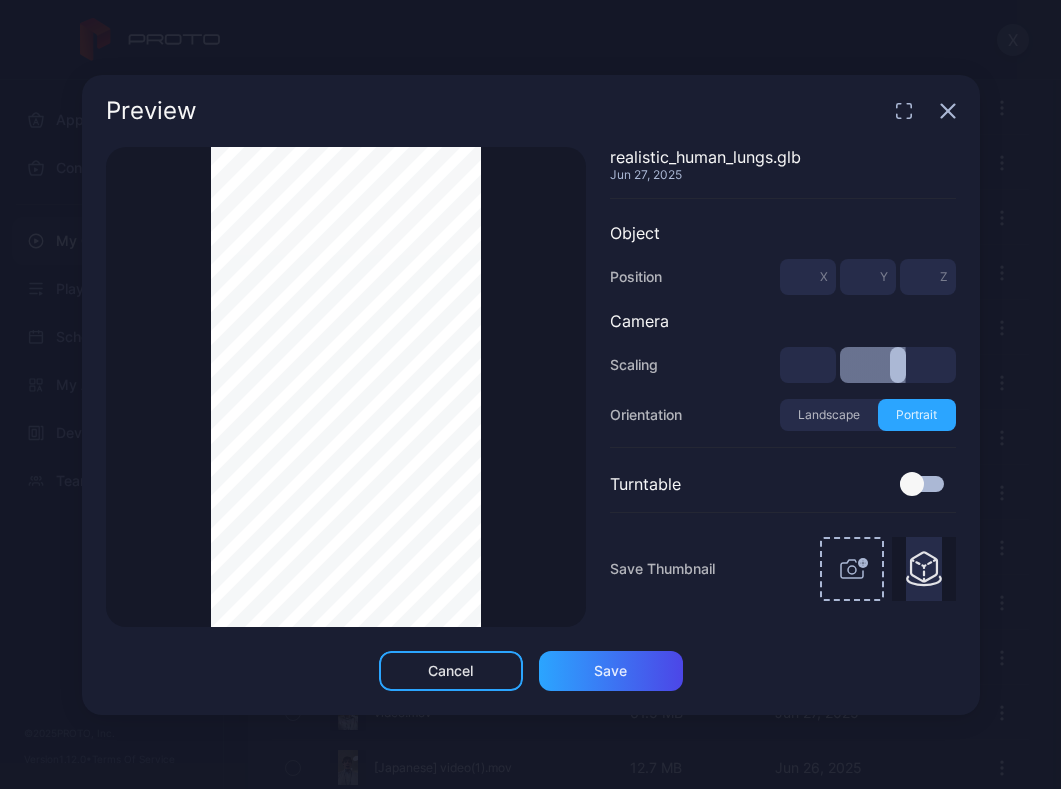 type on "***" 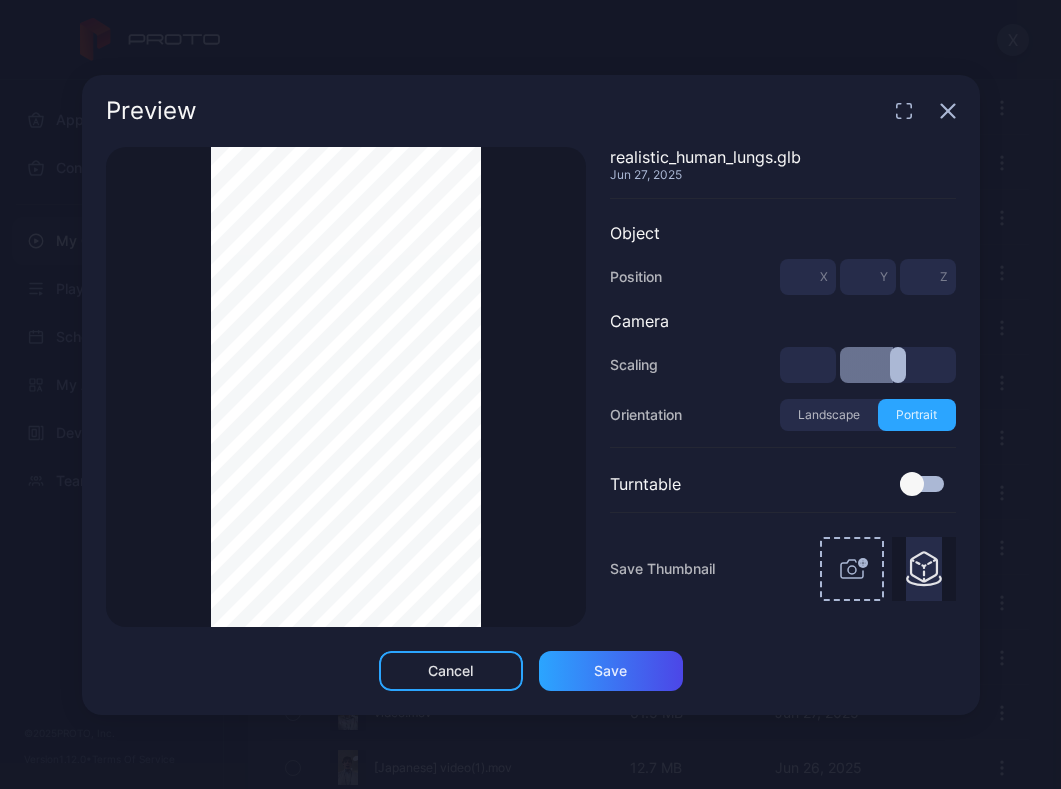 type on "***" 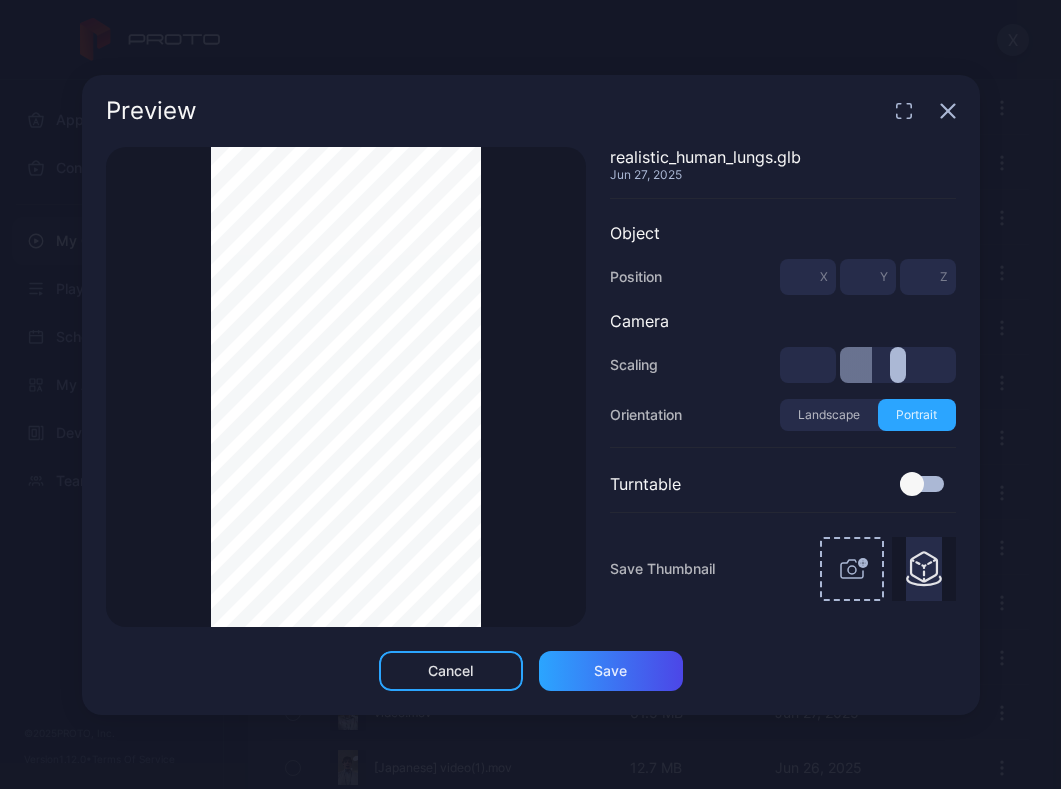 type on "***" 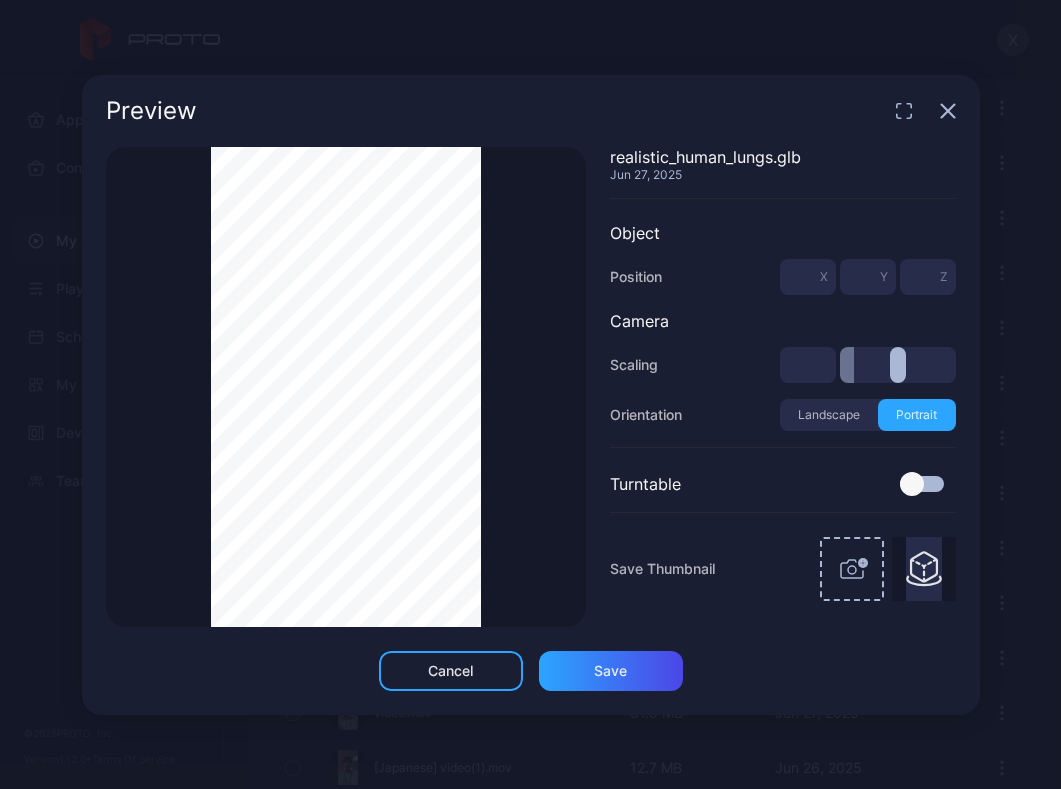 type on "***" 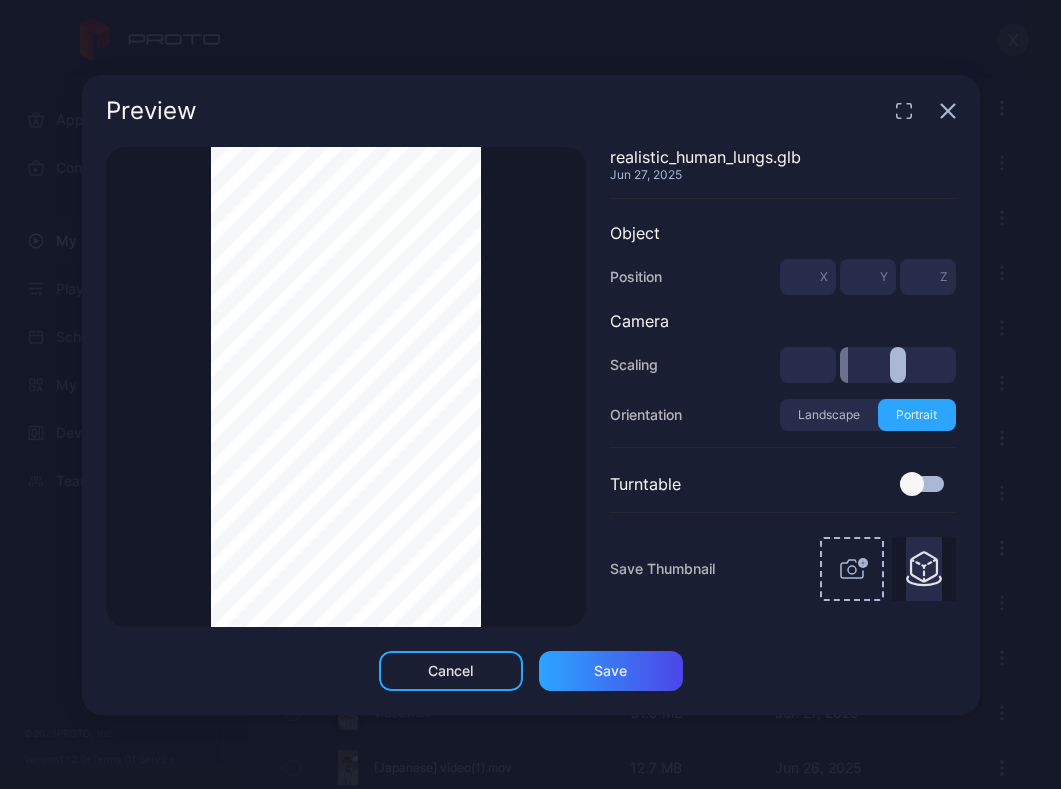 type on "***" 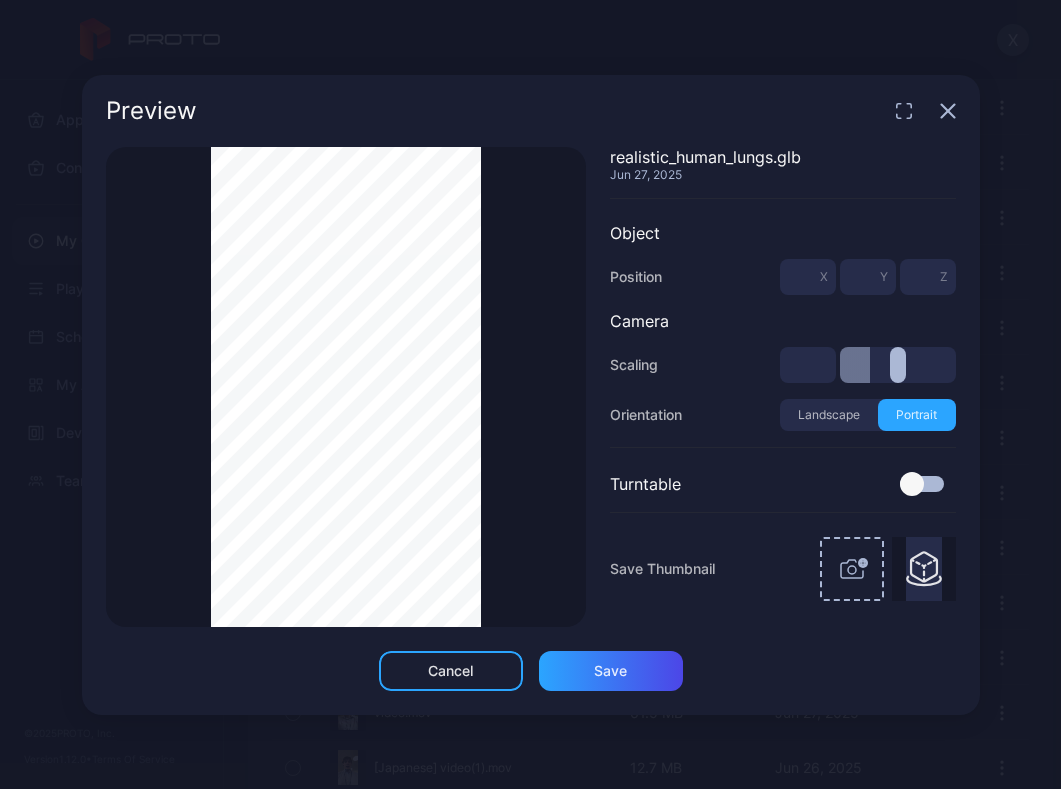 type on "***" 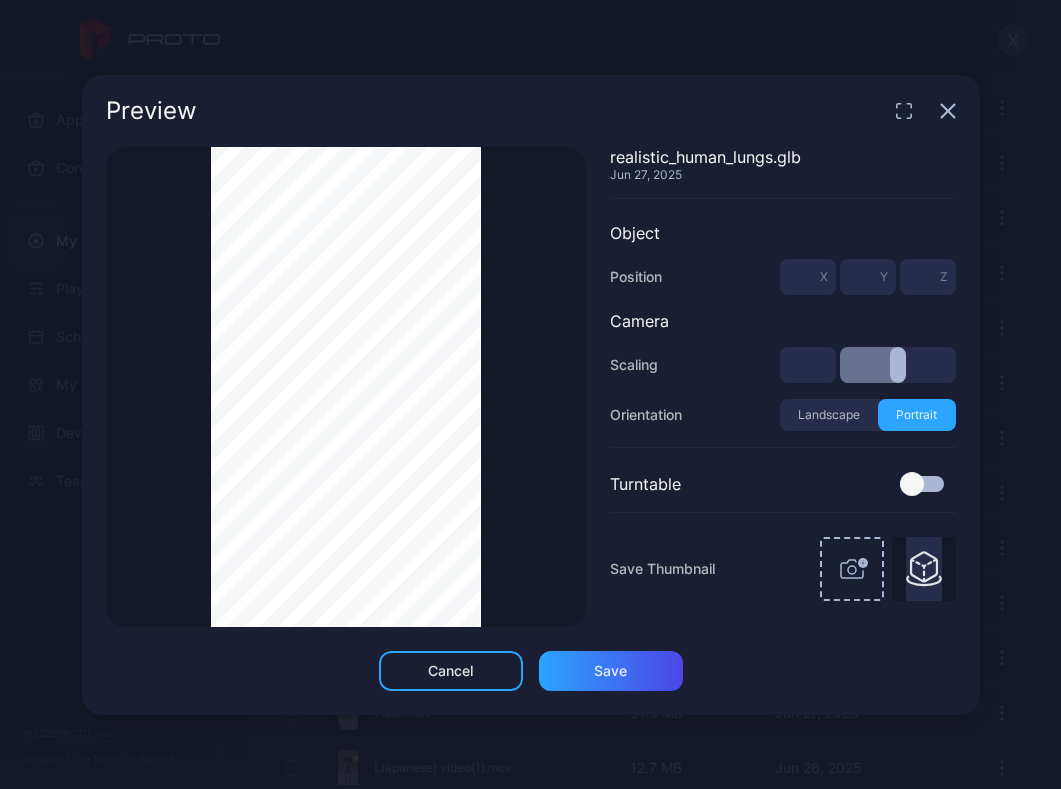 drag, startPoint x: 850, startPoint y: 367, endPoint x: 895, endPoint y: 367, distance: 45 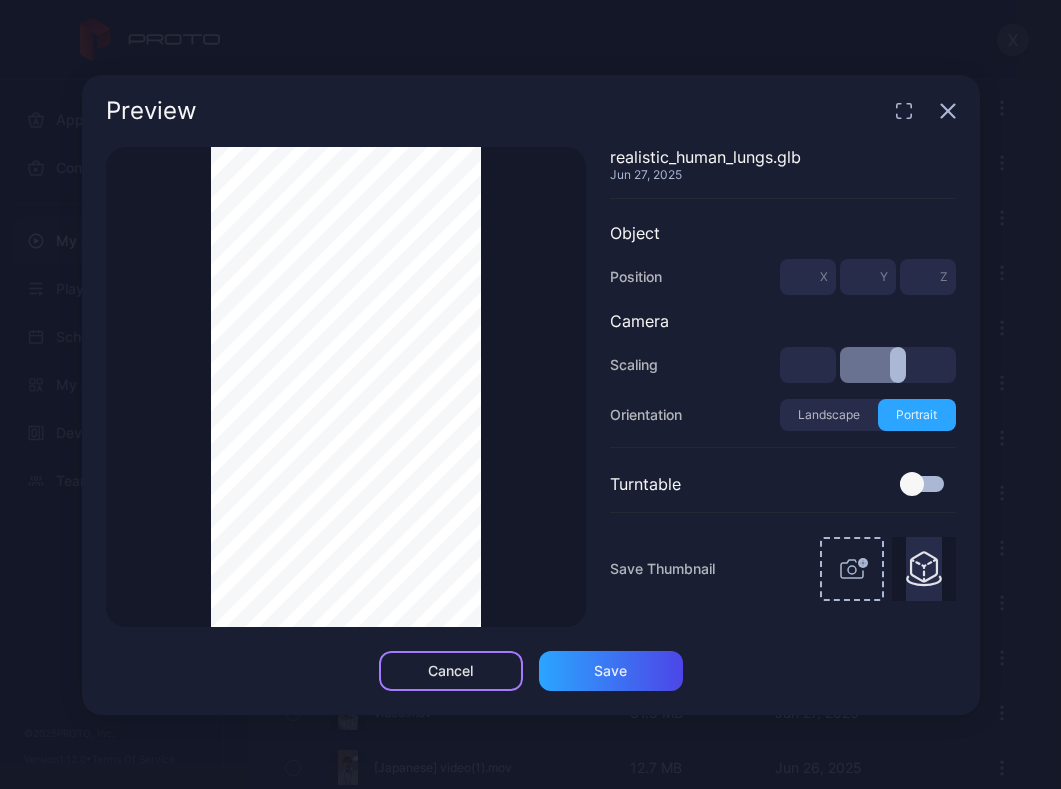 click on "Cancel" at bounding box center [451, 671] 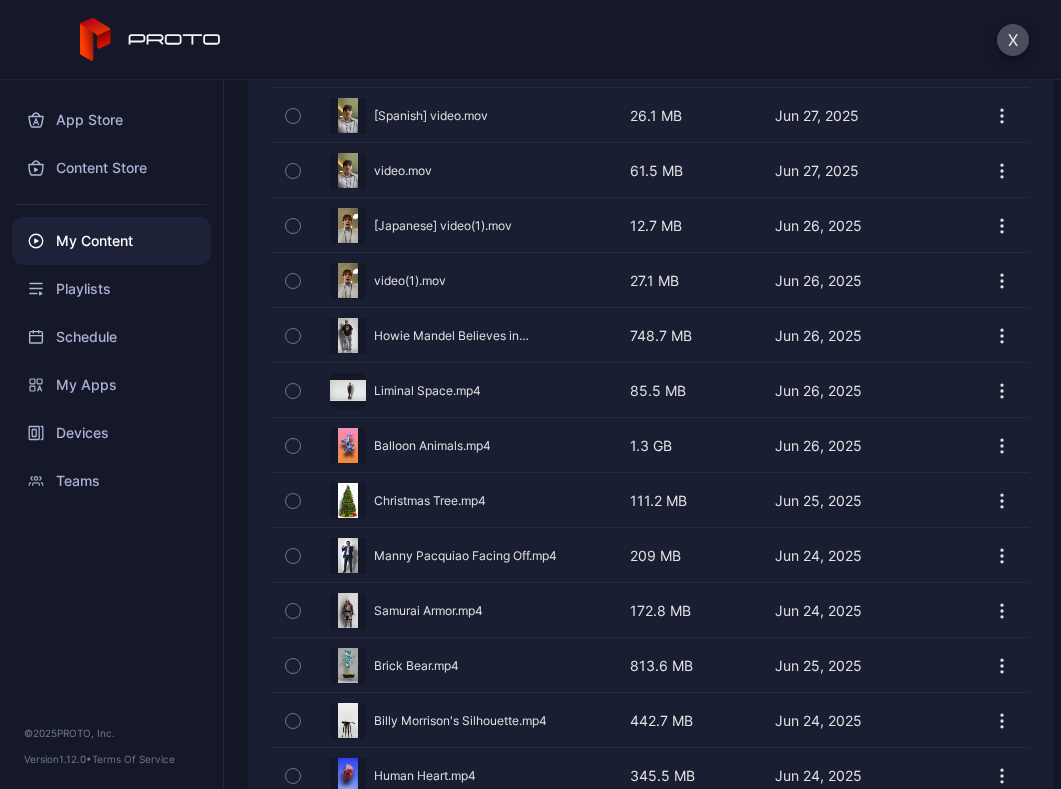 scroll, scrollTop: 1900, scrollLeft: 0, axis: vertical 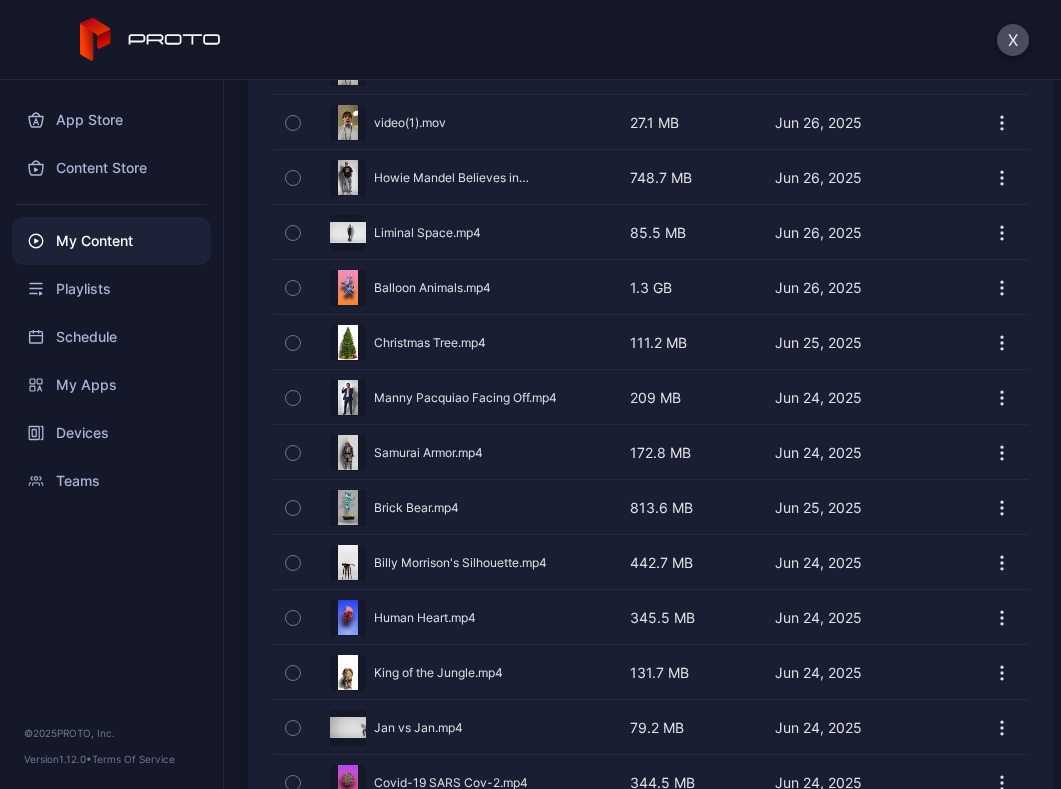 click on "Preview" at bounding box center [650, 232] 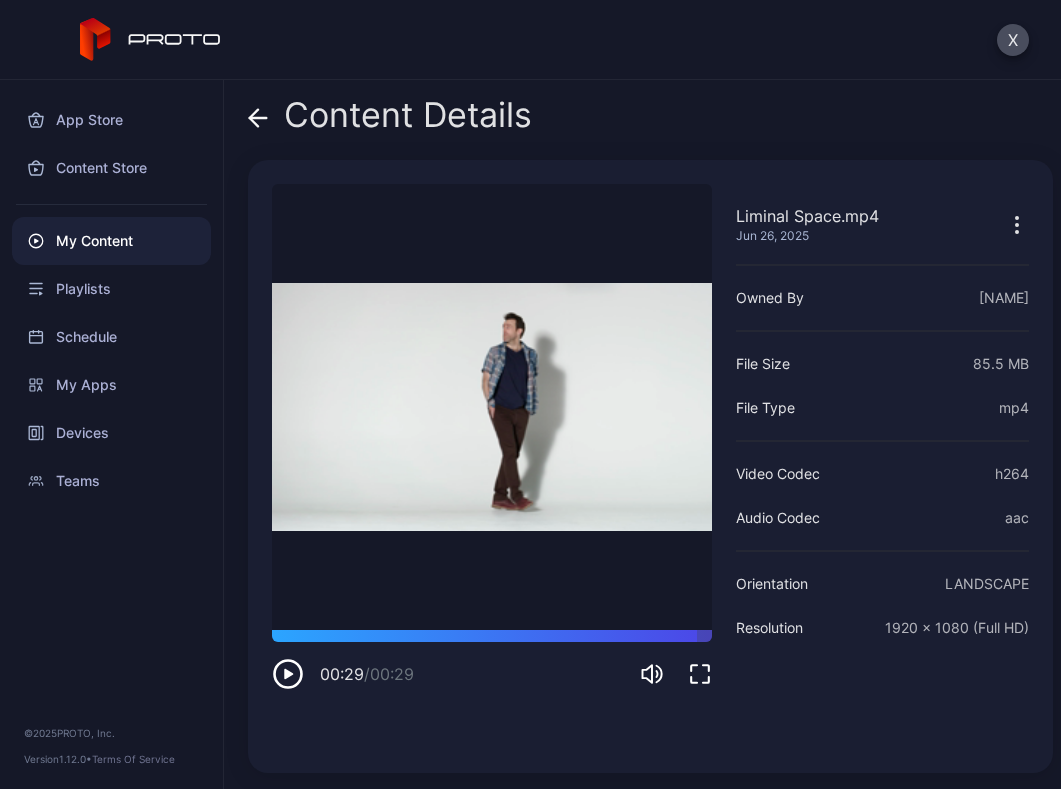 click 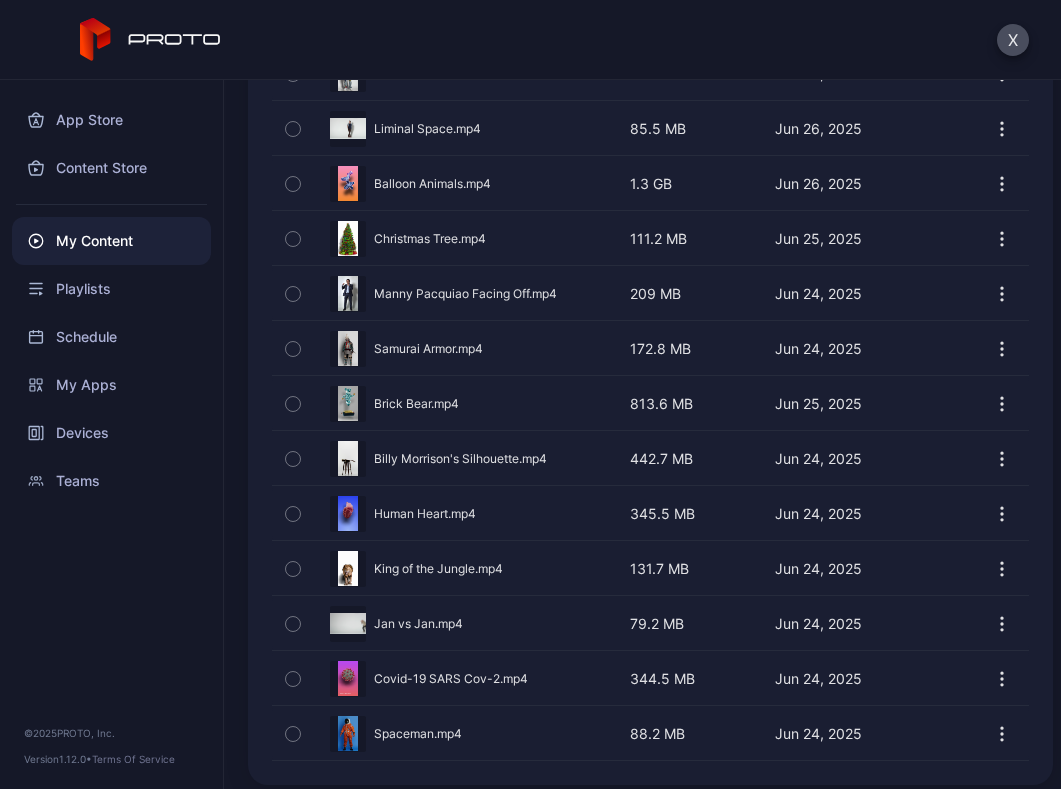 scroll, scrollTop: 2016, scrollLeft: 0, axis: vertical 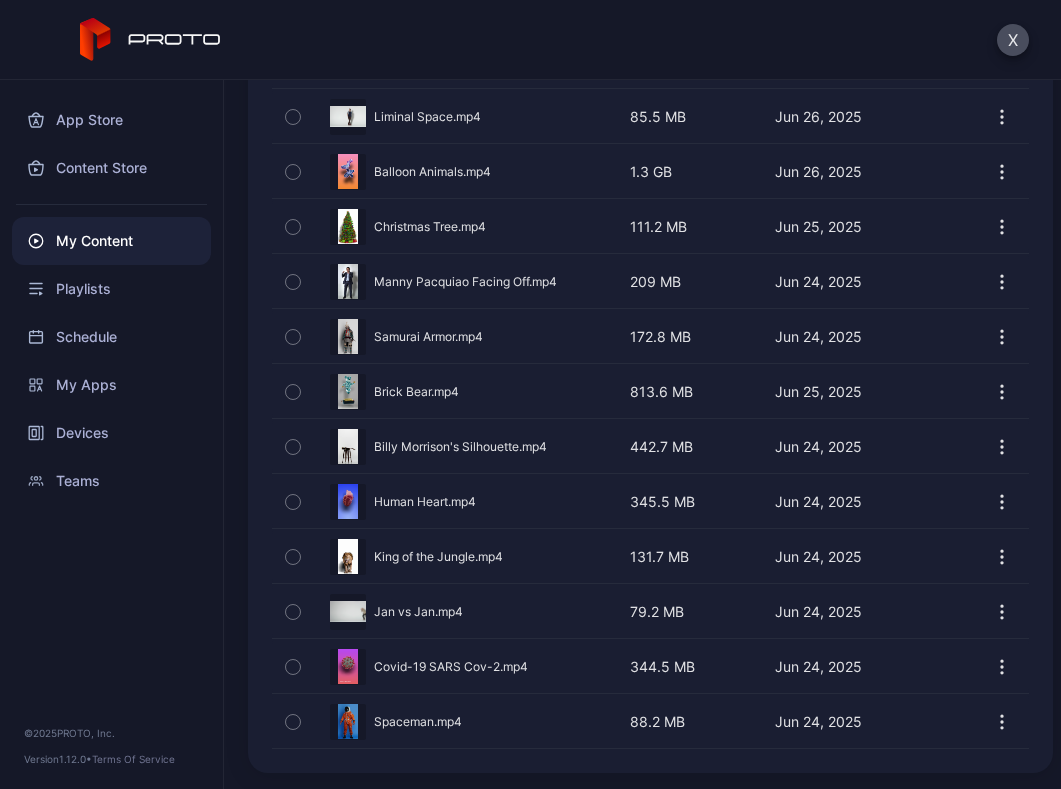 click on "Preview" at bounding box center (650, 391) 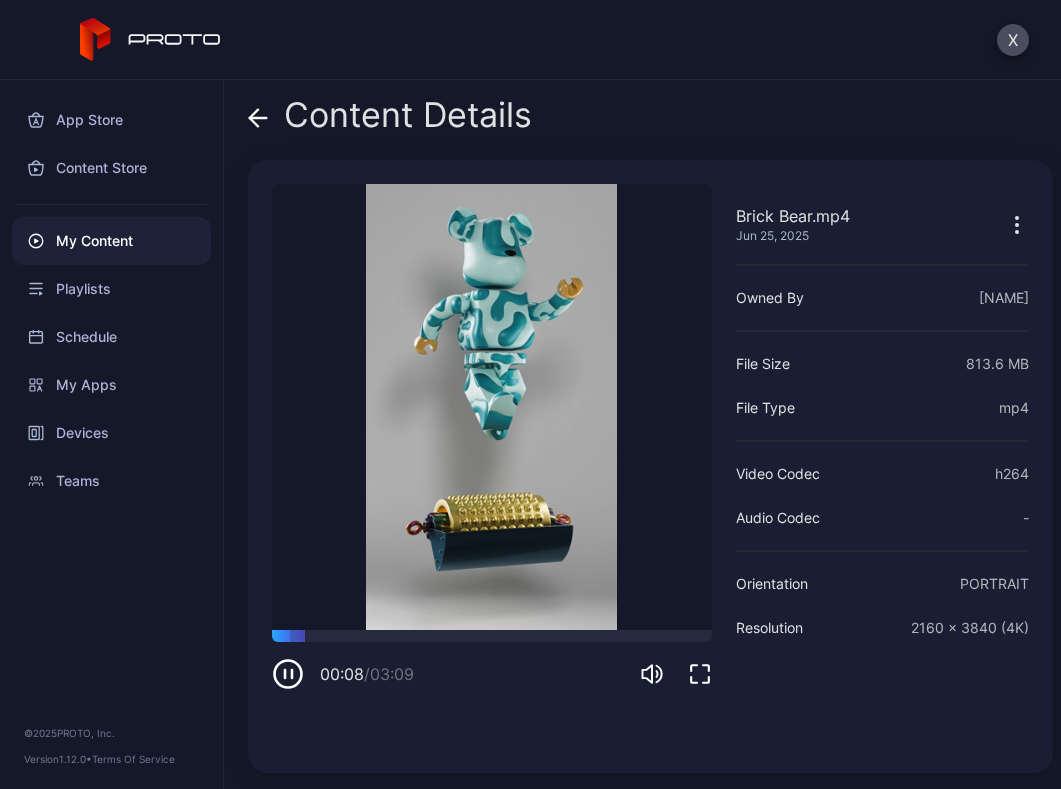 click 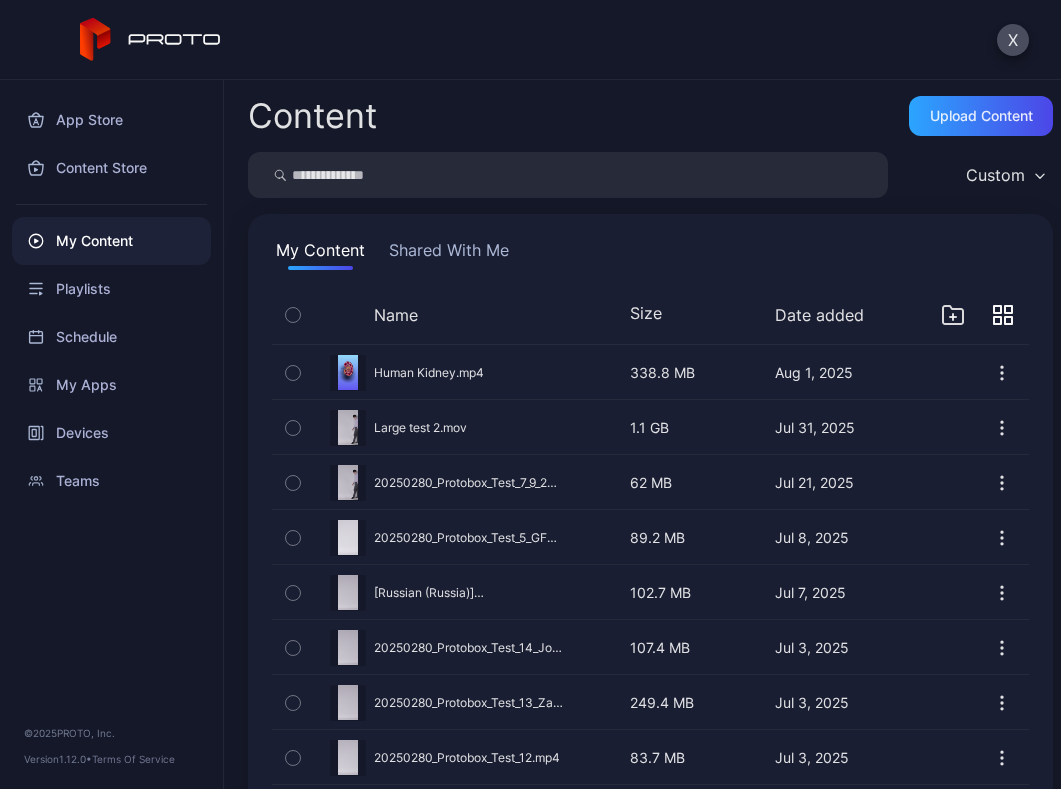 scroll, scrollTop: 2016, scrollLeft: 0, axis: vertical 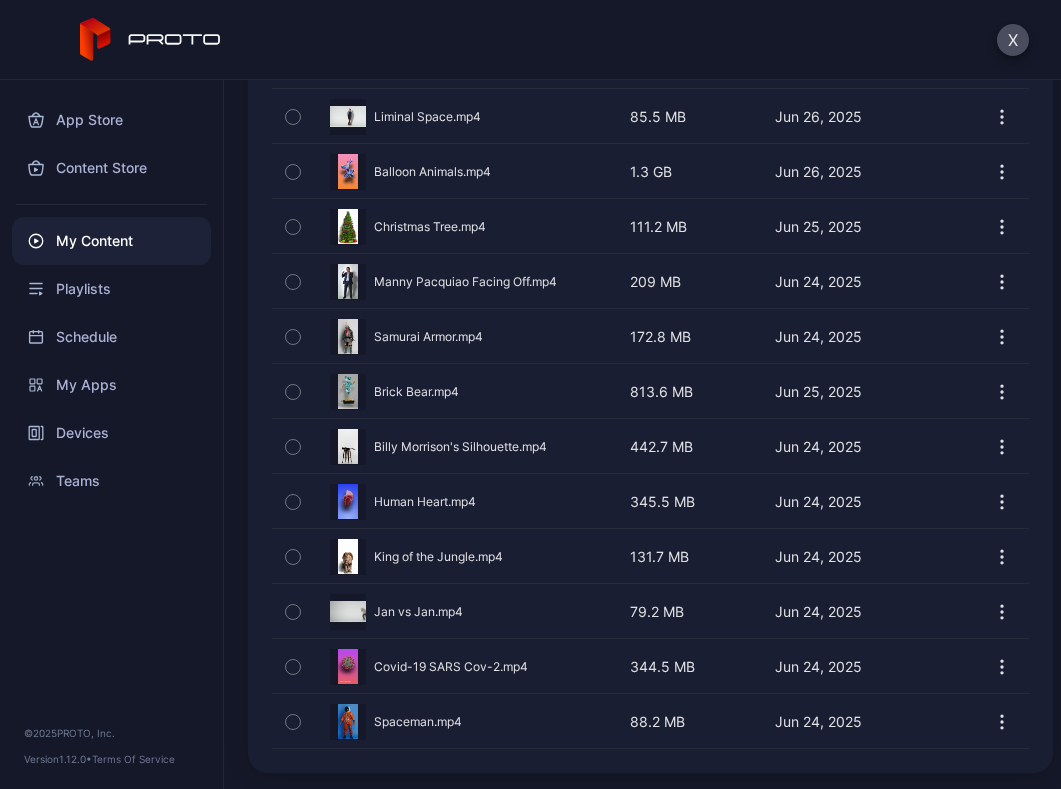 click on "Preview" at bounding box center [650, 391] 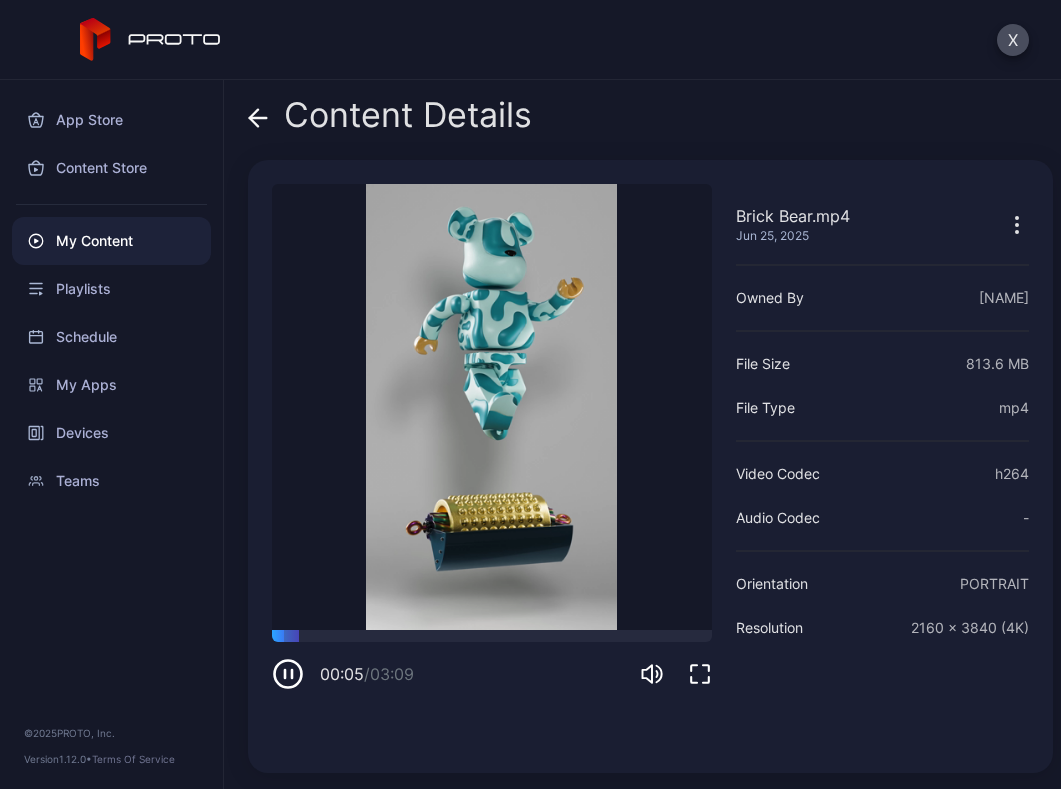 click 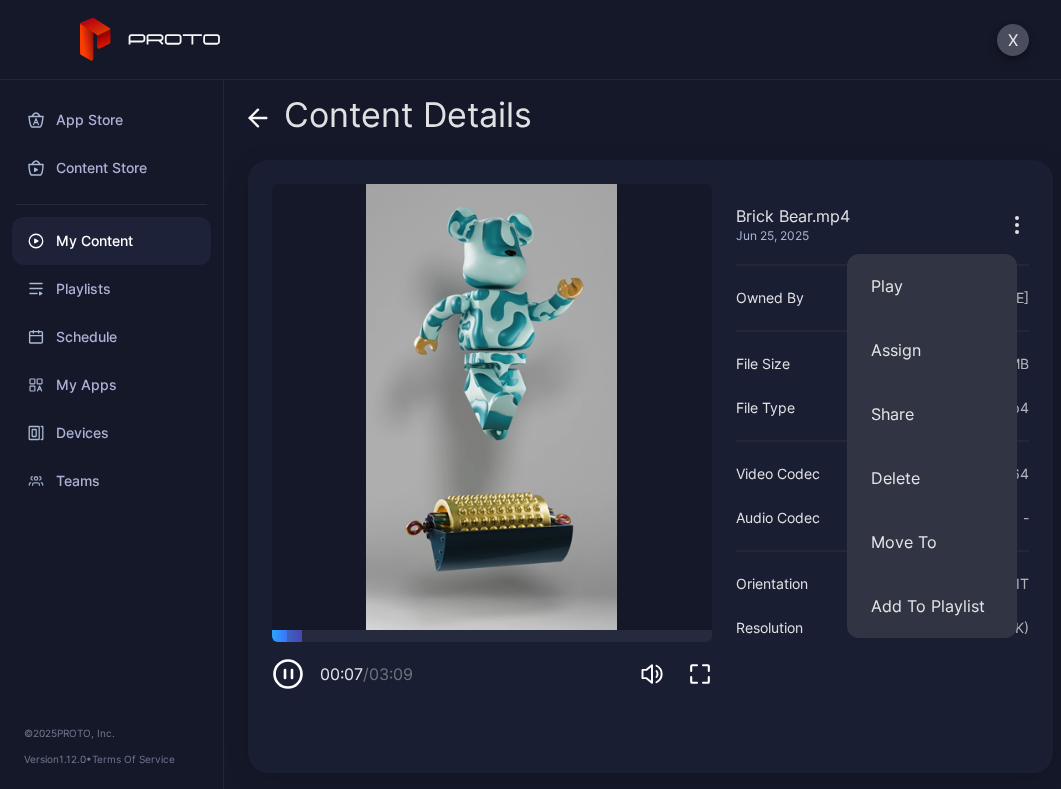 click on "Content Details" at bounding box center (650, 120) 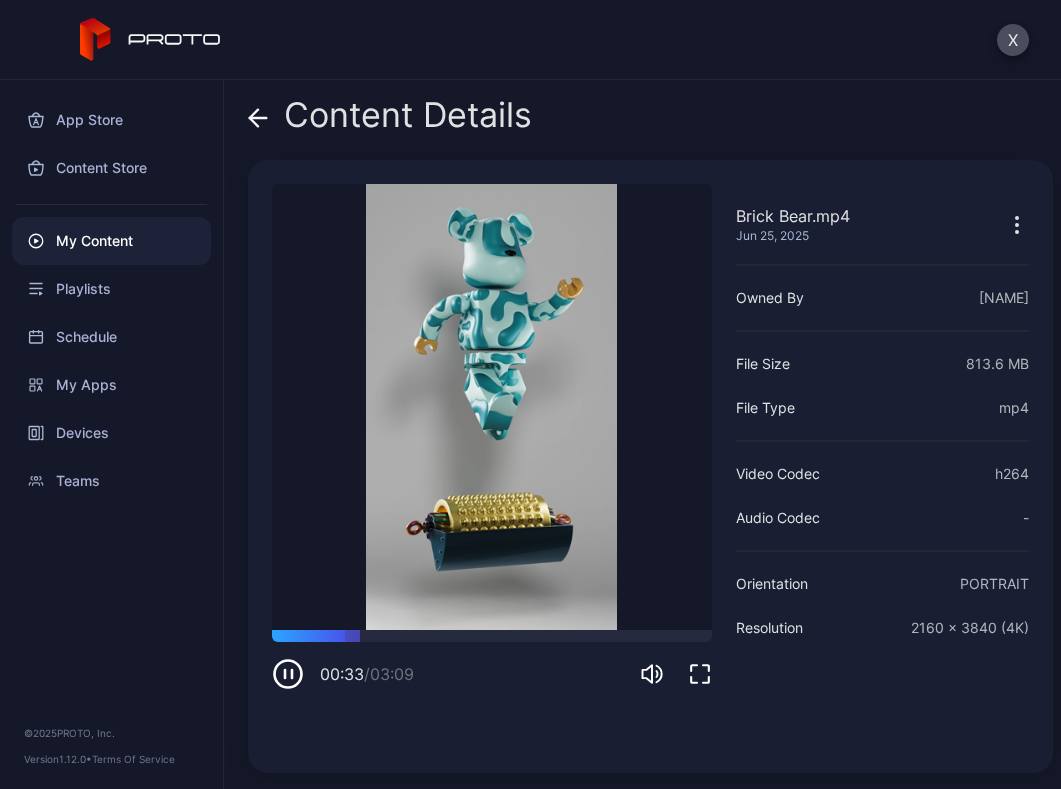 click 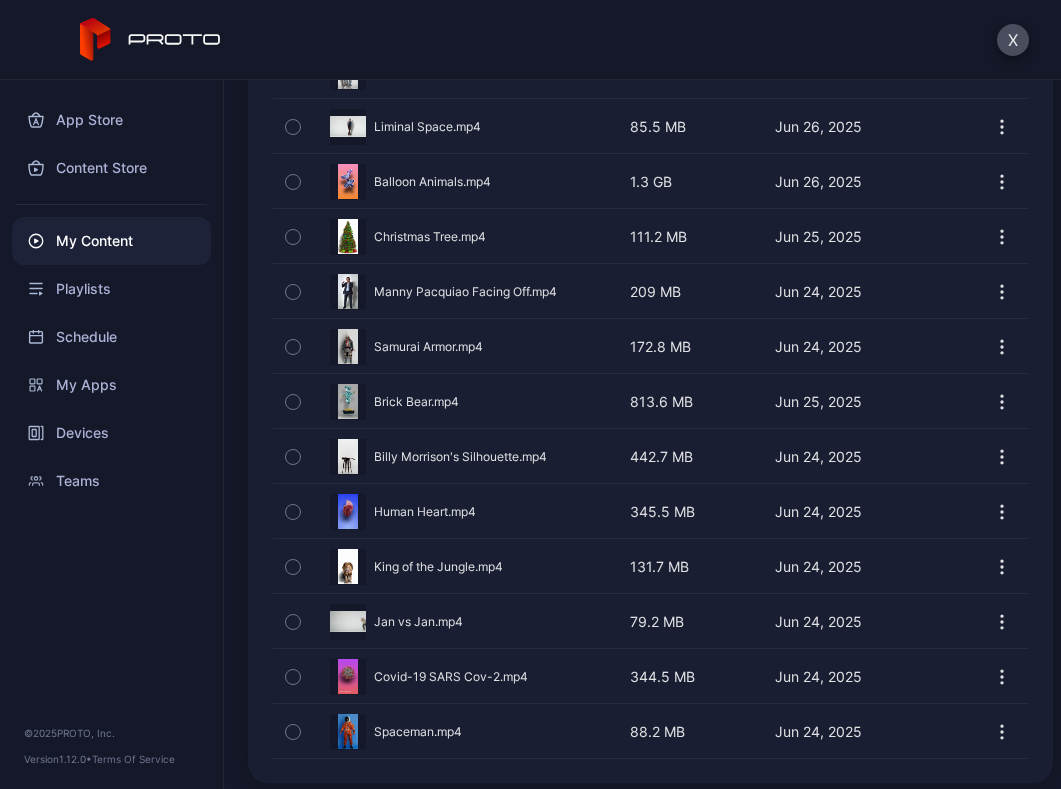 scroll, scrollTop: 2016, scrollLeft: 0, axis: vertical 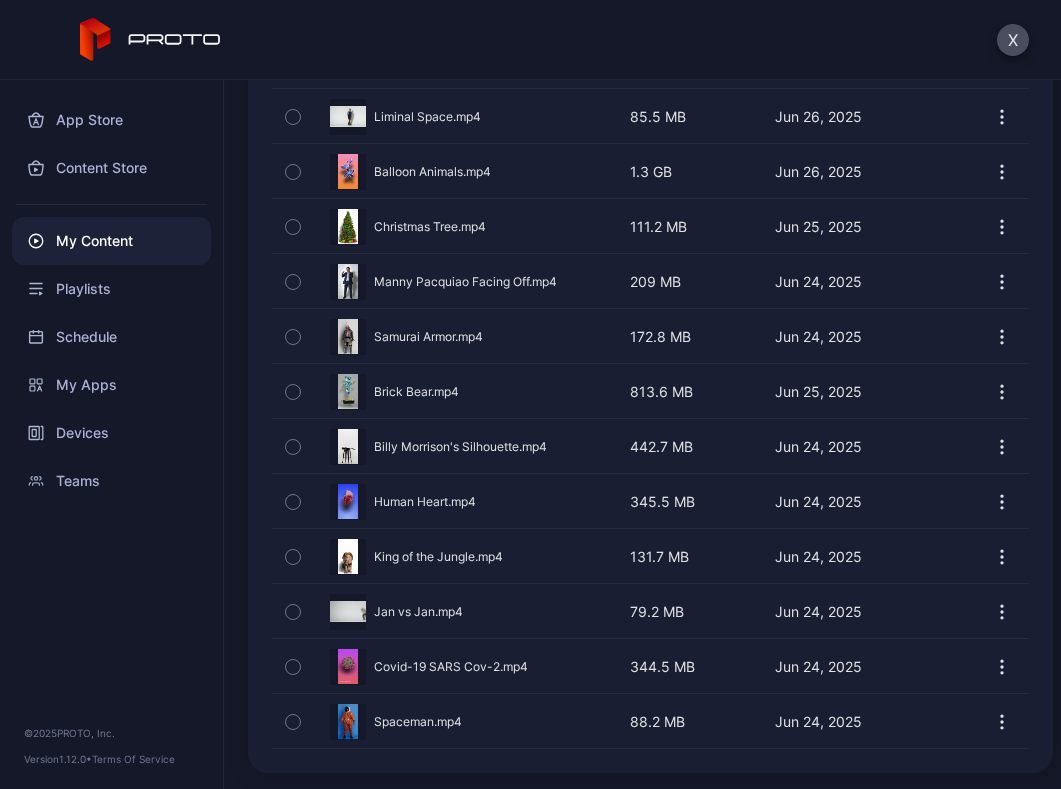 click on "Preview" at bounding box center (650, 501) 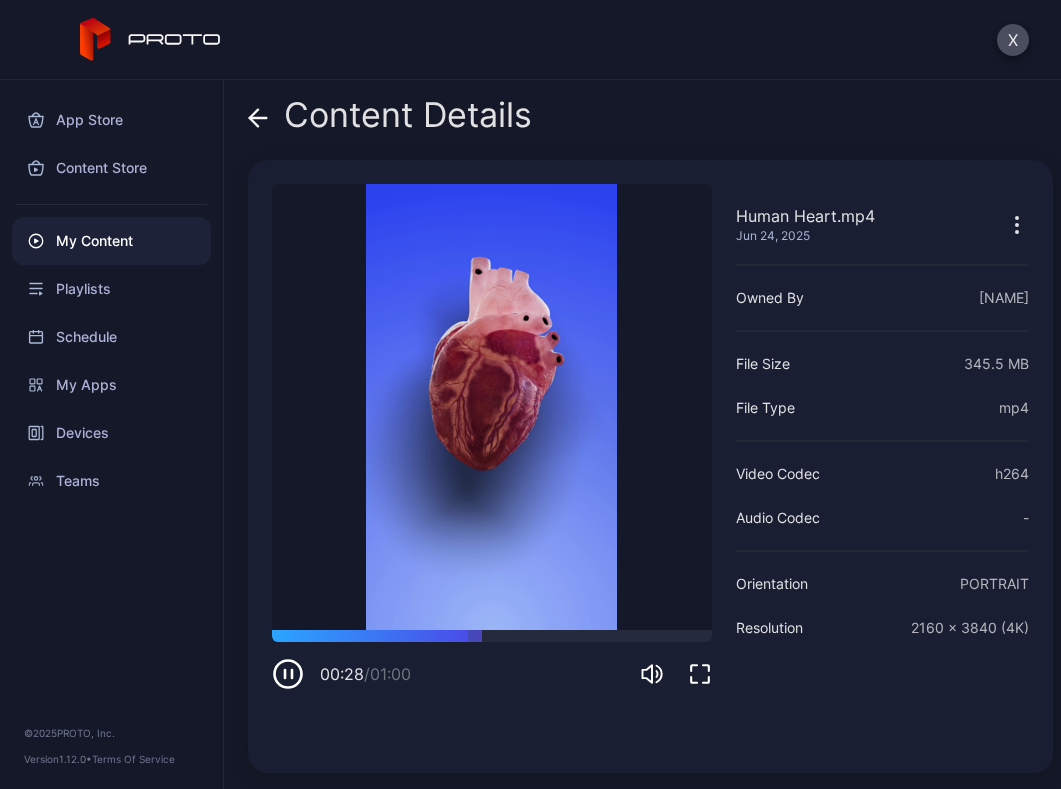 click 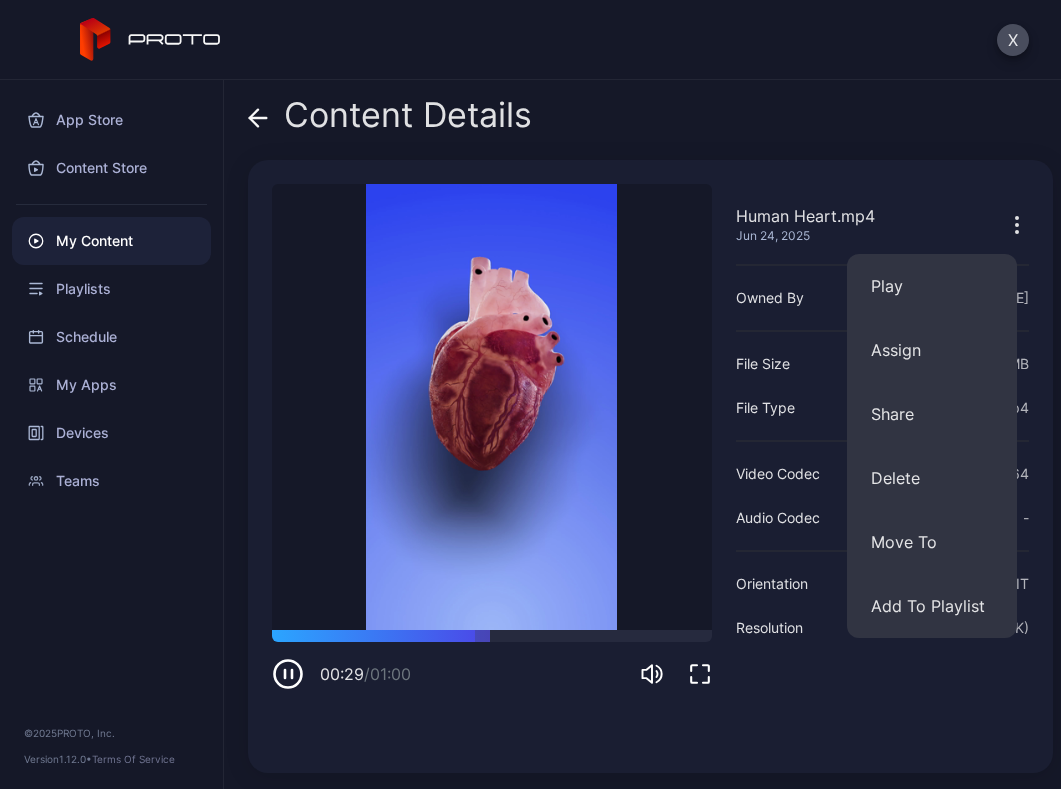 click 